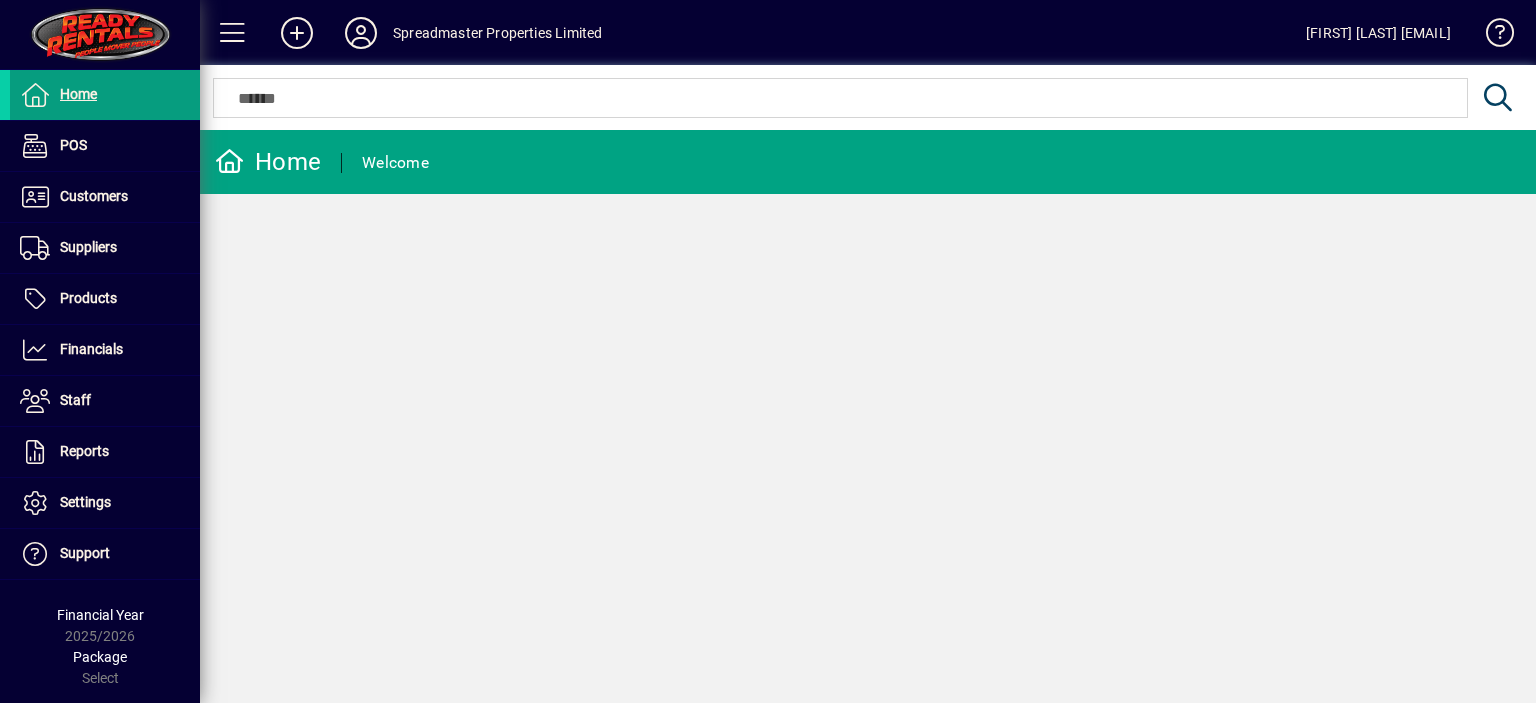 scroll, scrollTop: 0, scrollLeft: 0, axis: both 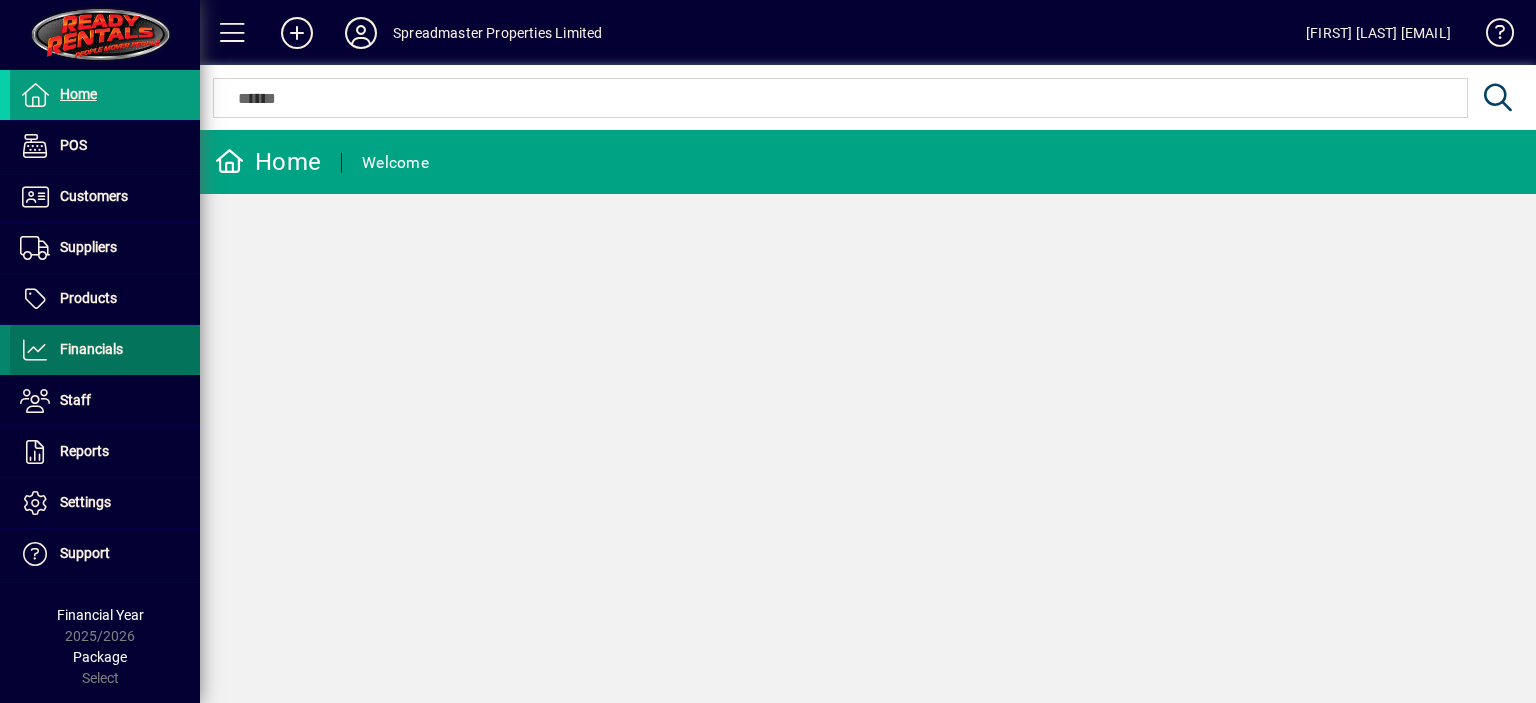 click on "Financials" at bounding box center (91, 349) 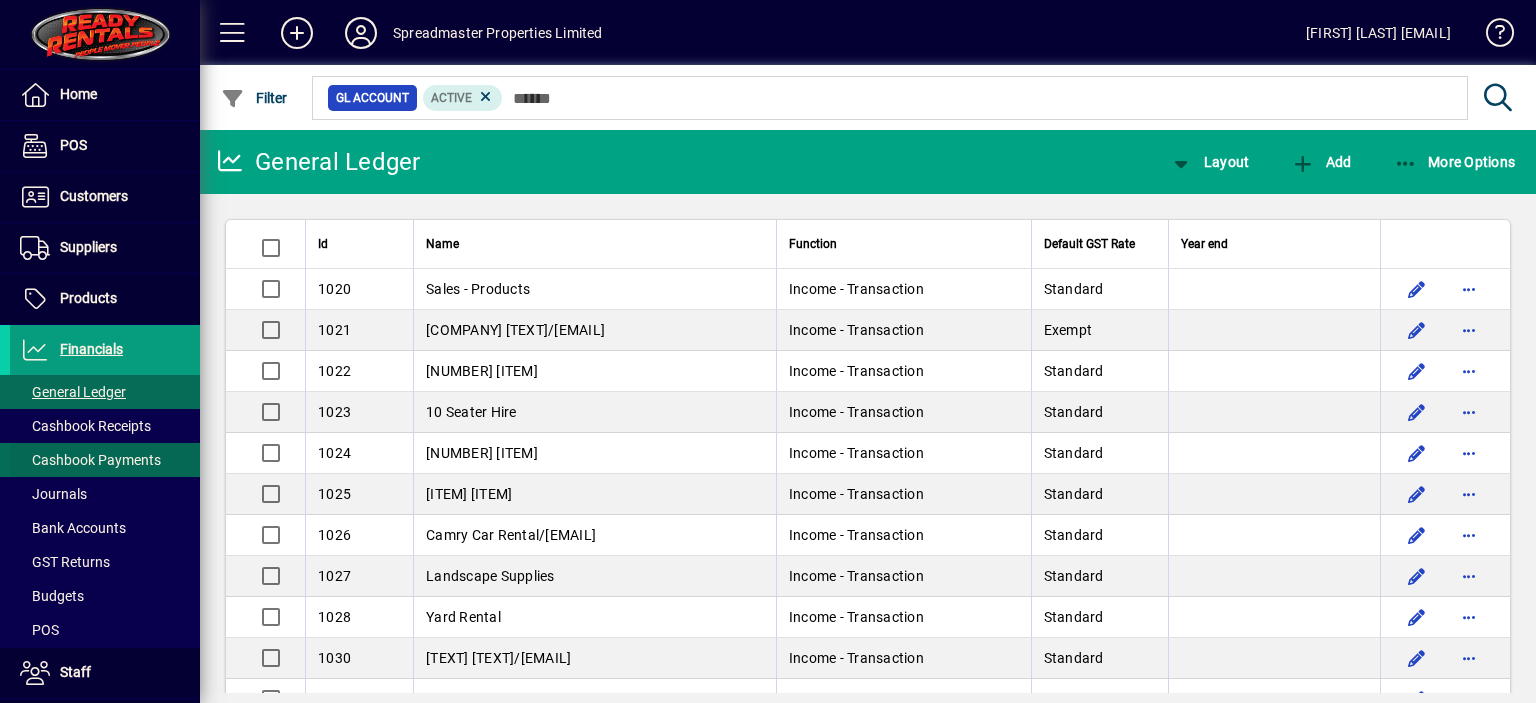 click on "Cashbook Payments" at bounding box center [90, 460] 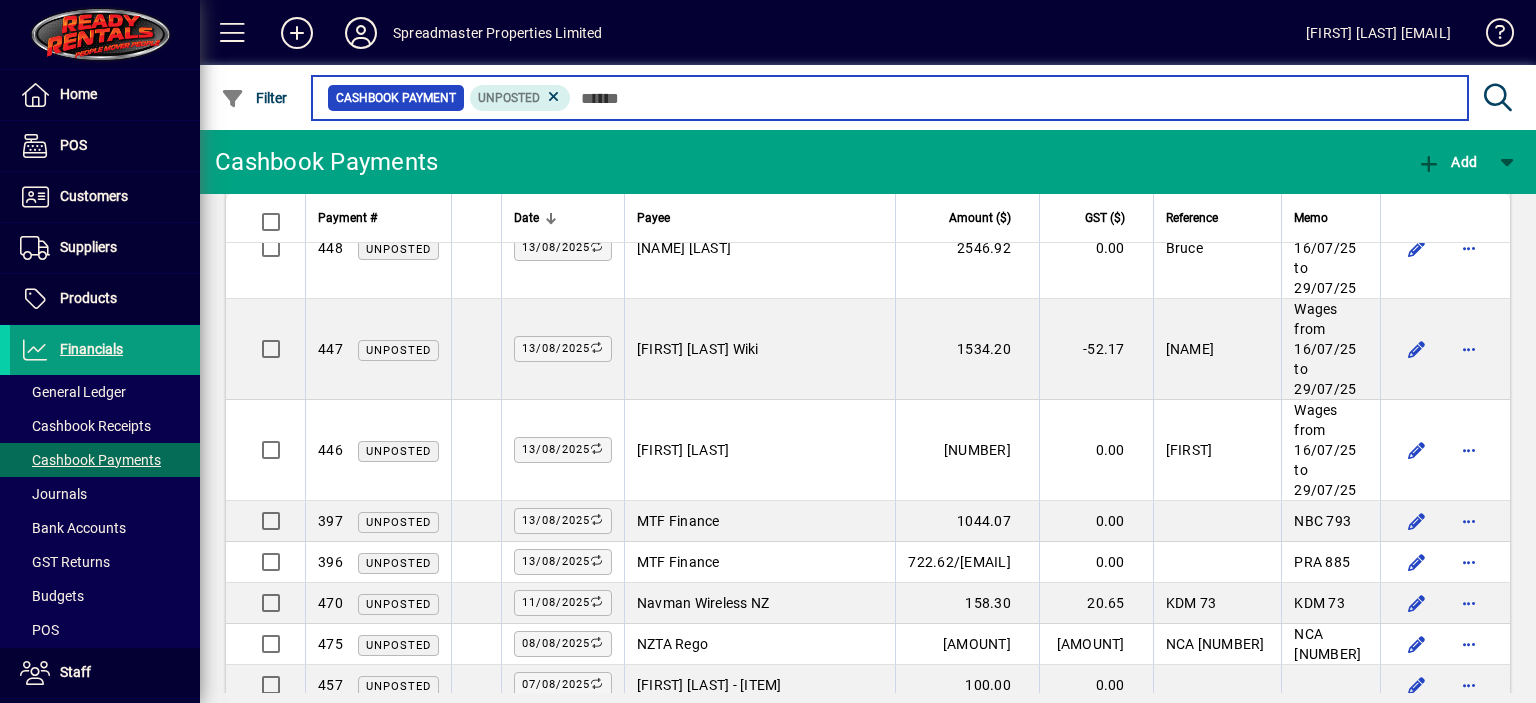 scroll, scrollTop: 1387, scrollLeft: 0, axis: vertical 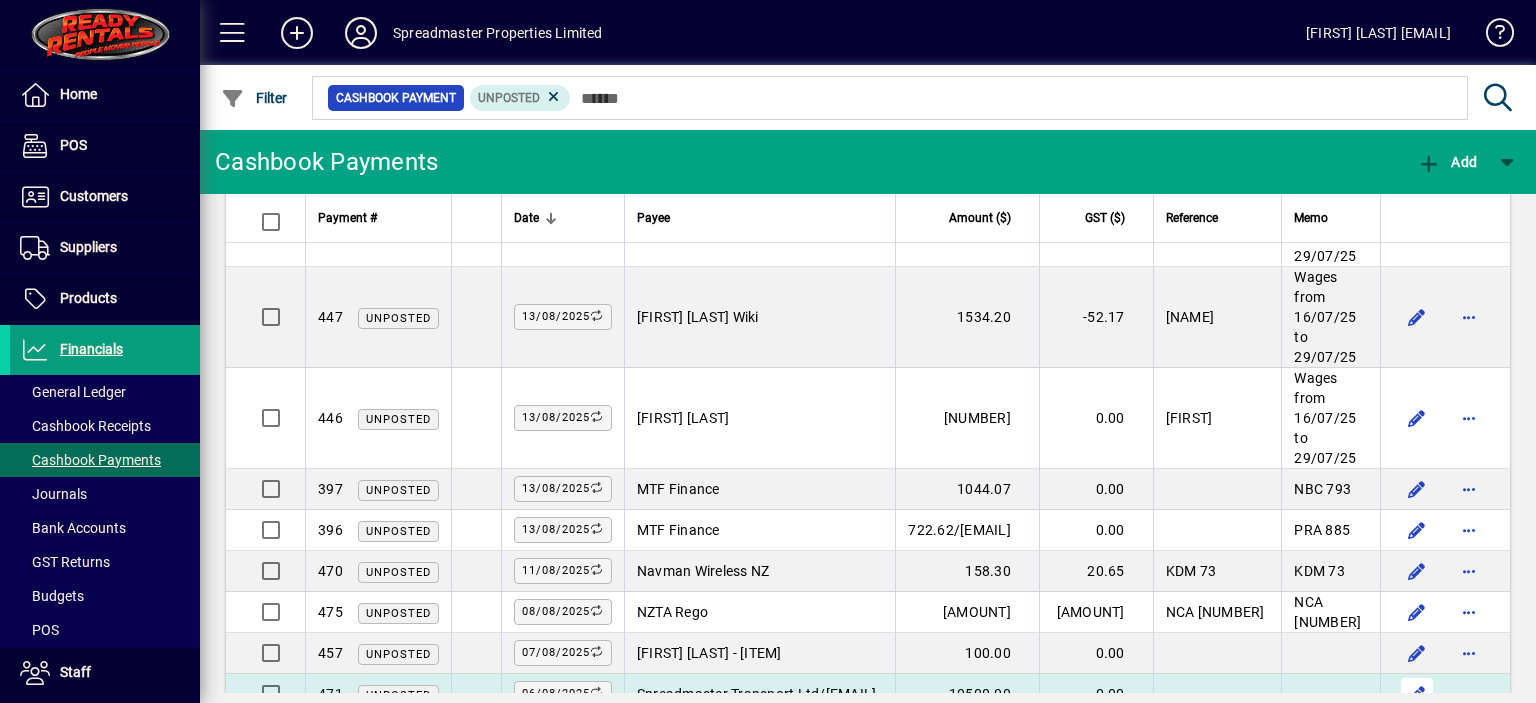 click at bounding box center (1417, 694) 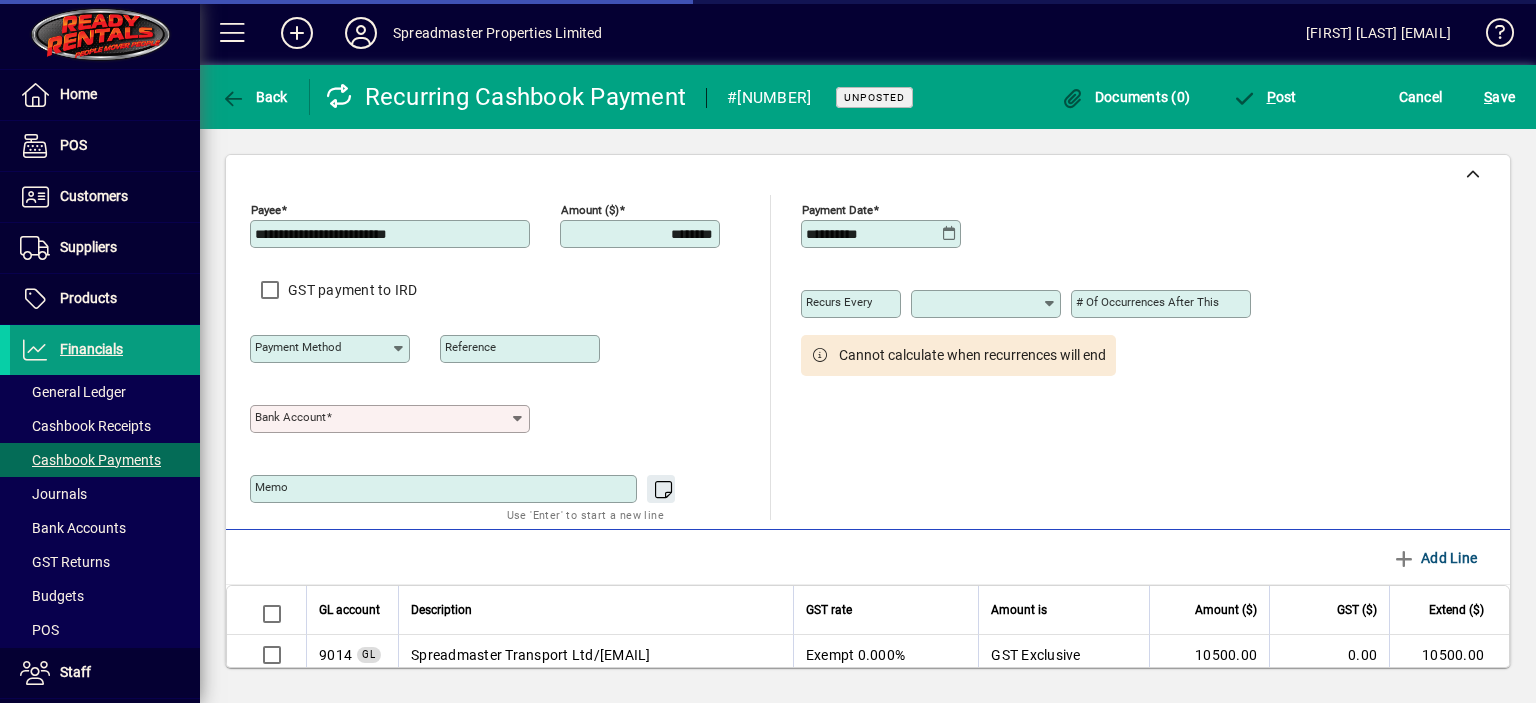 type on "******" 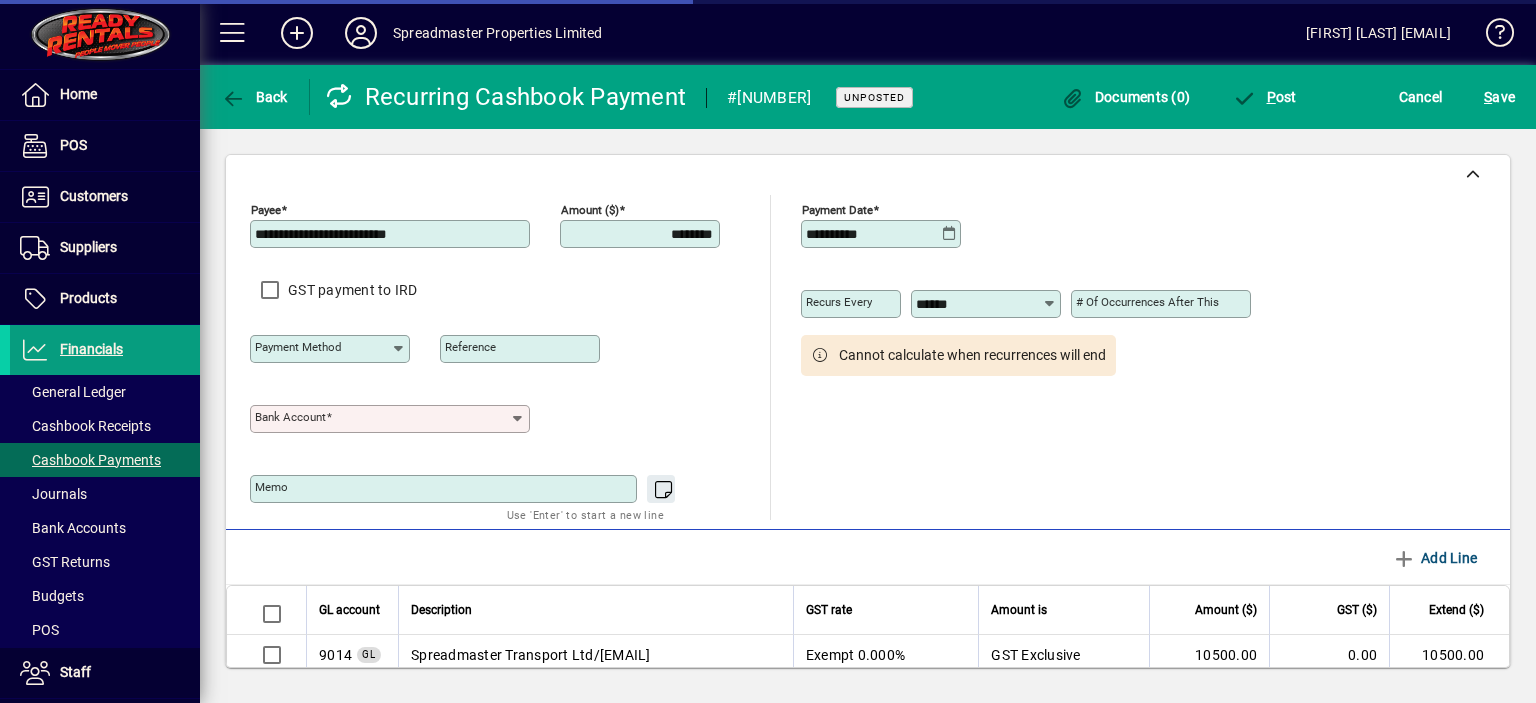 type on "**********" 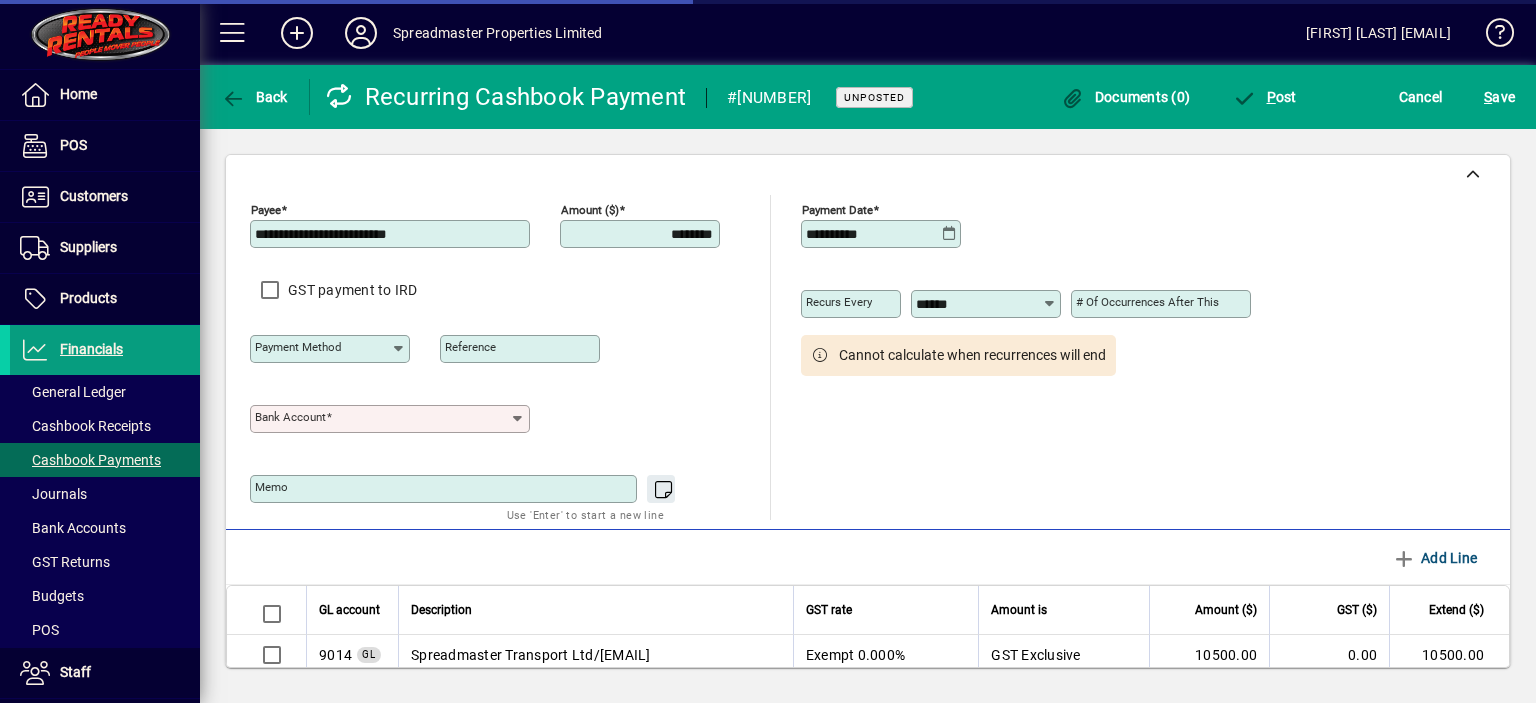 type on "**********" 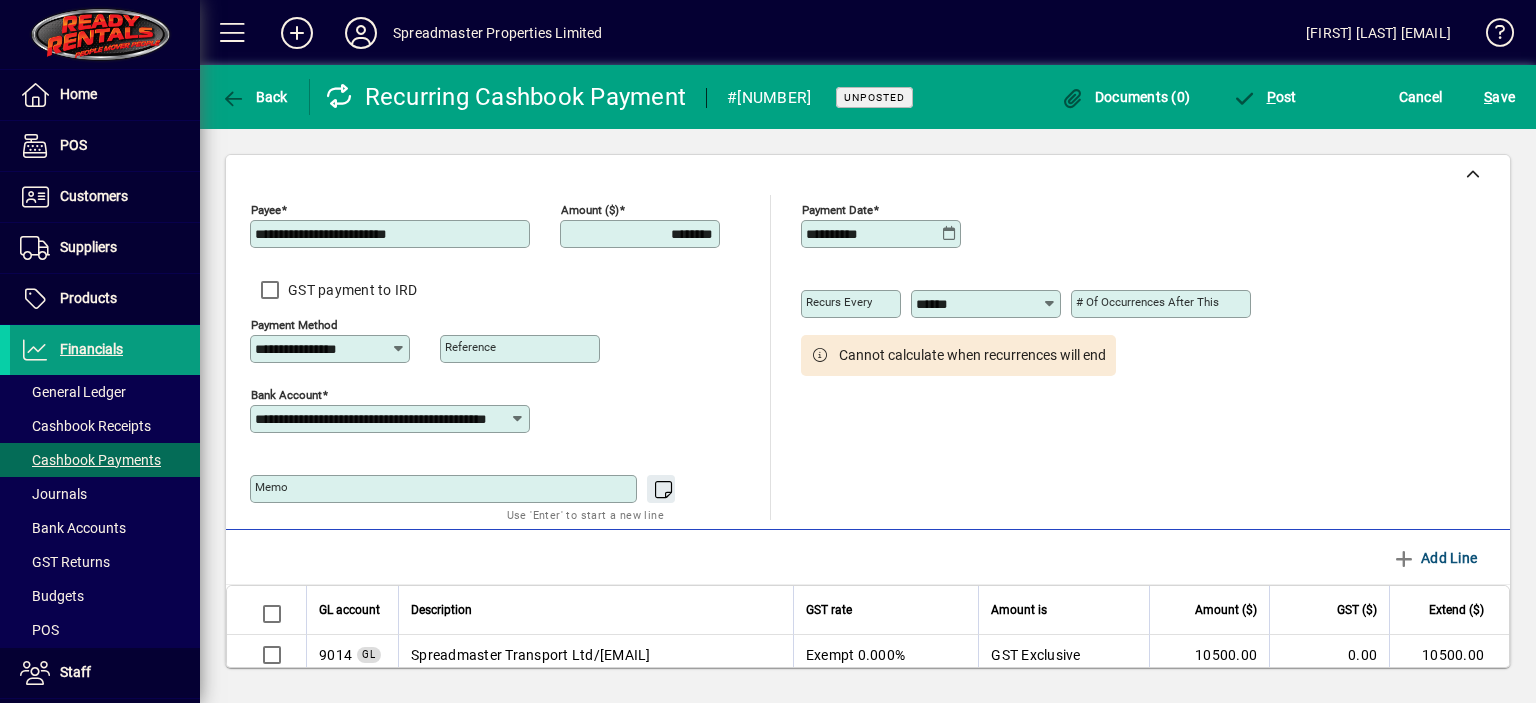 click on "********" at bounding box center (642, 234) 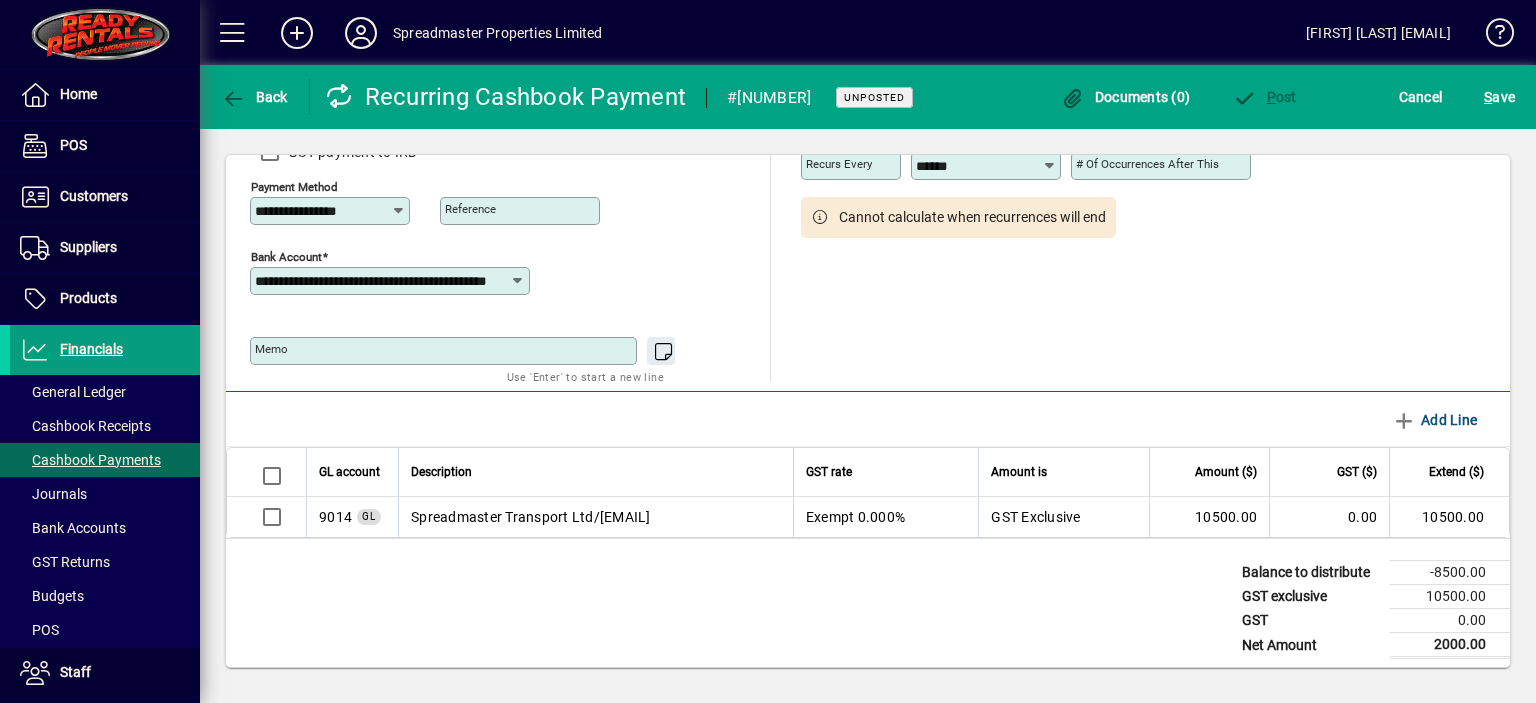 scroll, scrollTop: 143, scrollLeft: 0, axis: vertical 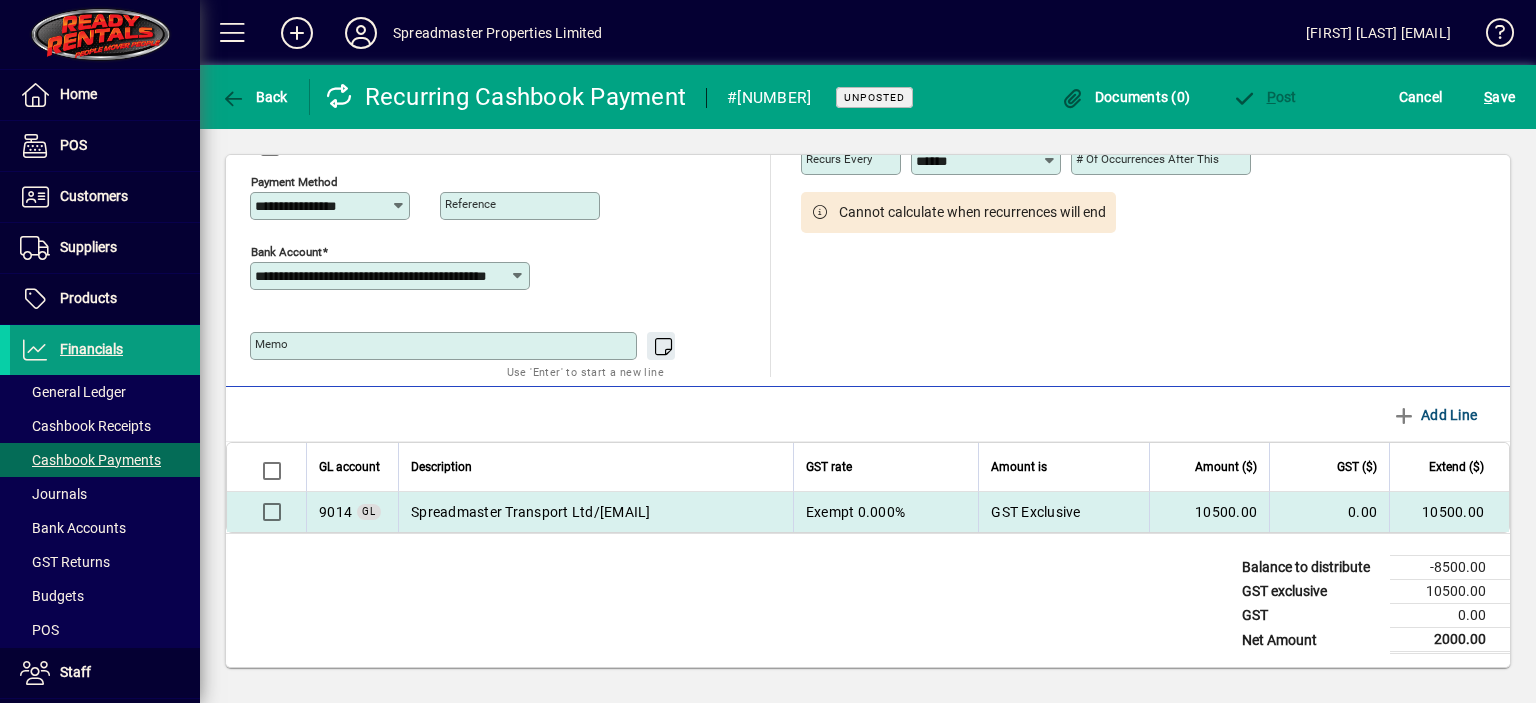 type on "*******" 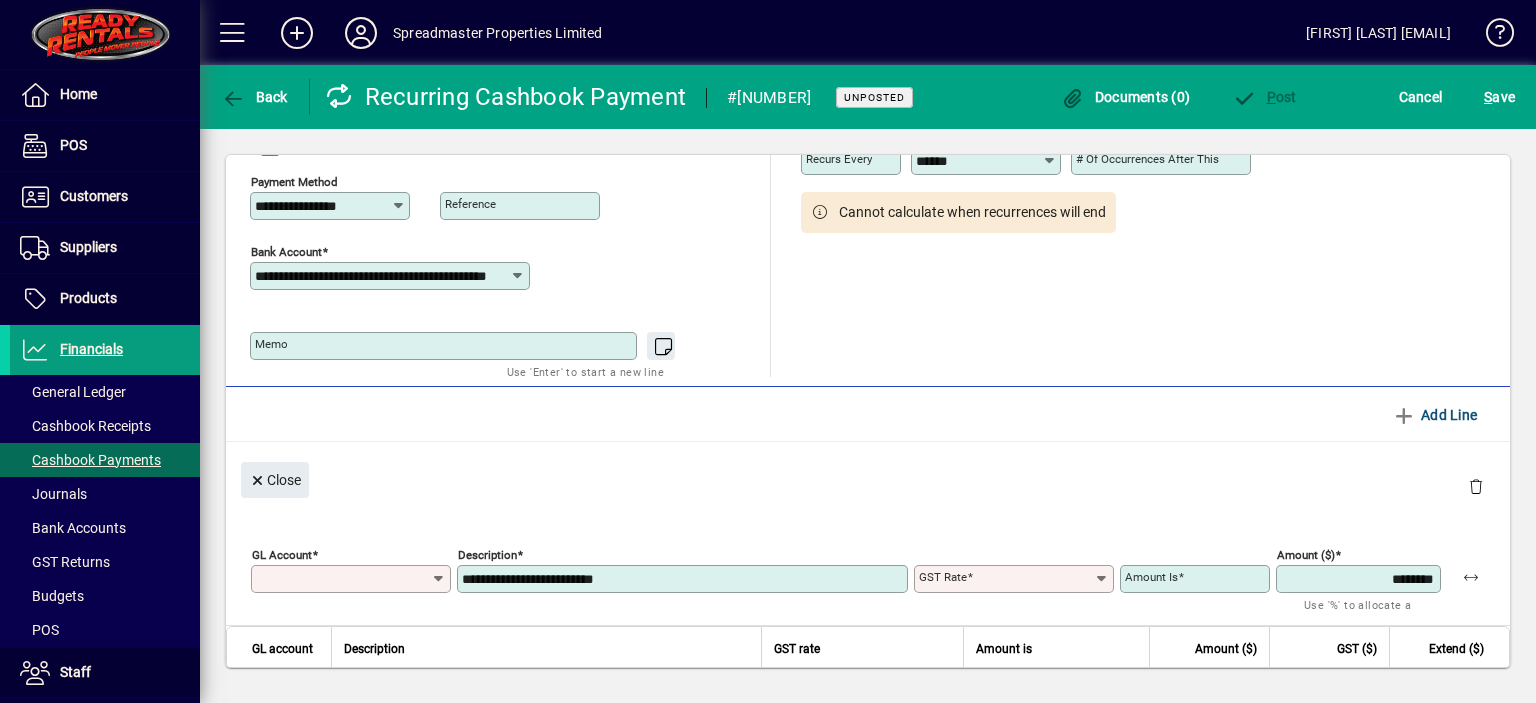 type on "****" 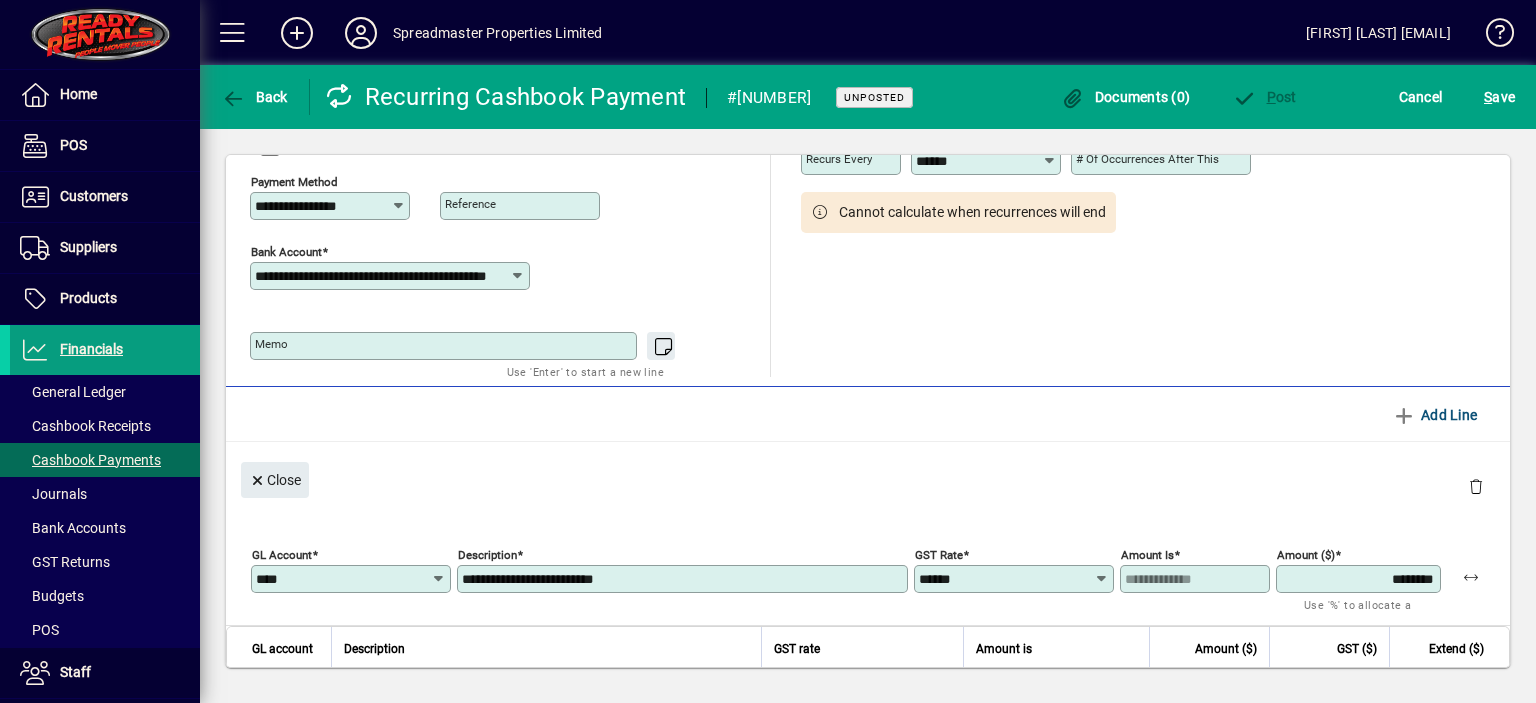 drag, startPoint x: 1360, startPoint y: 579, endPoint x: 1392, endPoint y: 508, distance: 77.87811 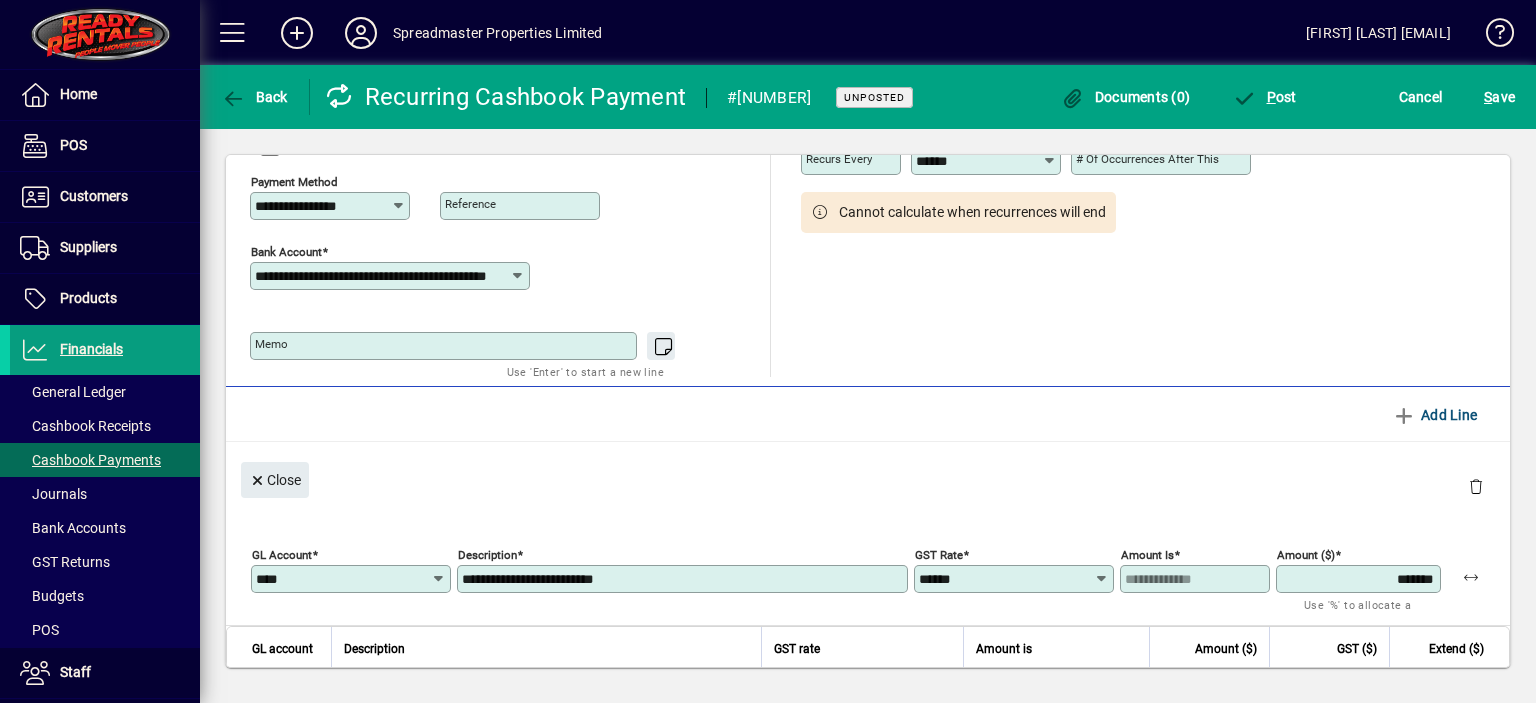 type on "*******" 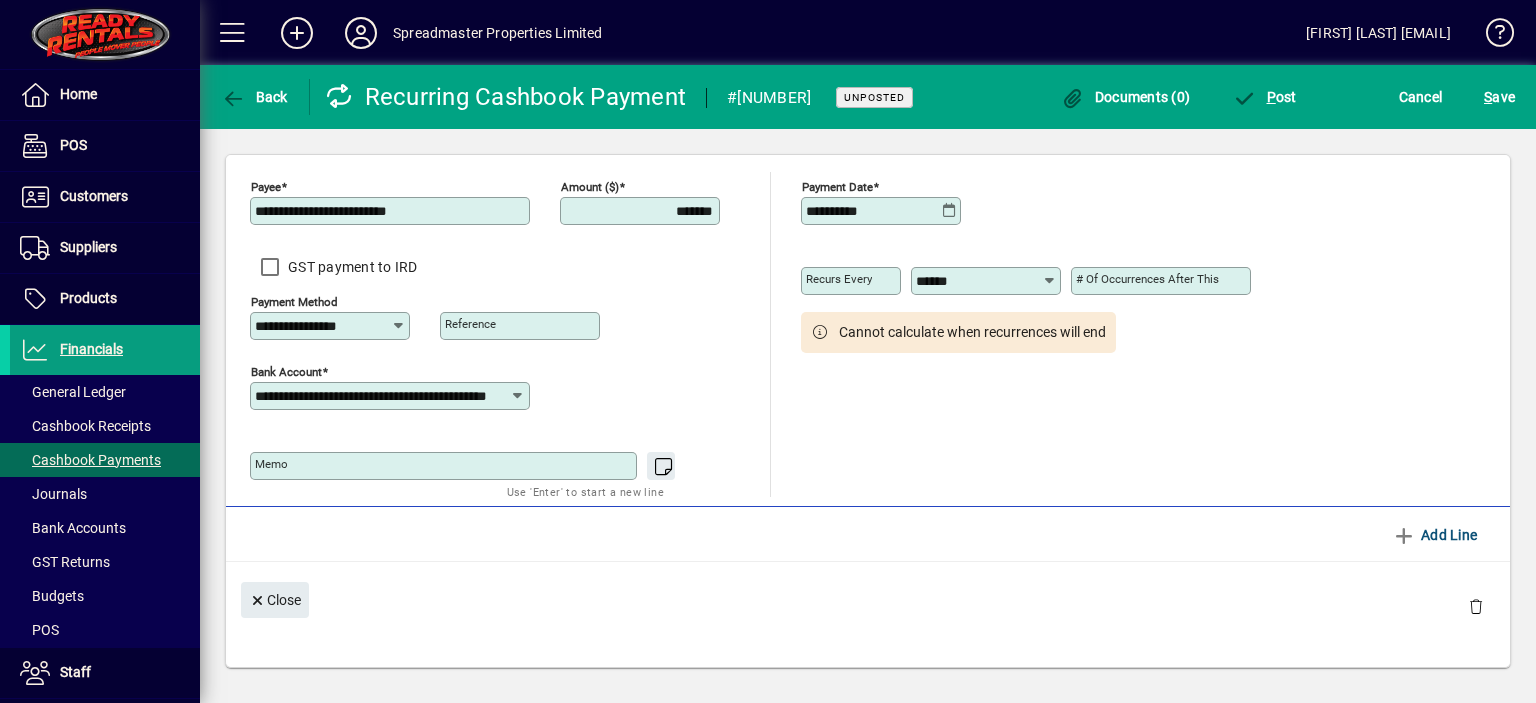 scroll, scrollTop: 0, scrollLeft: 0, axis: both 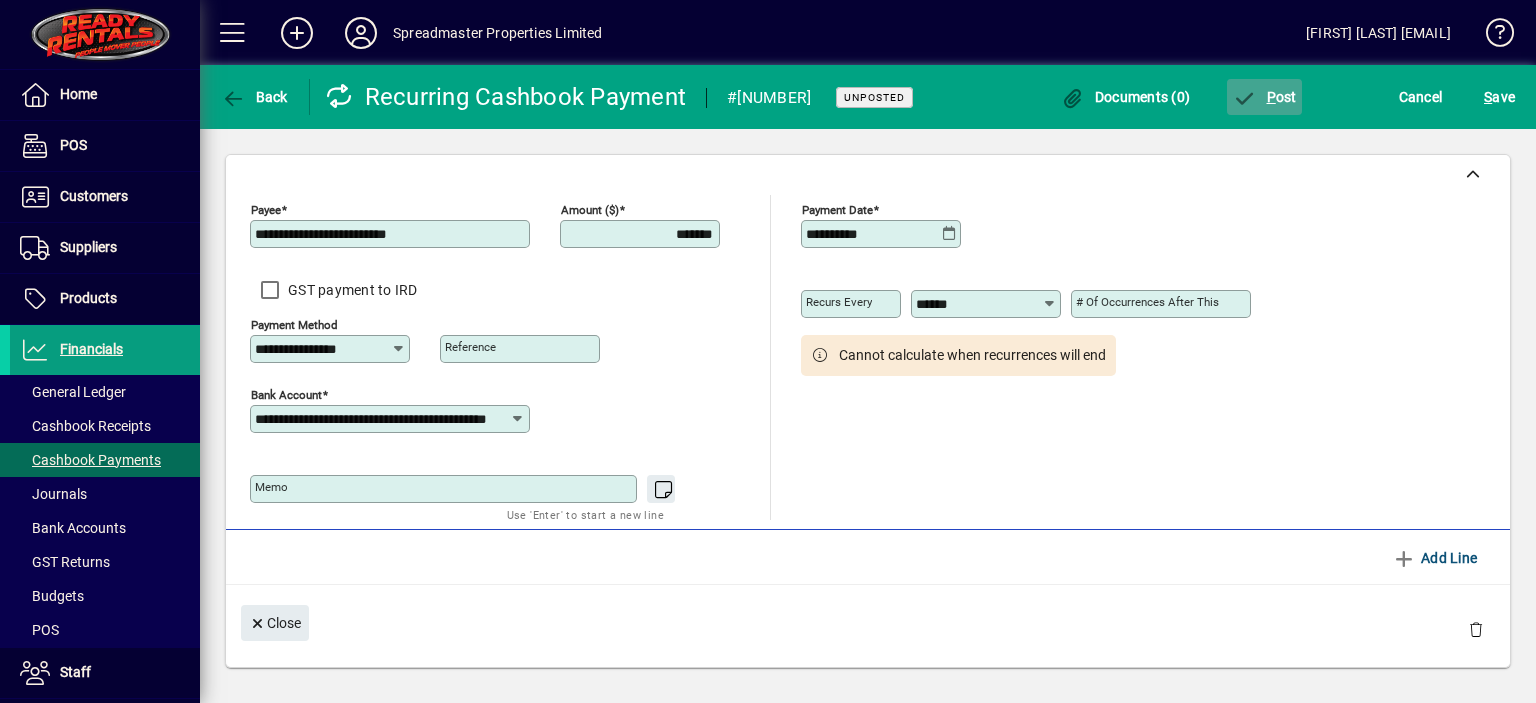 click on "P ost" 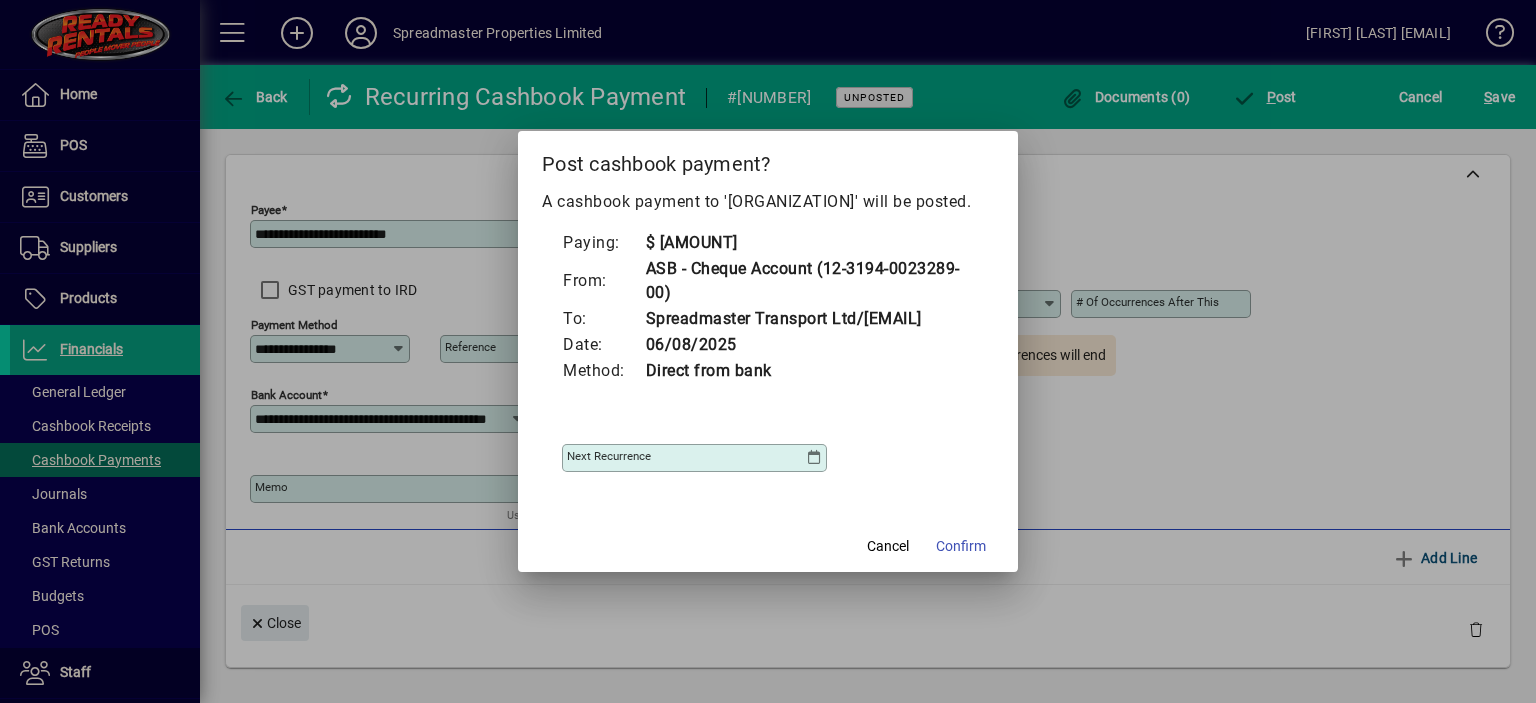 click at bounding box center (814, 458) 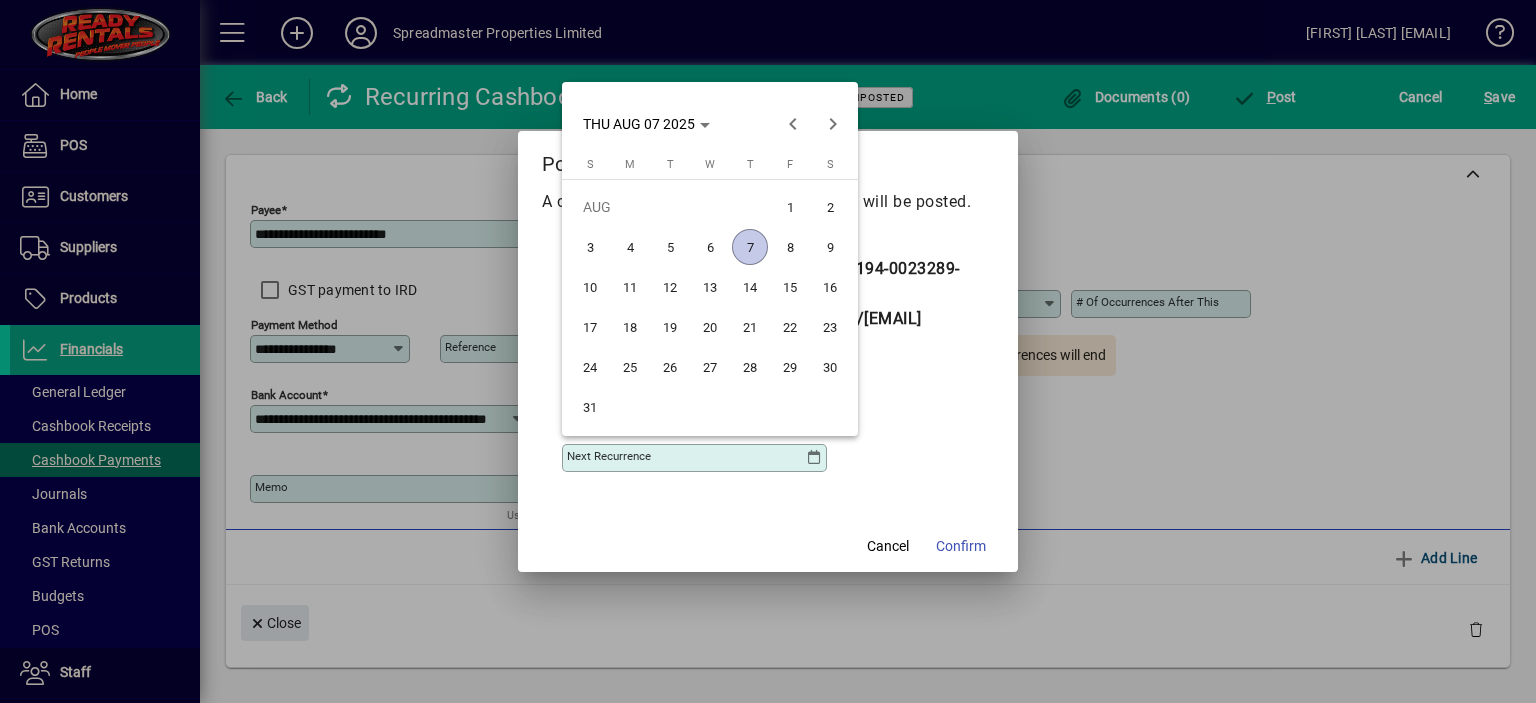 click on "7" at bounding box center (750, 247) 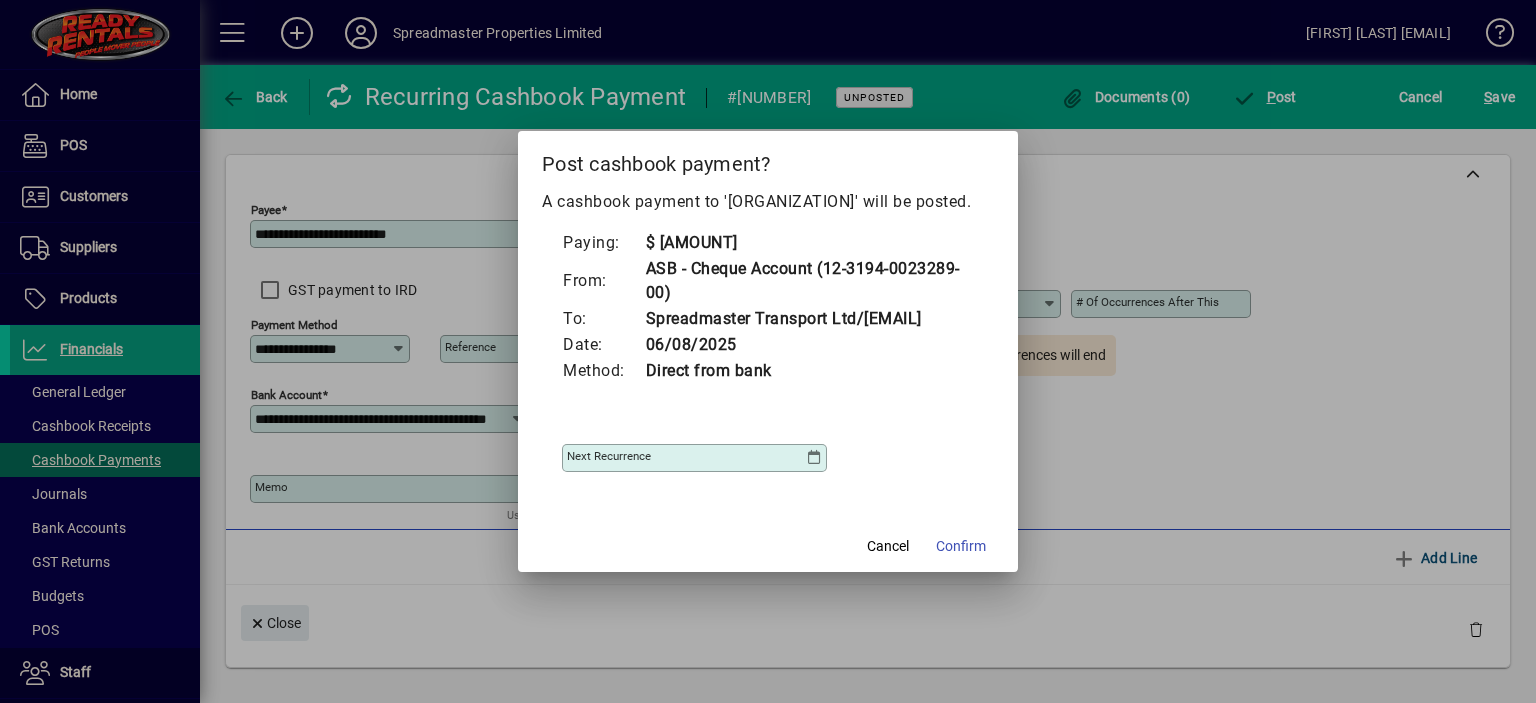 type on "**********" 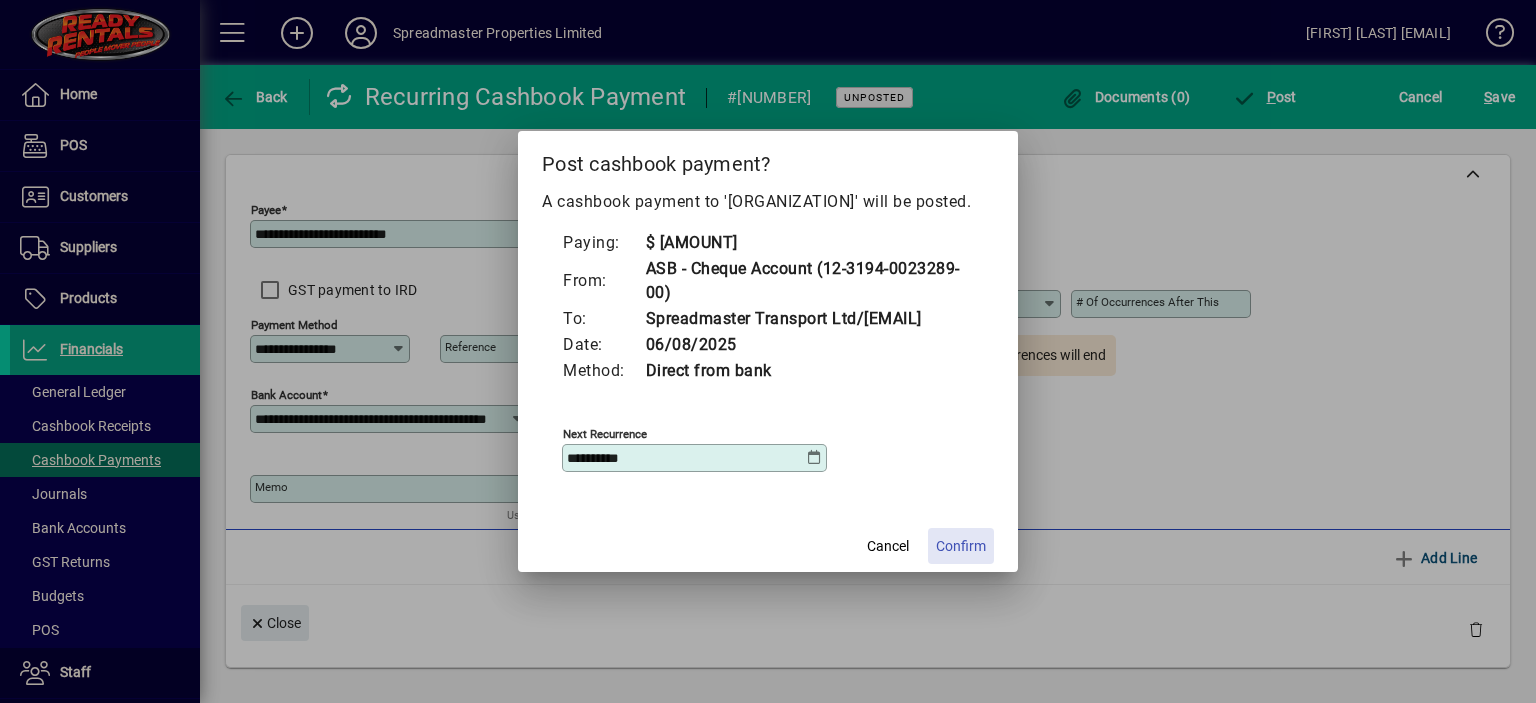 click on "Confirm" 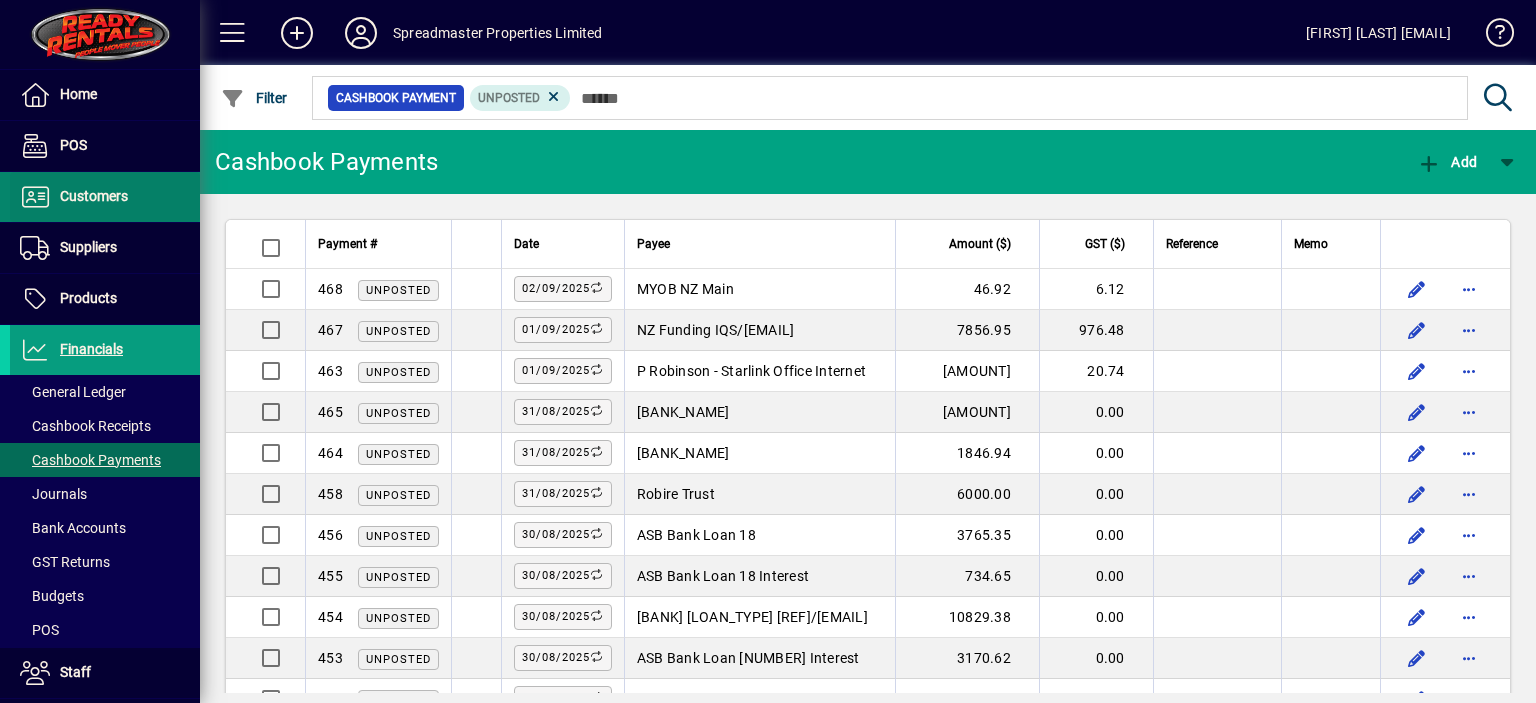 click on "Customers" at bounding box center [94, 196] 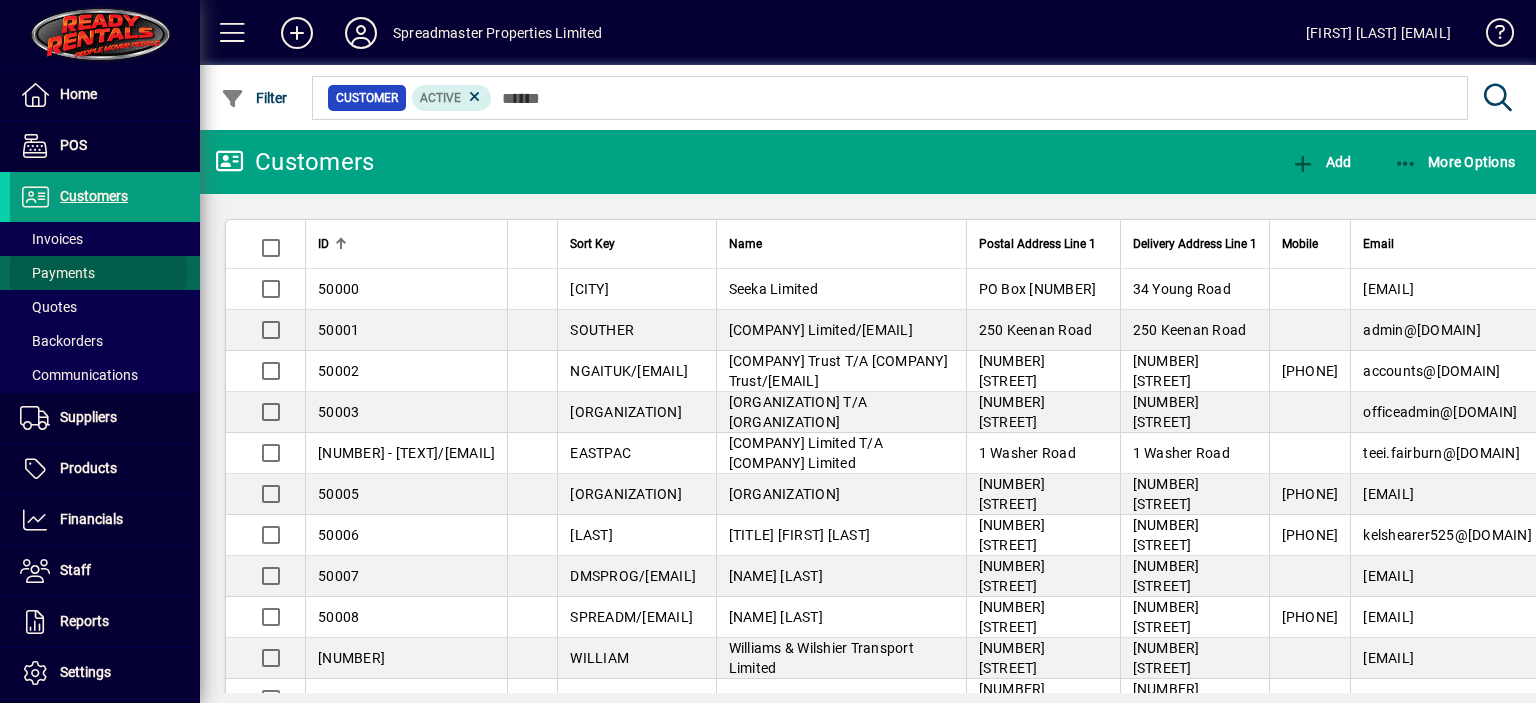 click on "Payments" at bounding box center (57, 273) 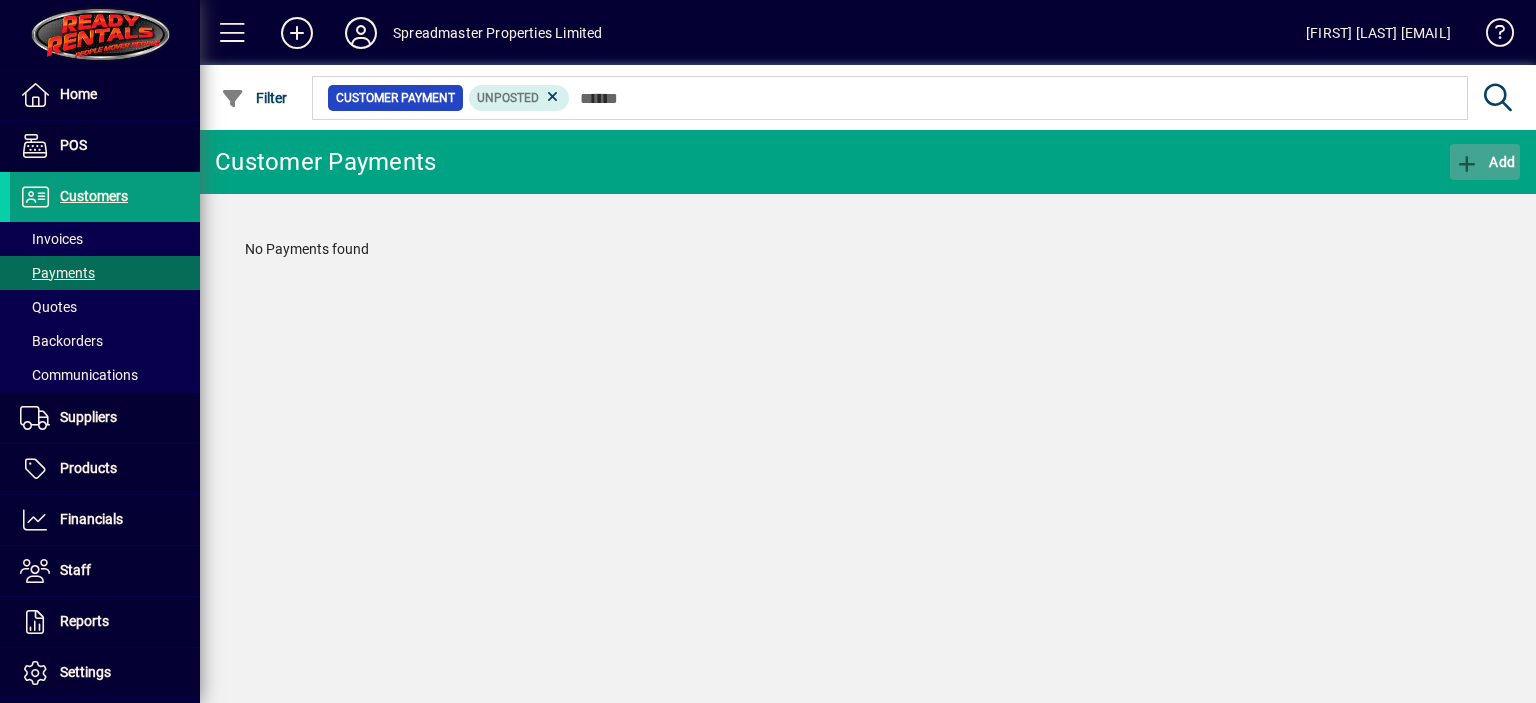 click on "Add" 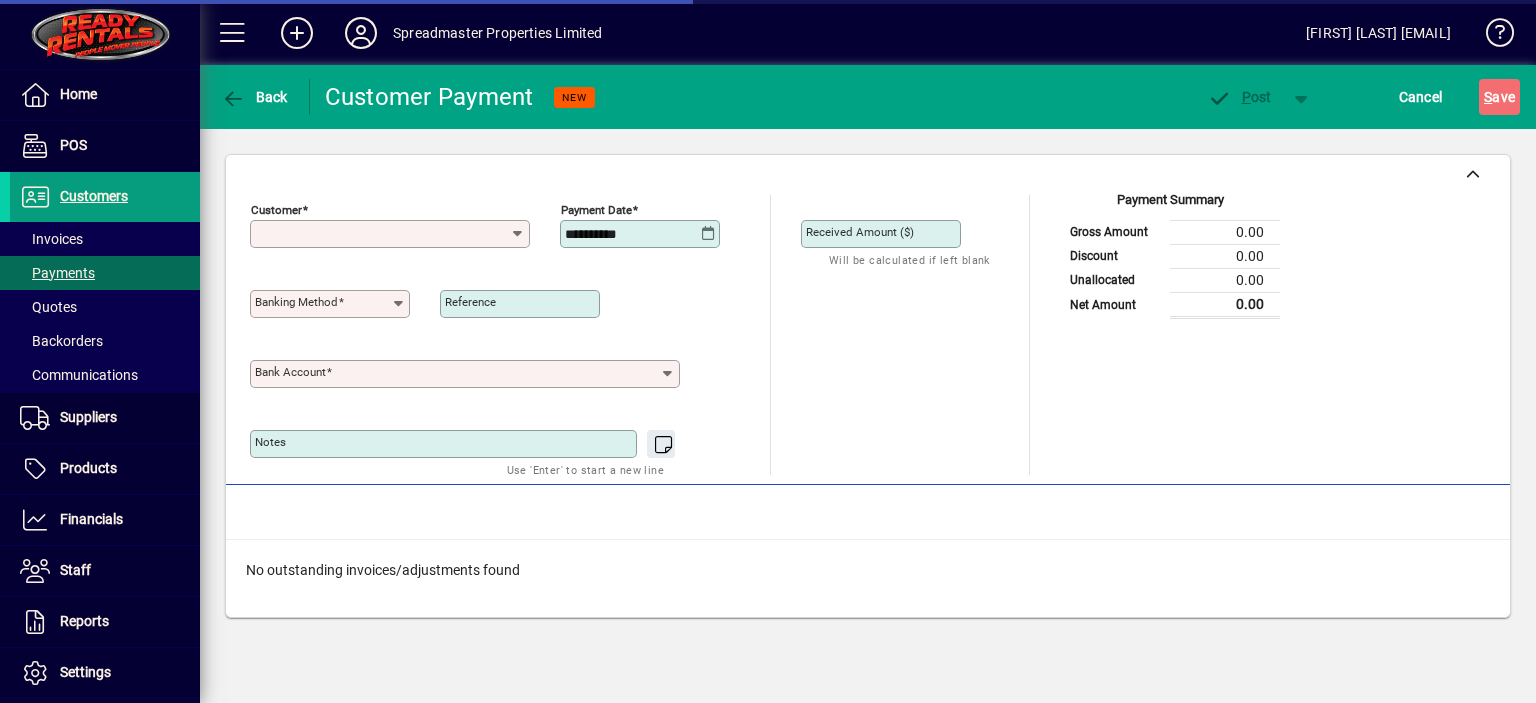 type on "**********" 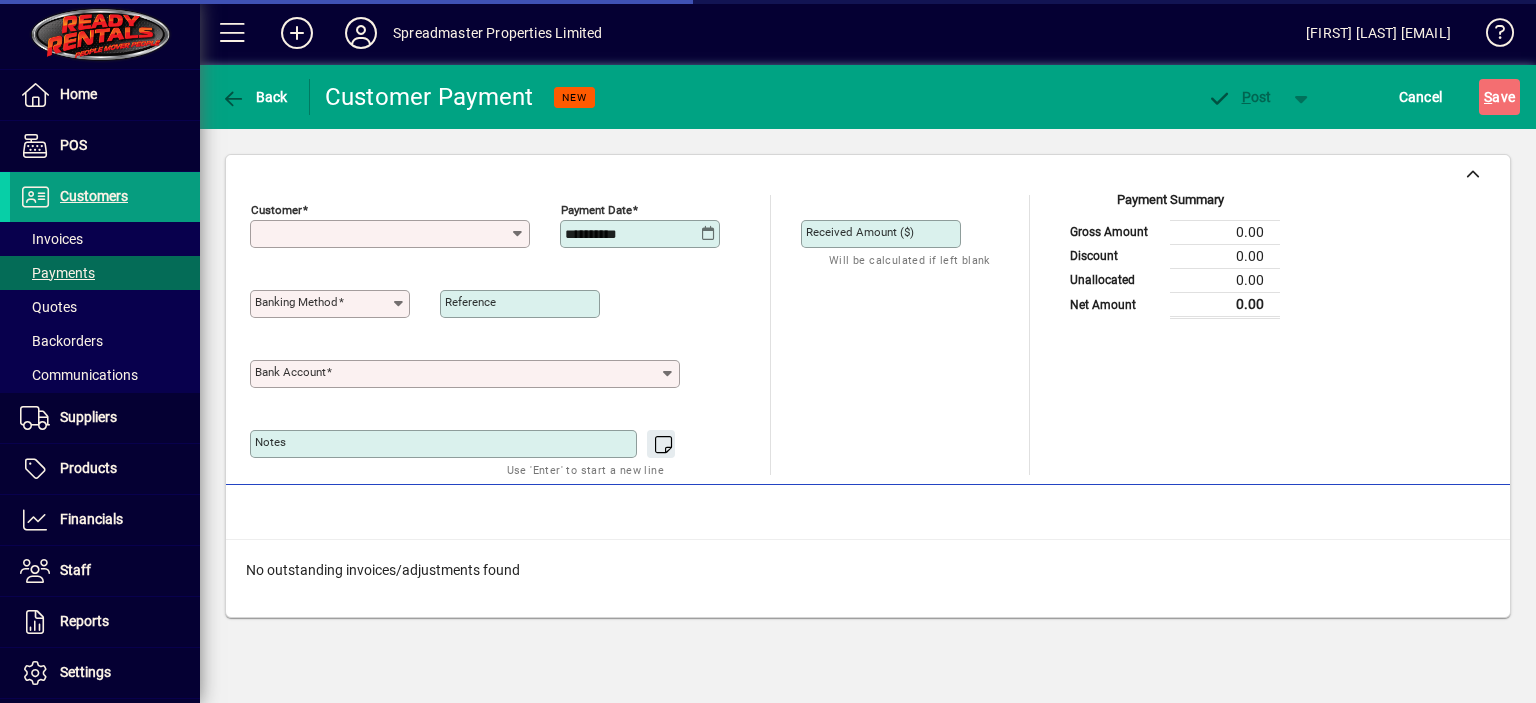 type on "**********" 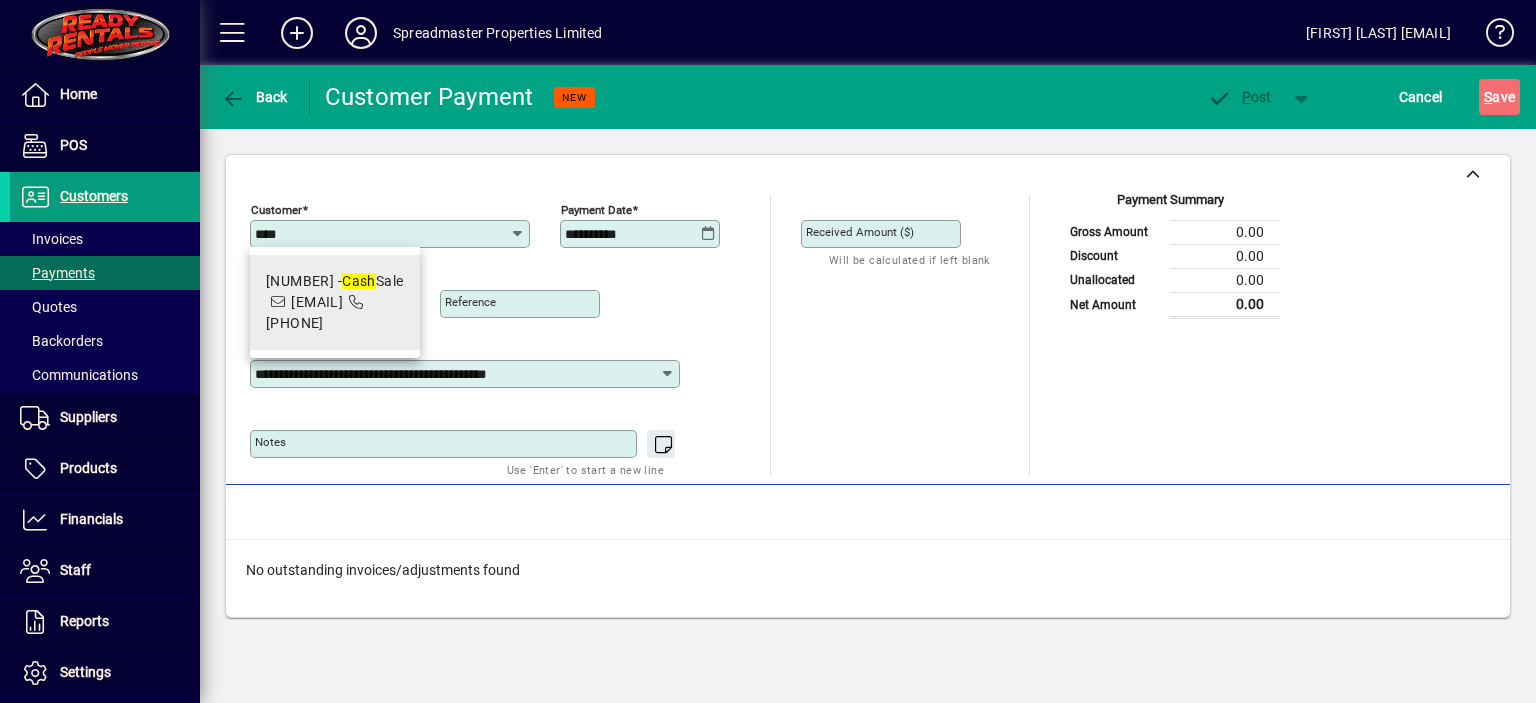 click on "Cash" at bounding box center [359, 281] 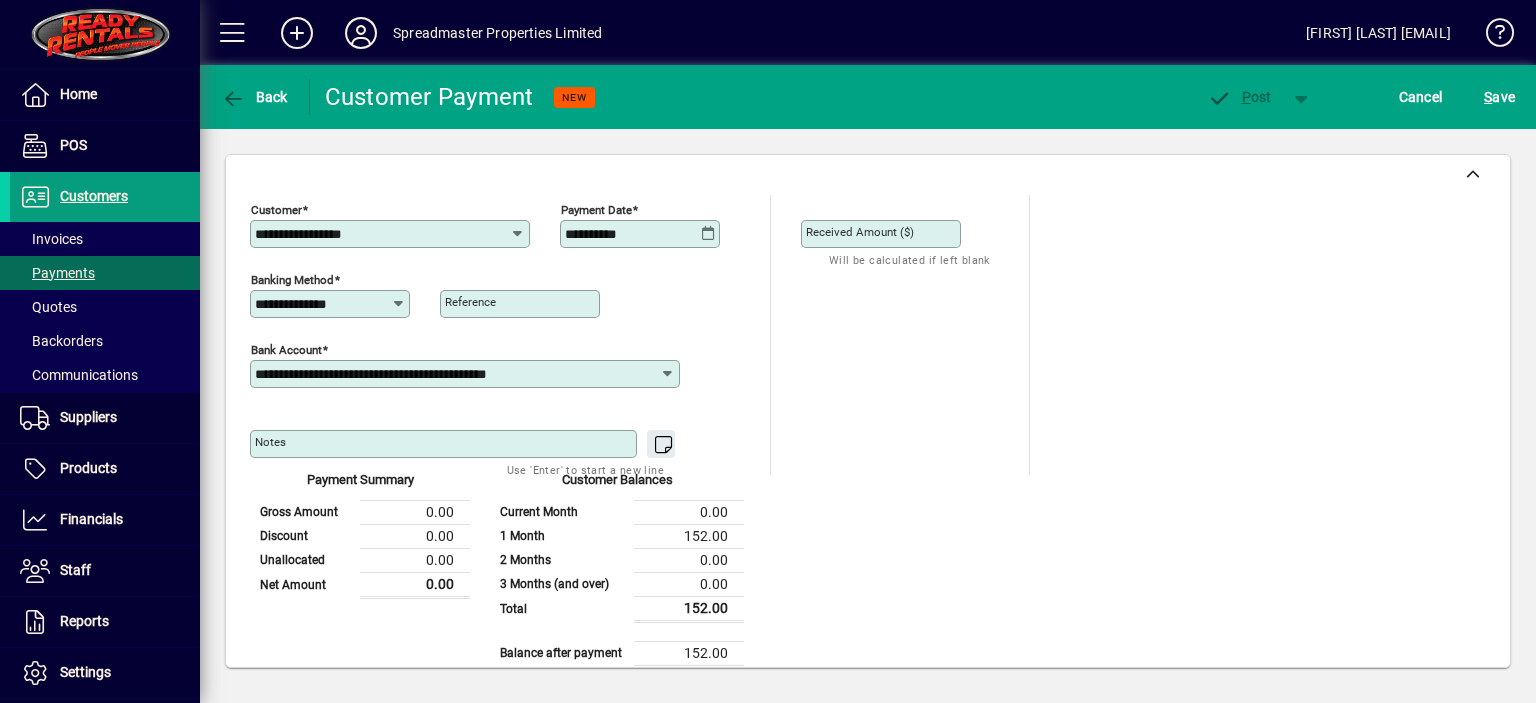 click 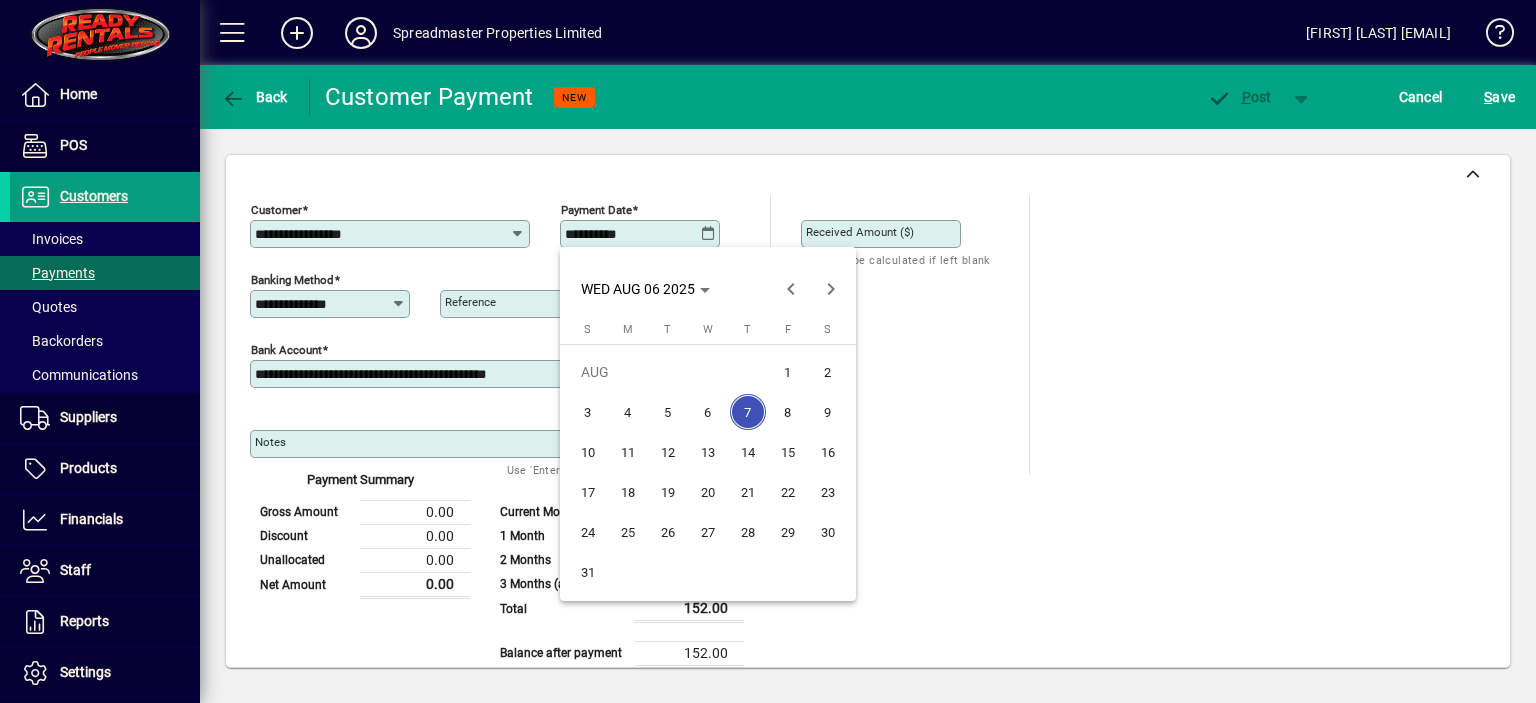 click on "6" at bounding box center (708, 412) 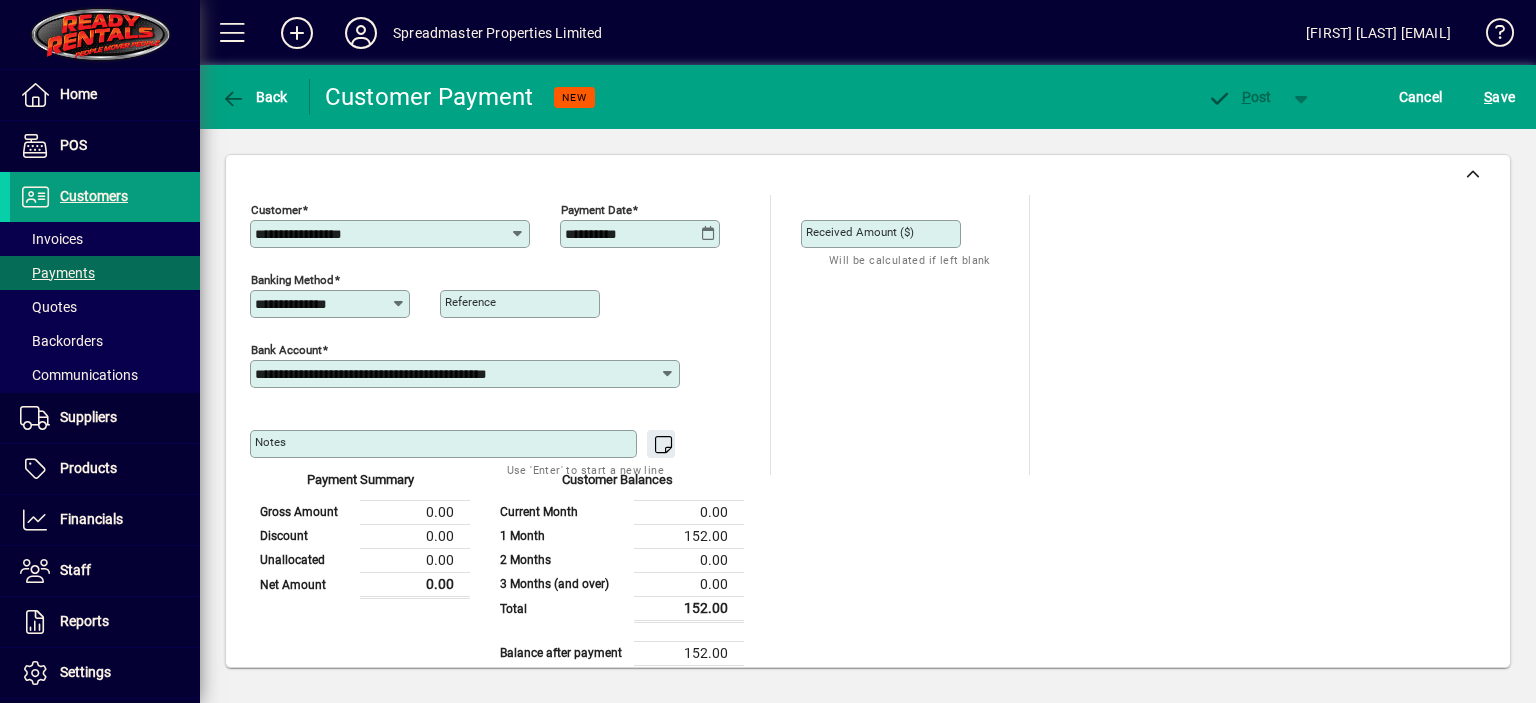click on "Received Amount ($)" 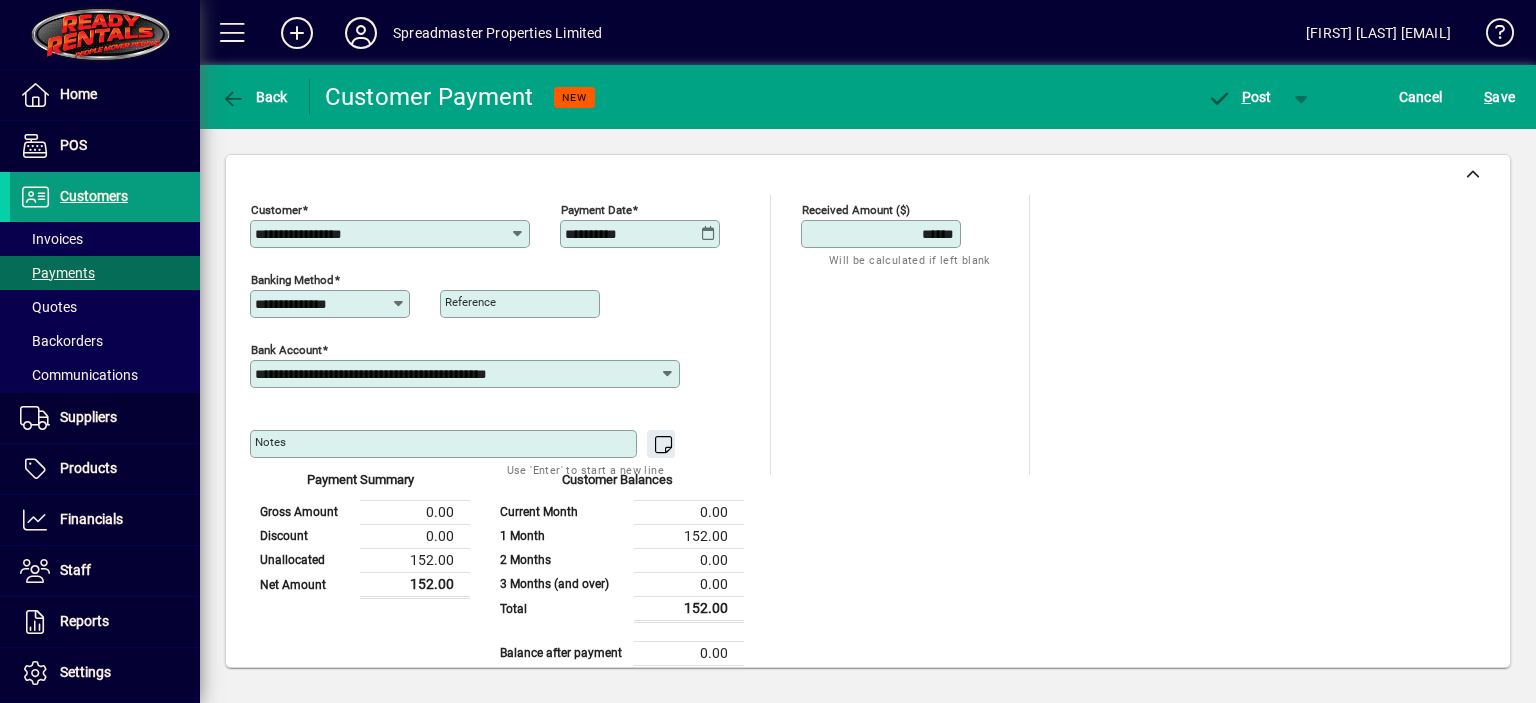 type on "******" 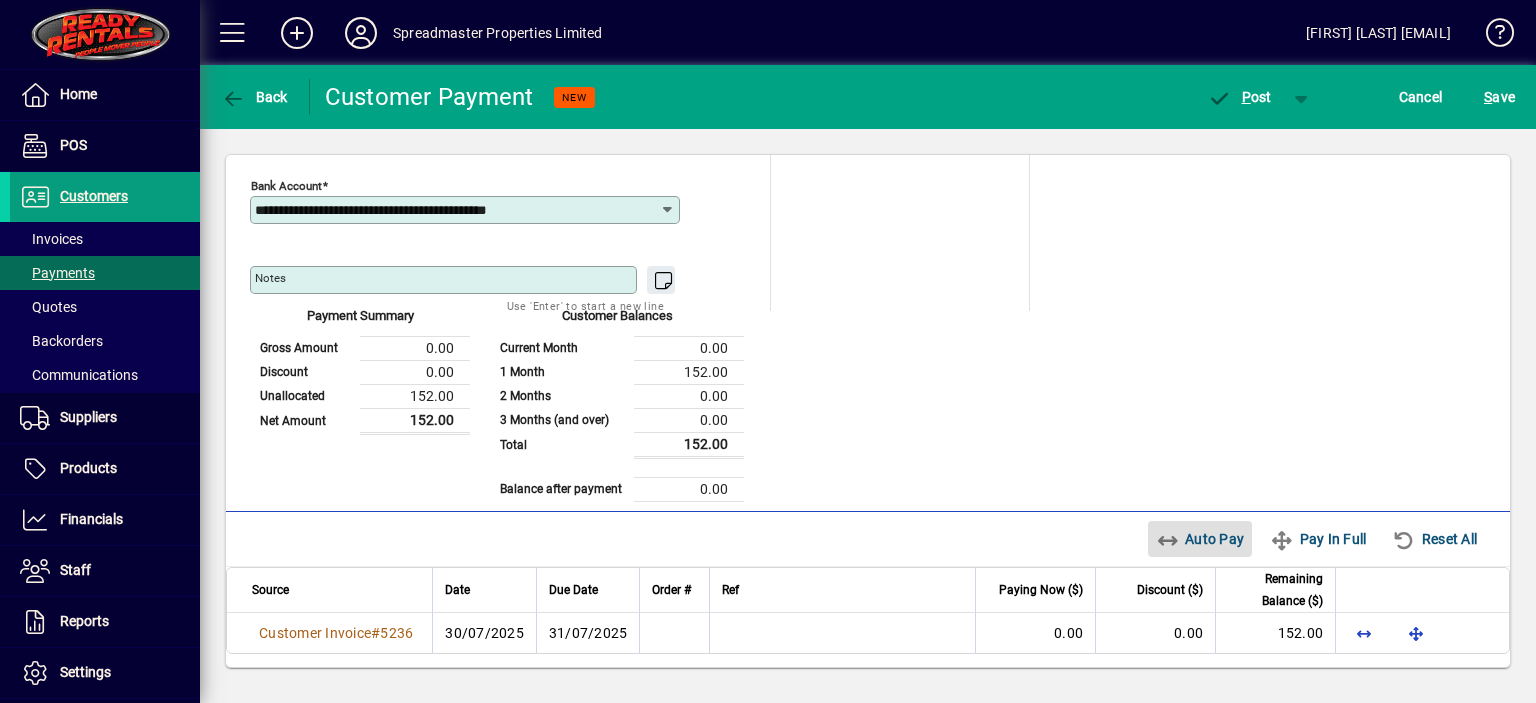 type 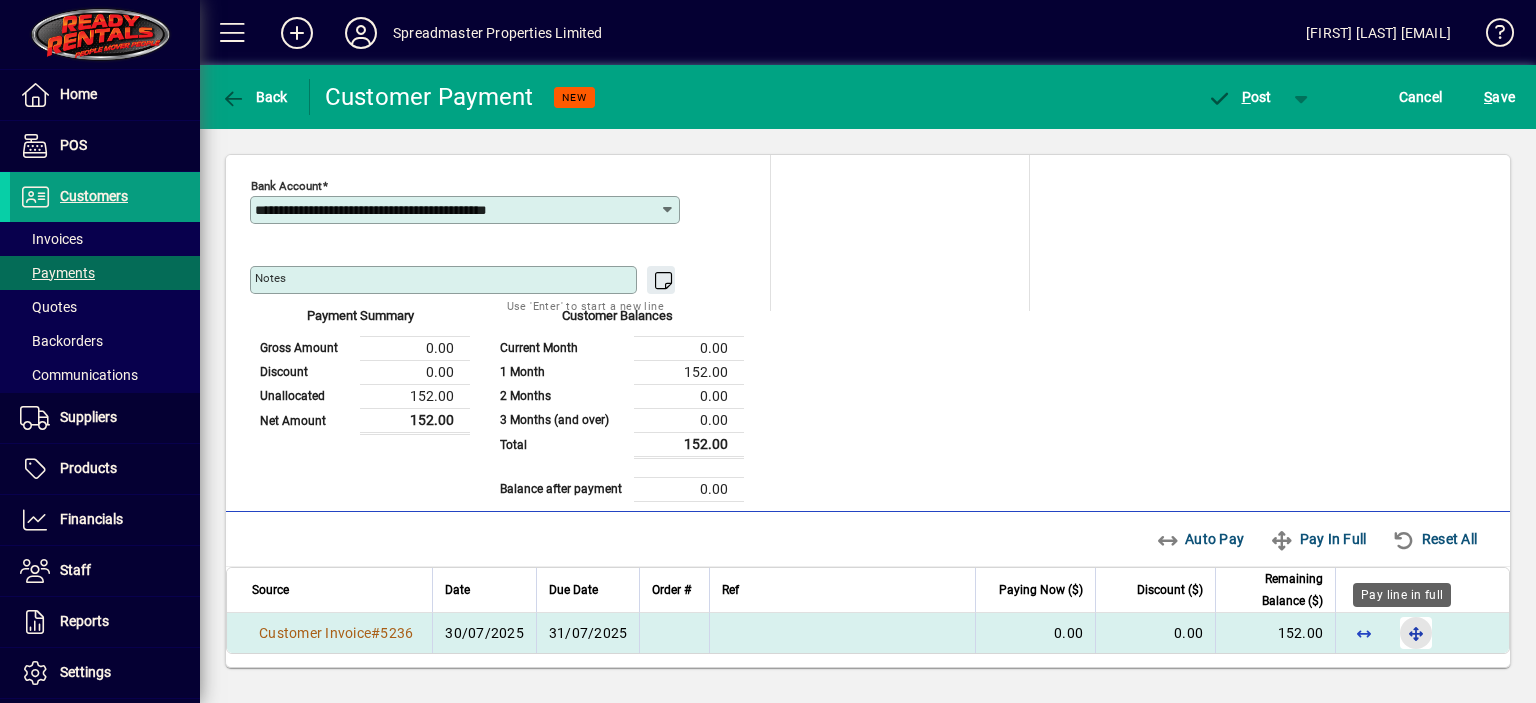 click at bounding box center [1416, 633] 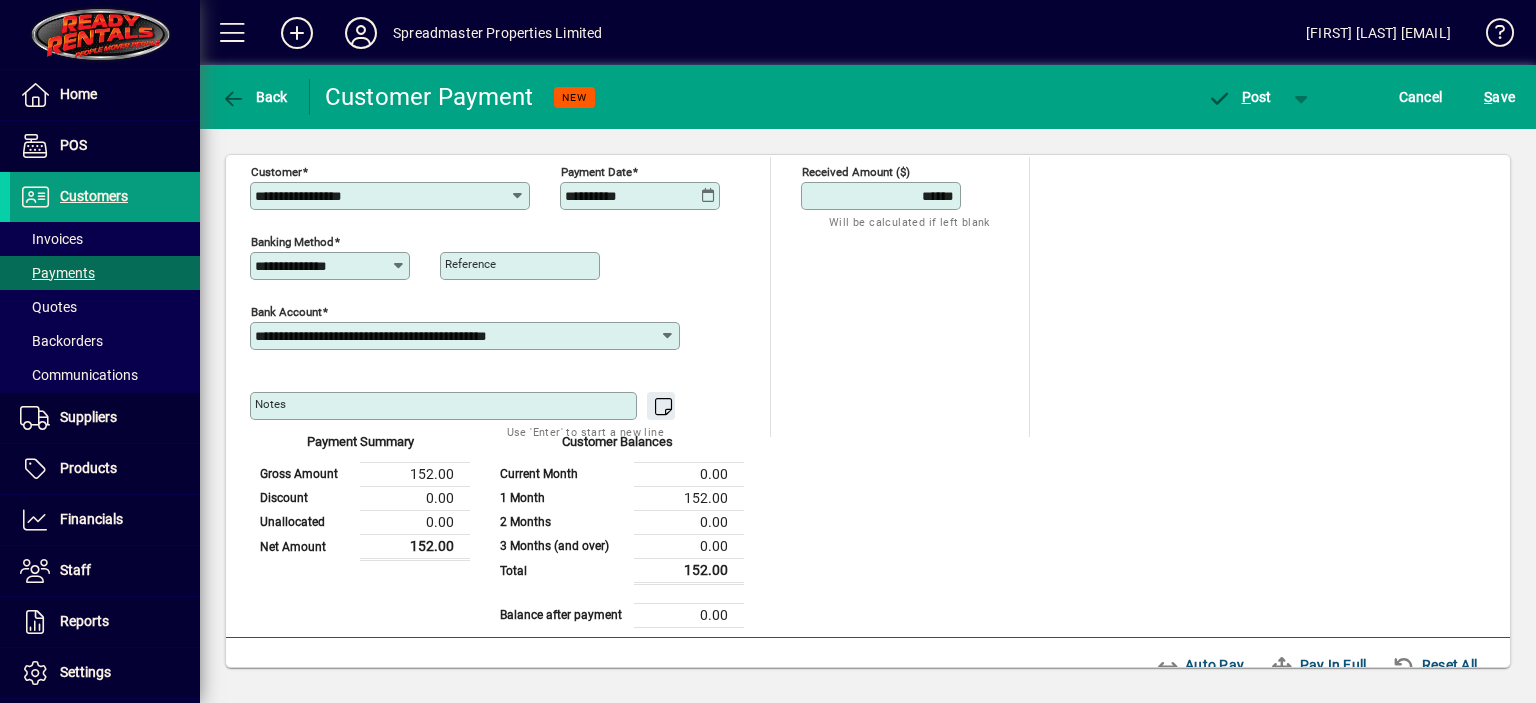 scroll, scrollTop: 0, scrollLeft: 0, axis: both 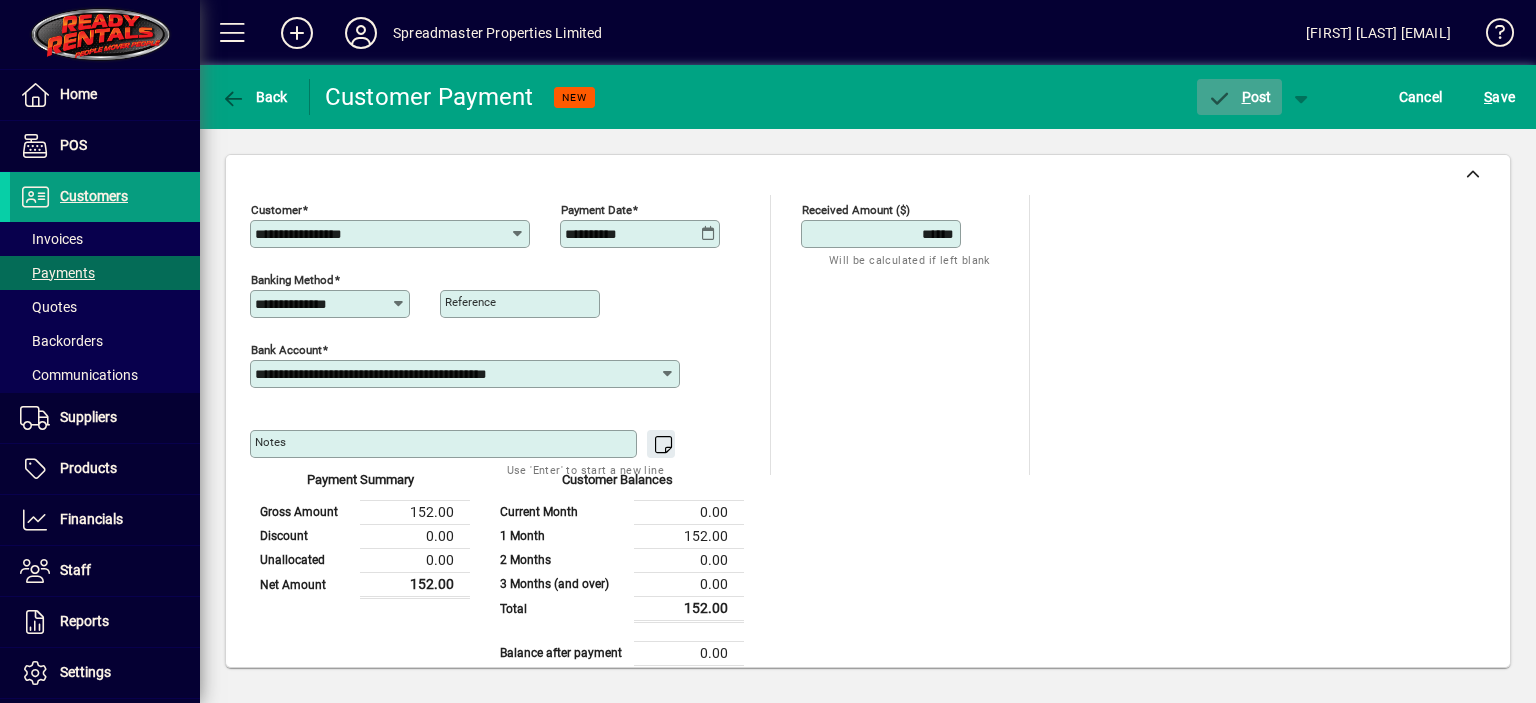 click on "P ost" 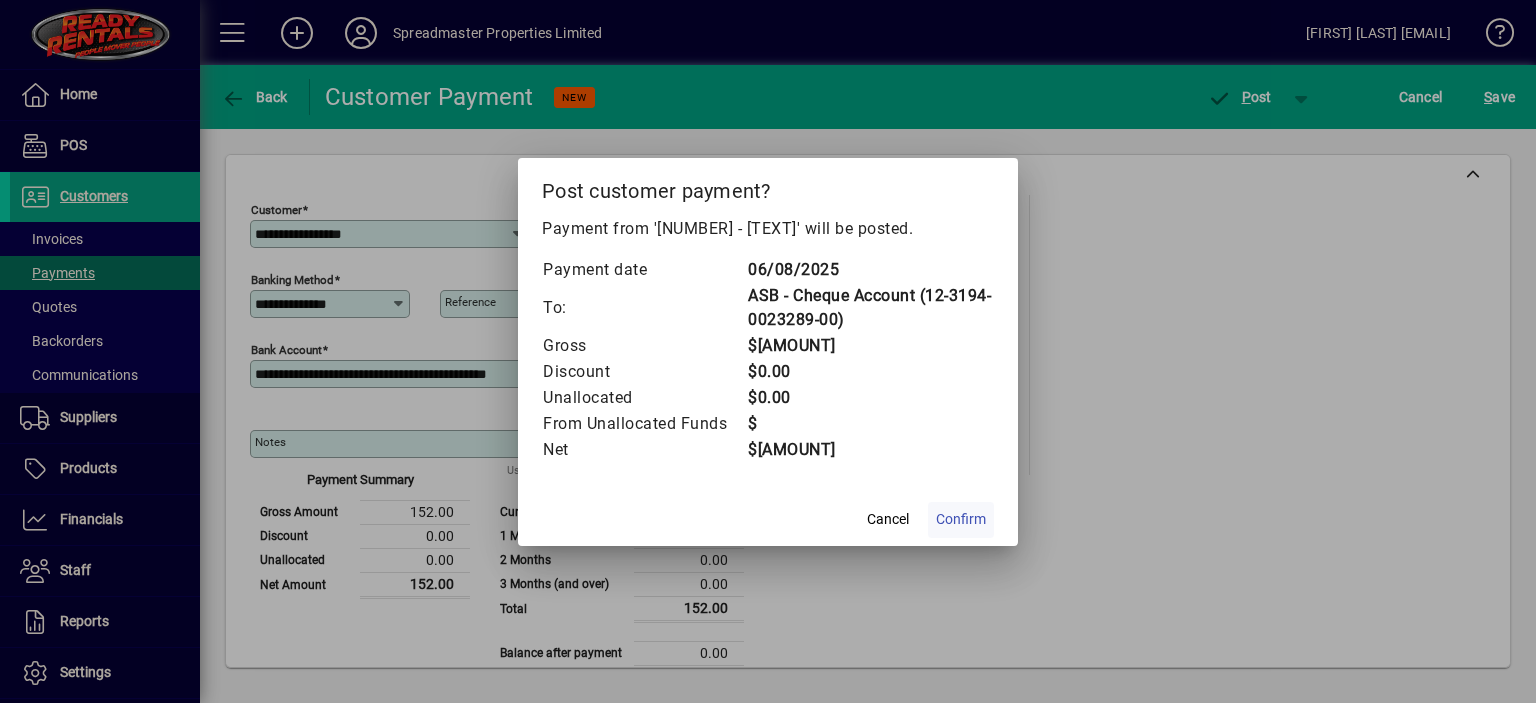 click on "Confirm" 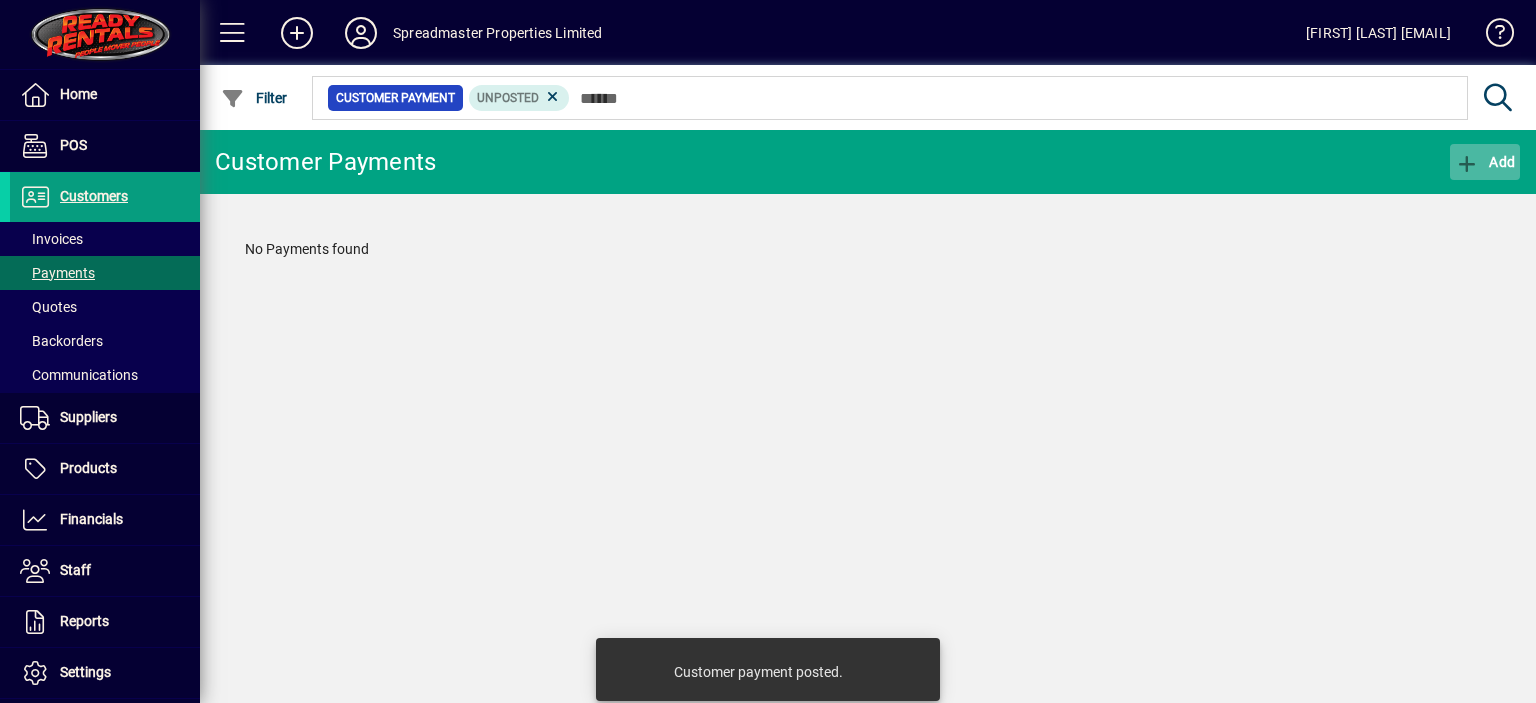click on "Add" 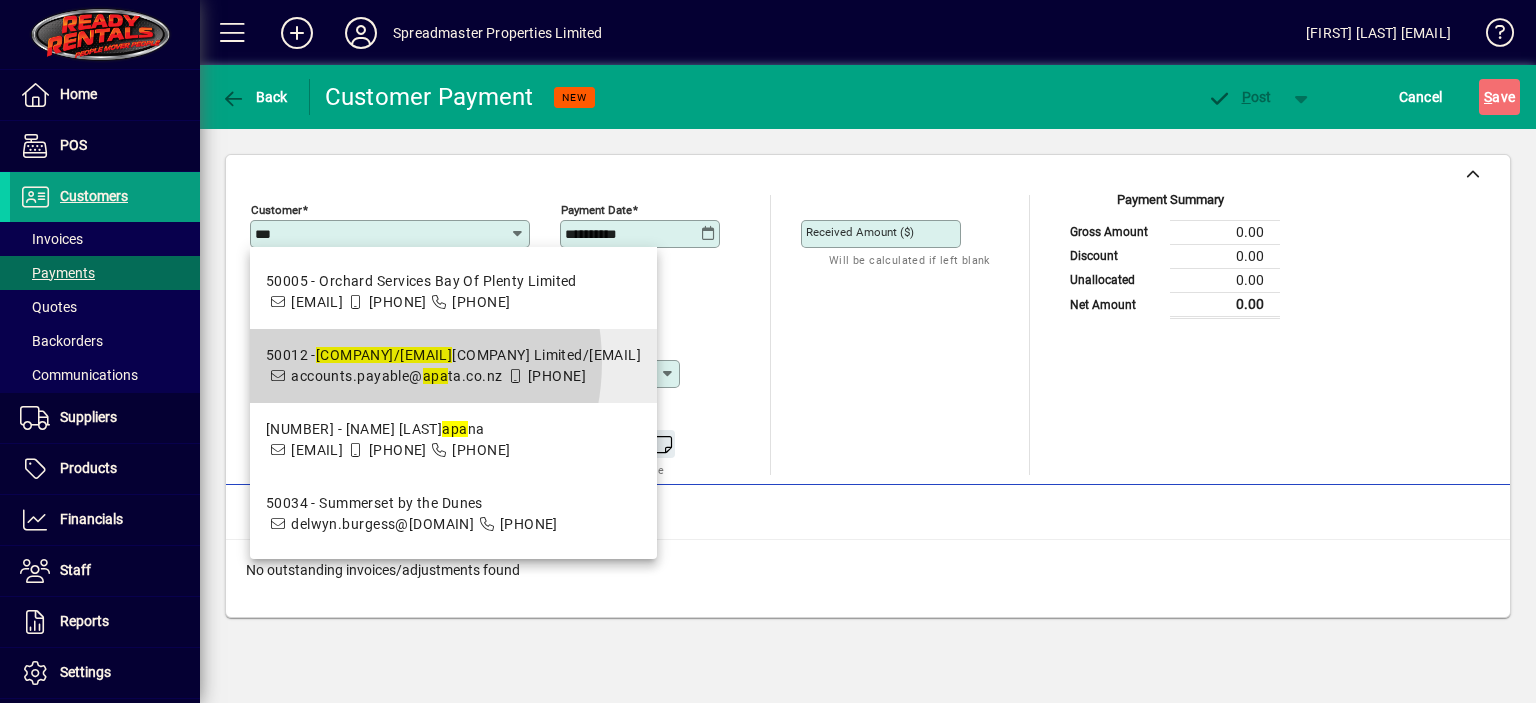 click on "[NUMBER] - [NAME] [LAST]" at bounding box center [453, 355] 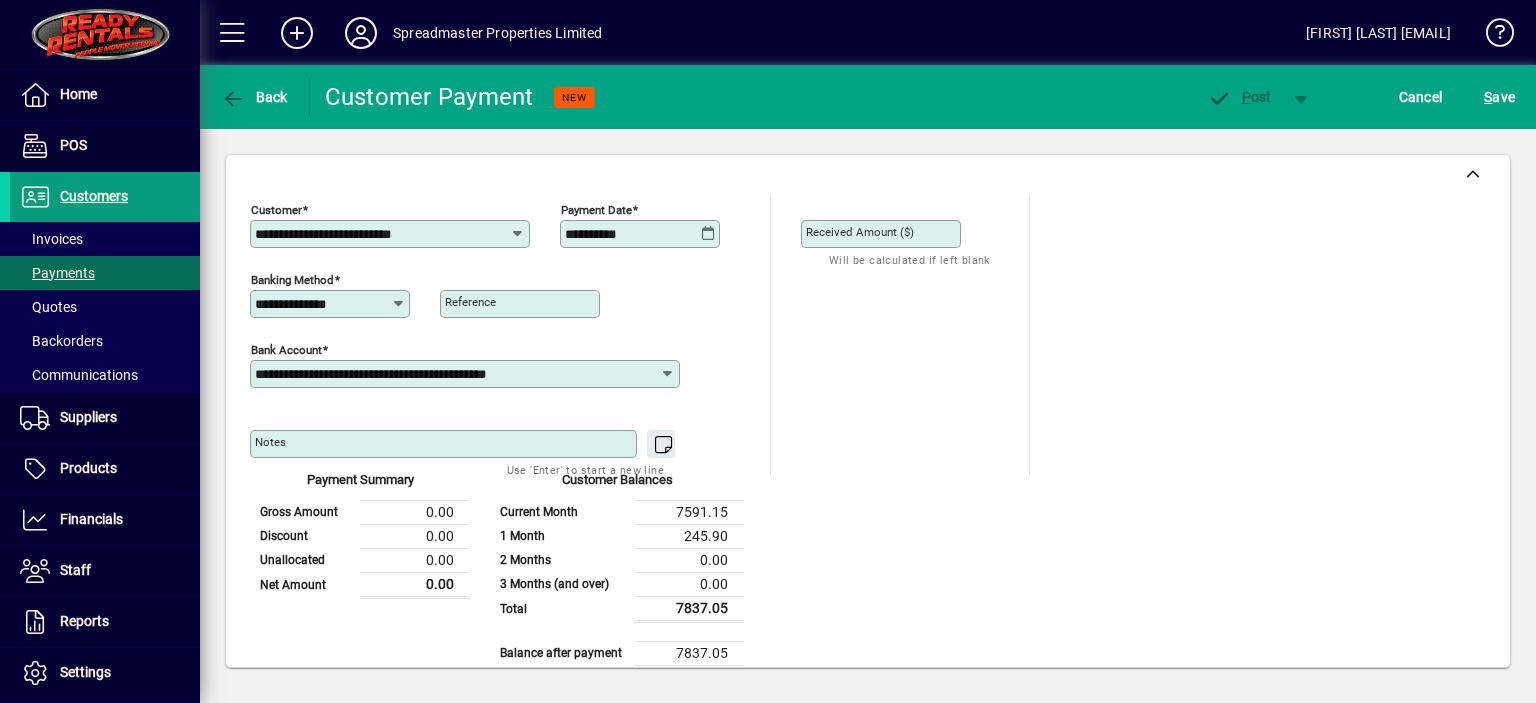 click 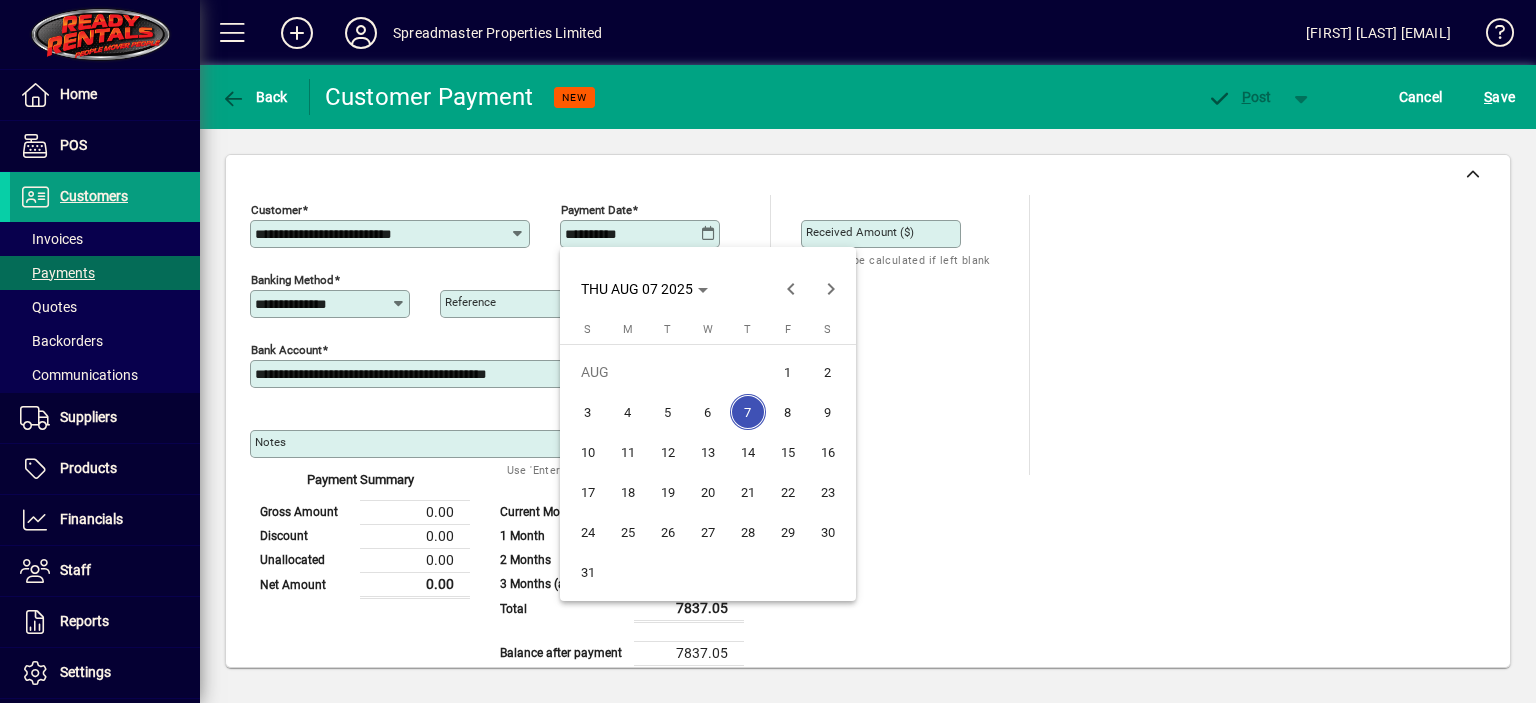 click on "6" at bounding box center [708, 412] 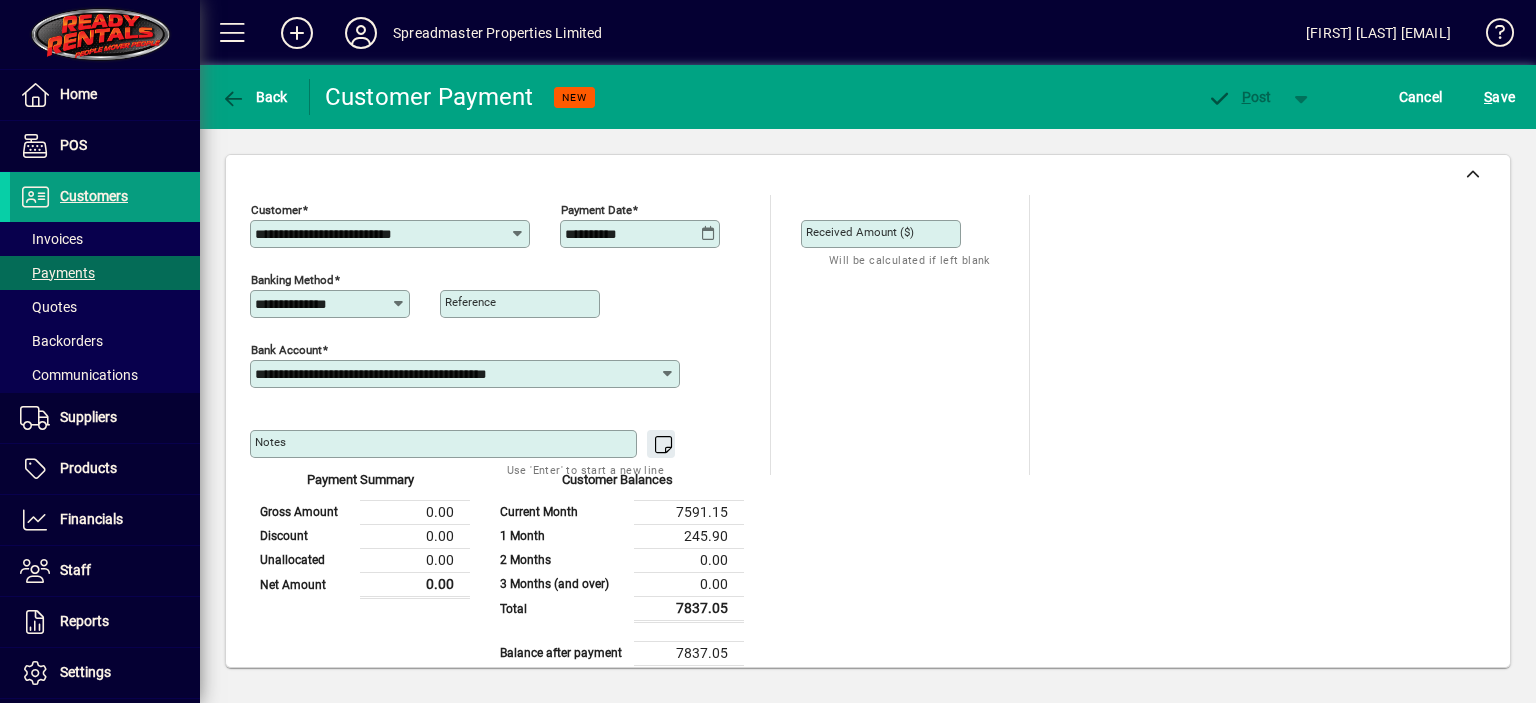 click on "Received Amount ($)" at bounding box center (860, 232) 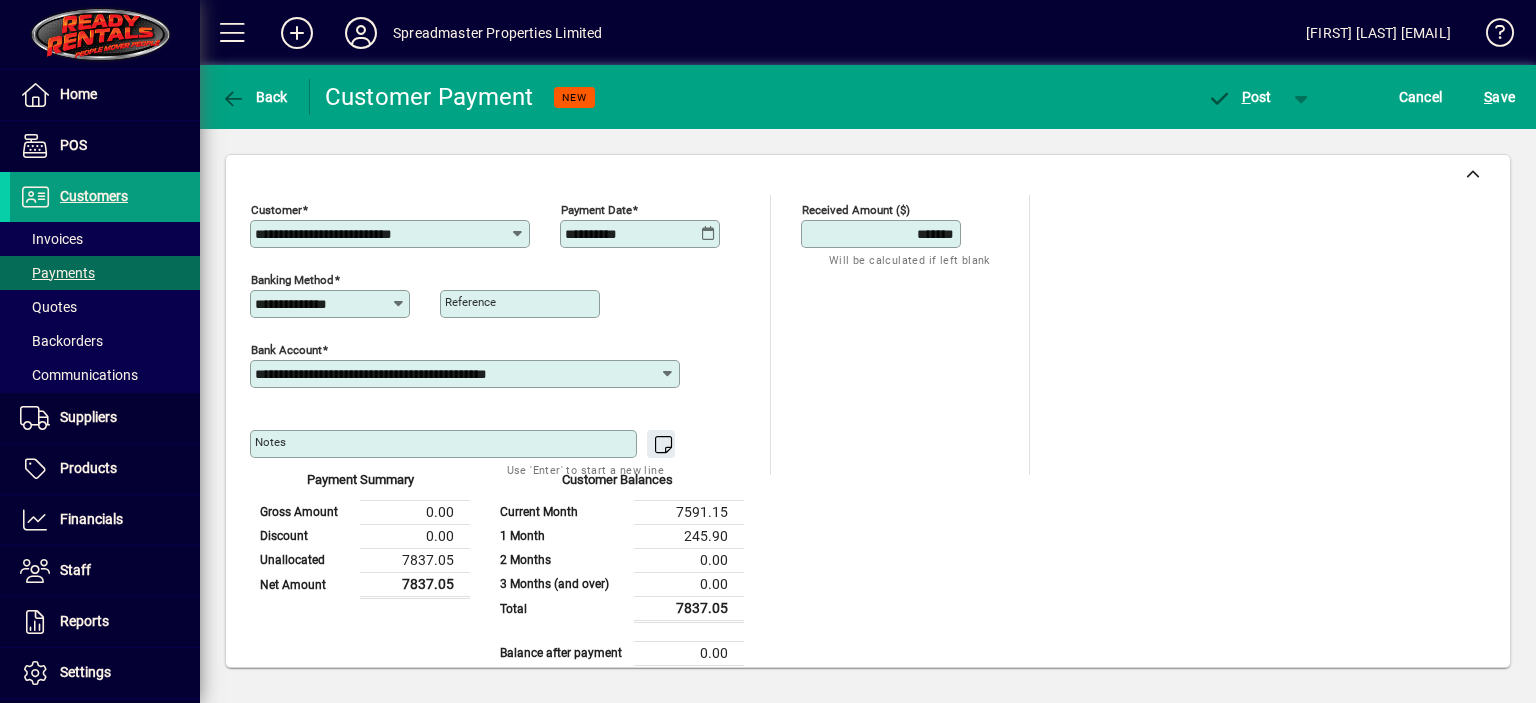 type on "*******" 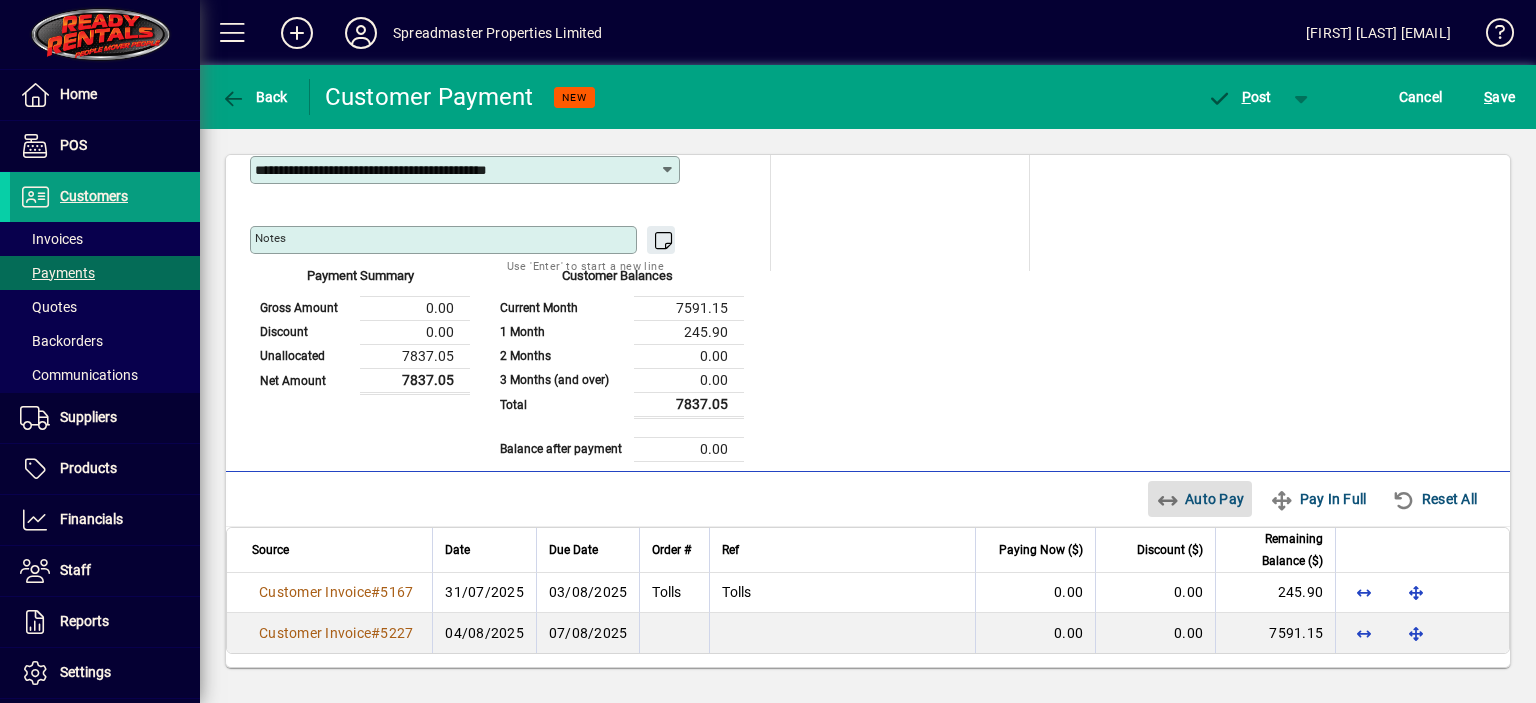 type 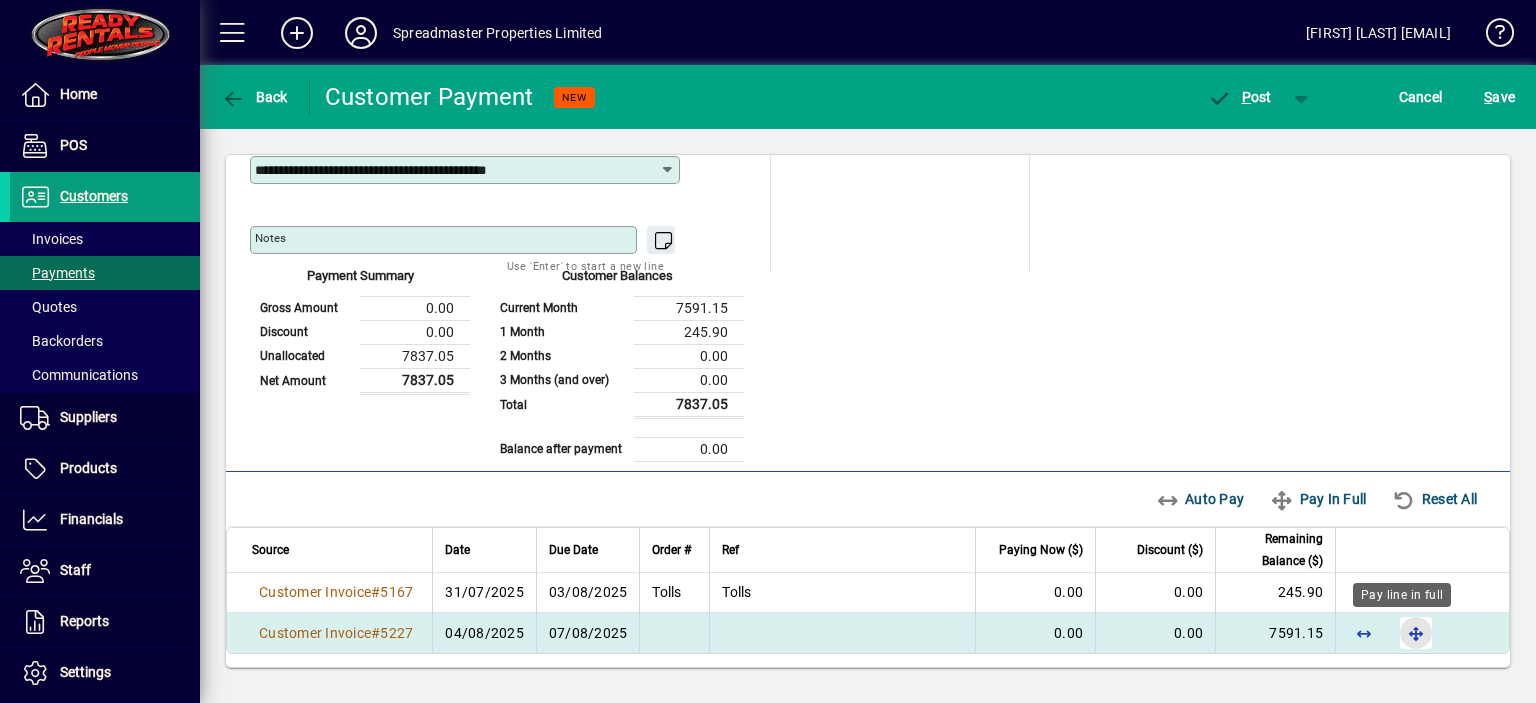 click at bounding box center (1416, 633) 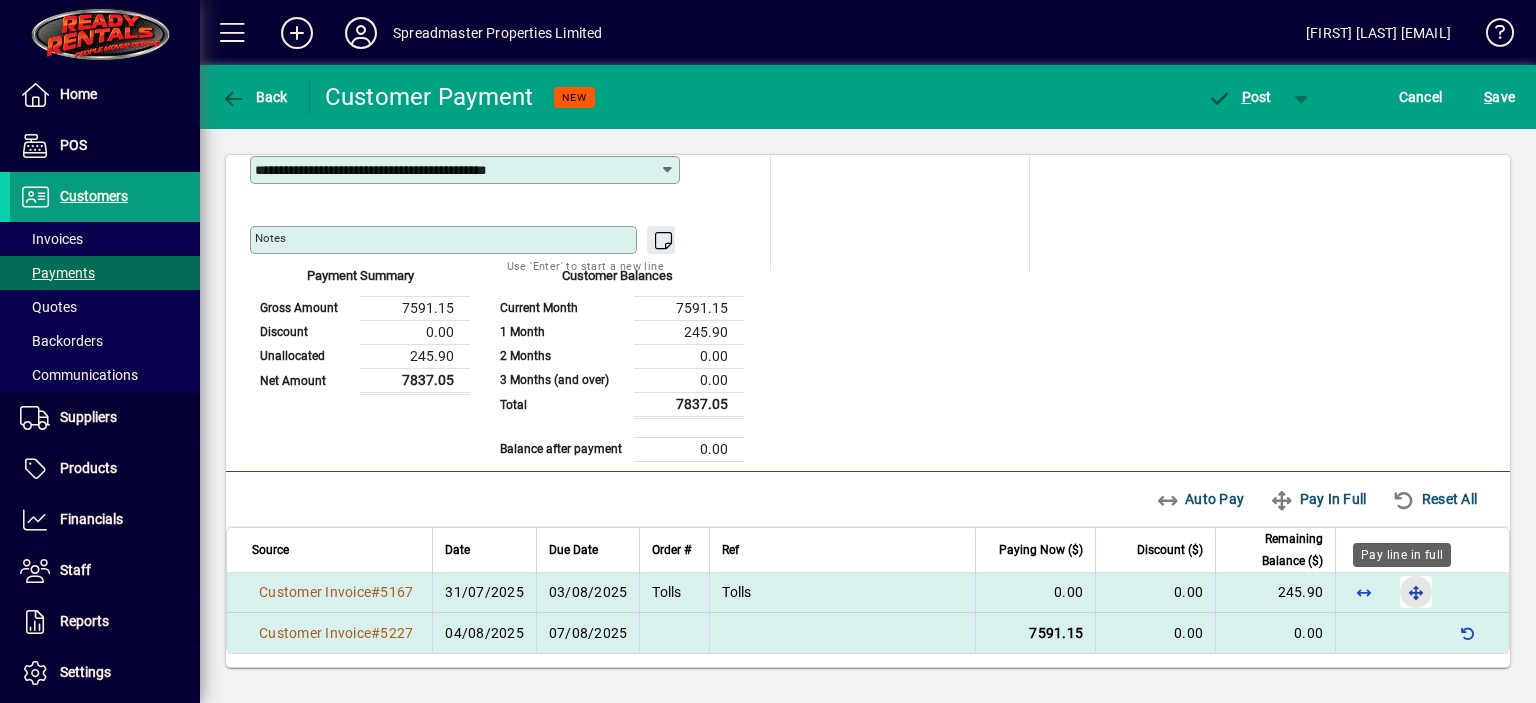 click at bounding box center (1416, 592) 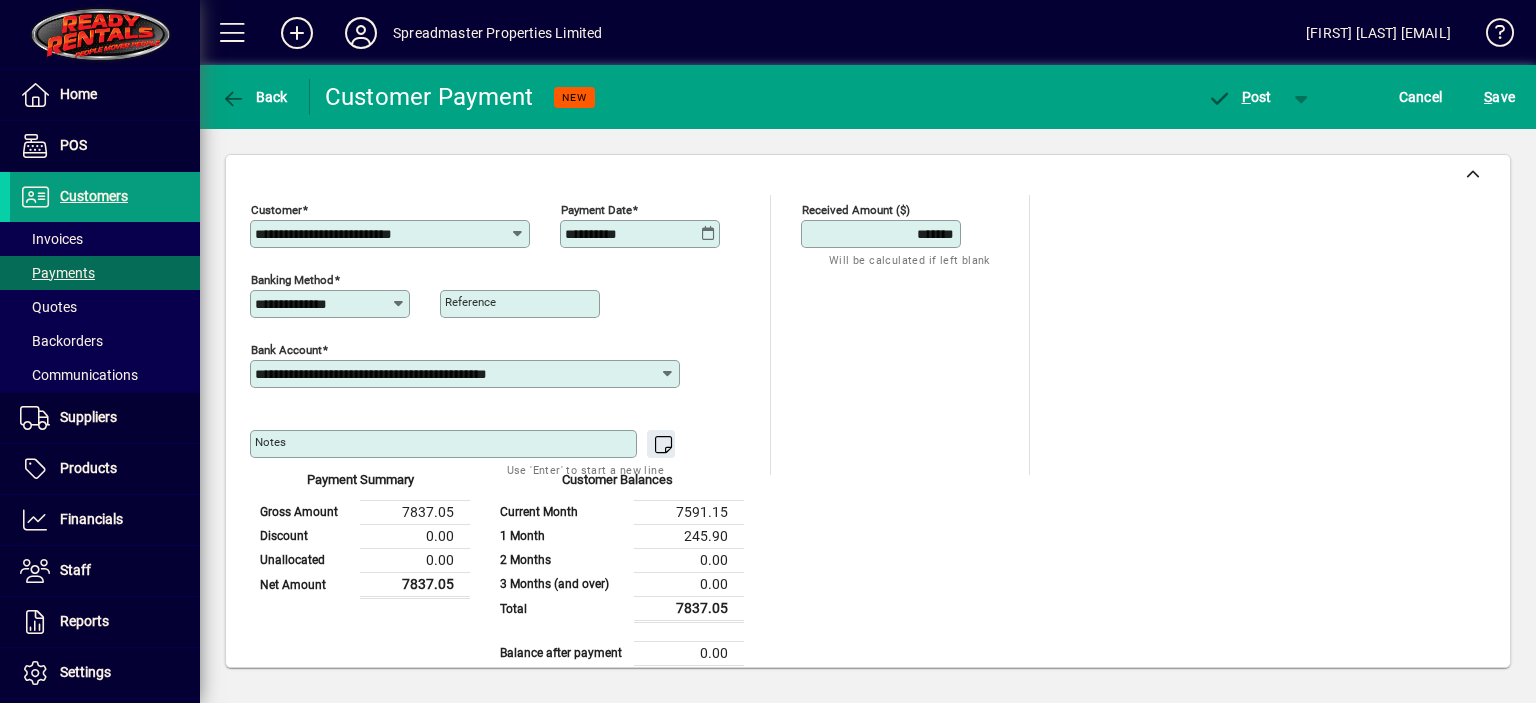 scroll, scrollTop: 0, scrollLeft: 0, axis: both 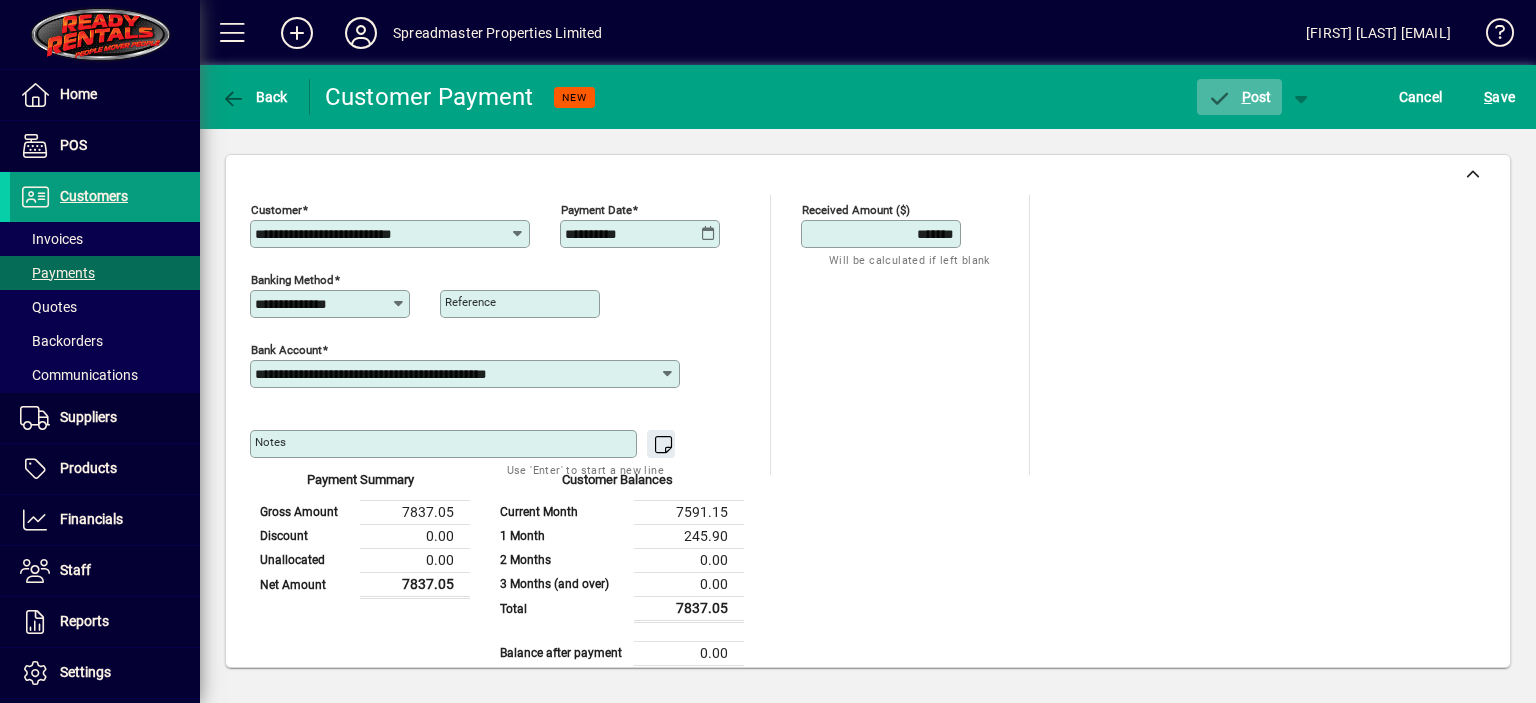 click on "P ost" 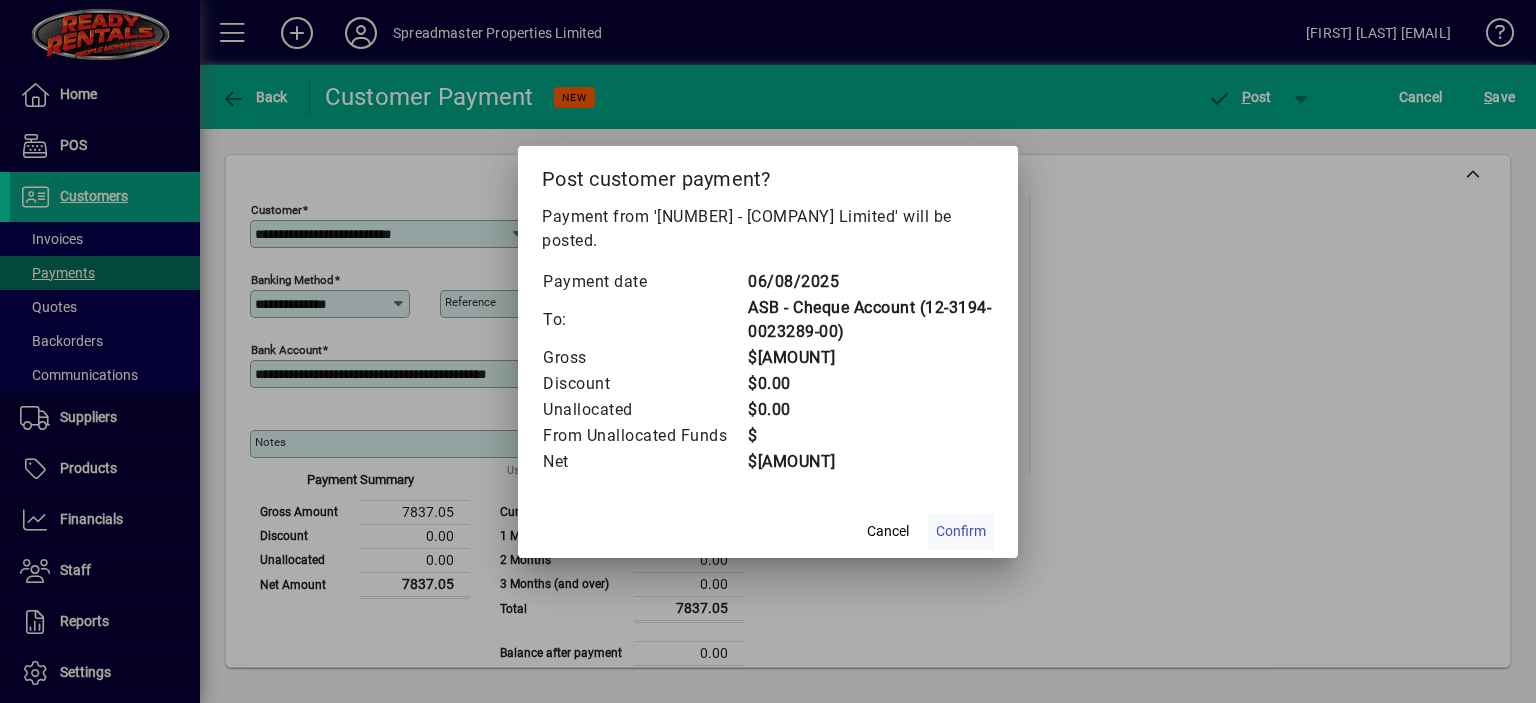 click on "Confirm" 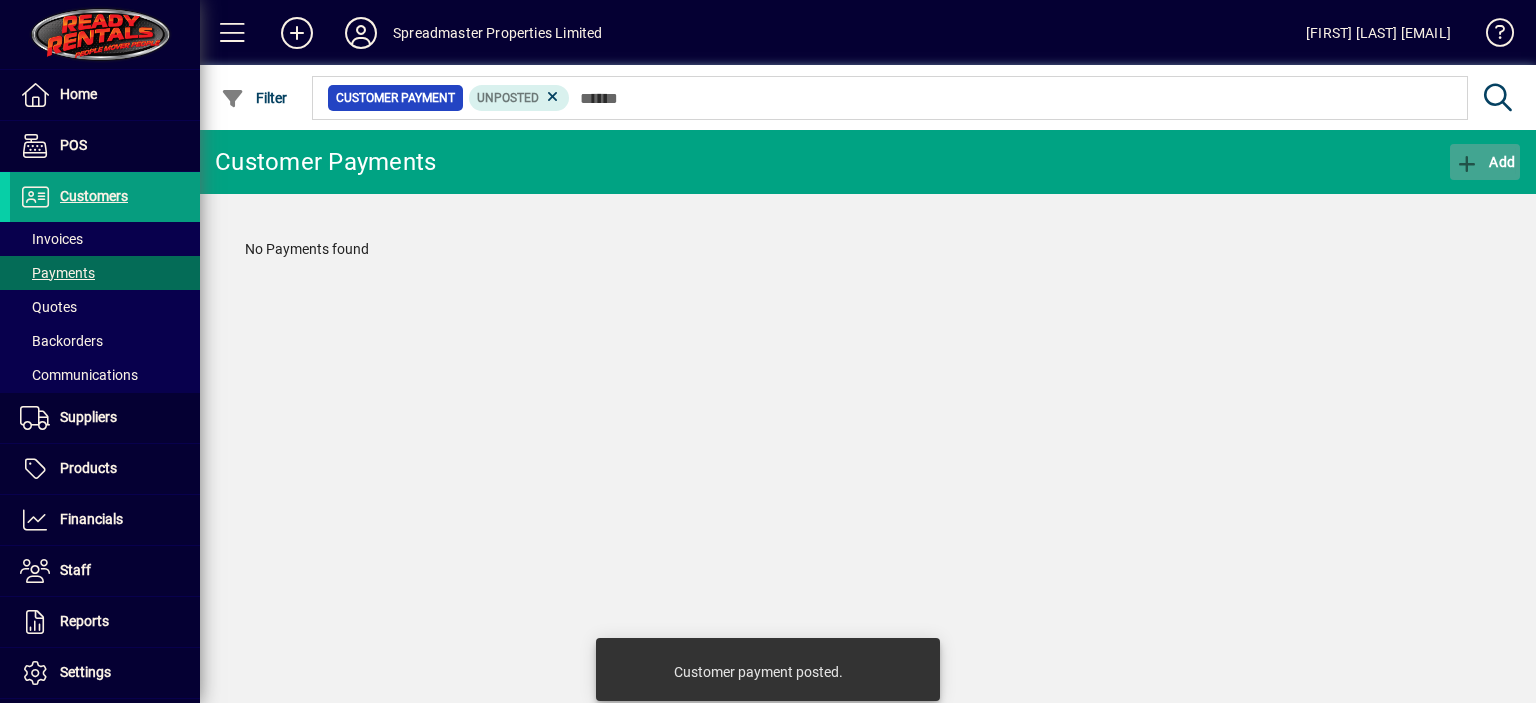 click on "Add" 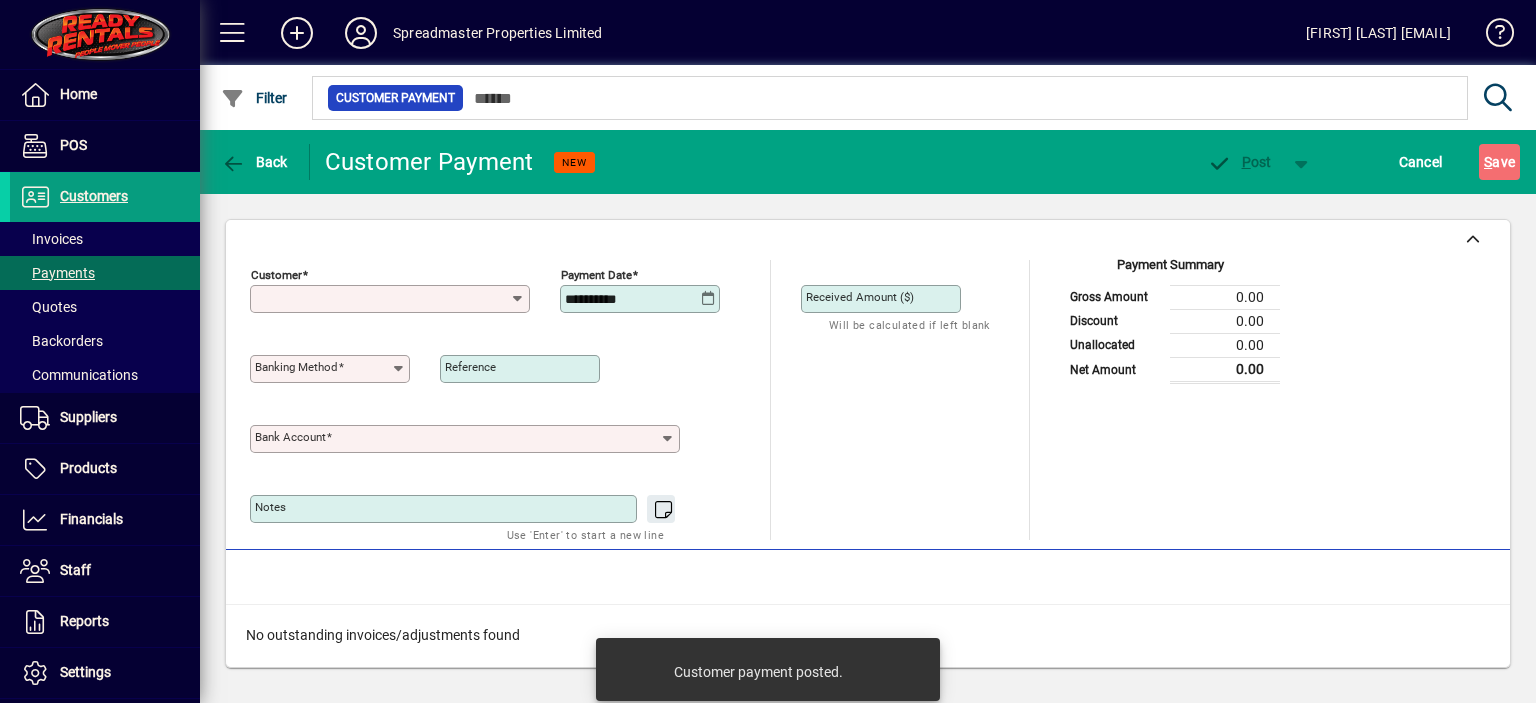 type on "**********" 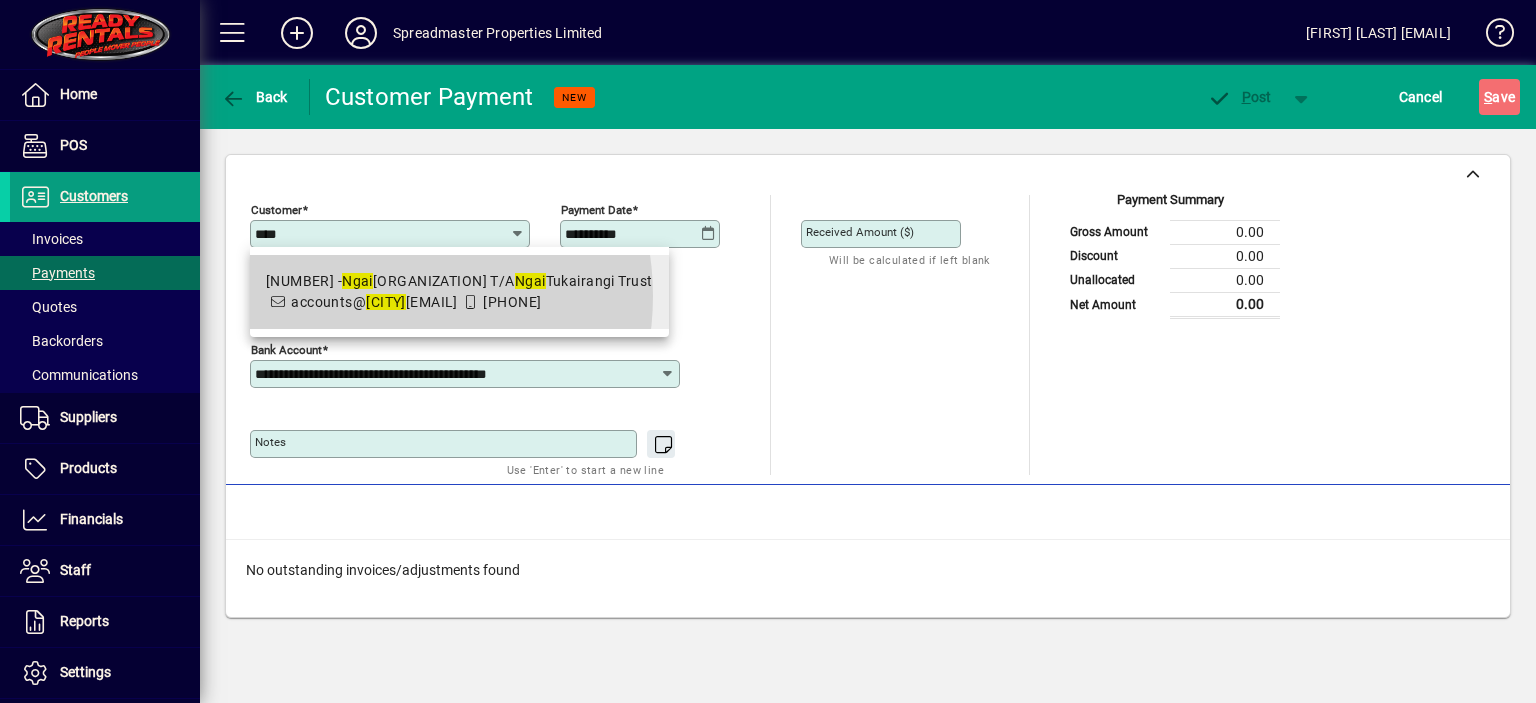 click on "[CITY]" at bounding box center (386, 302) 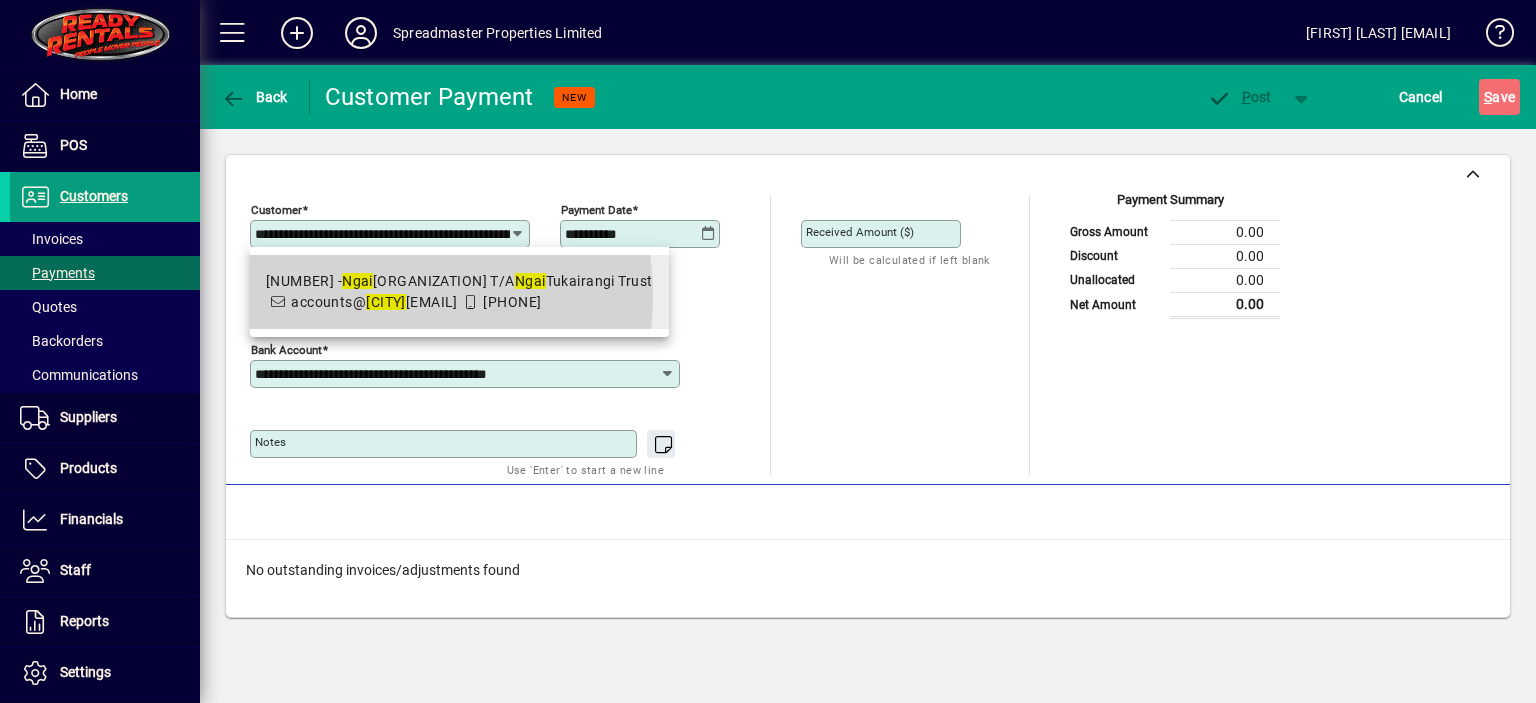 scroll, scrollTop: 0, scrollLeft: 106, axis: horizontal 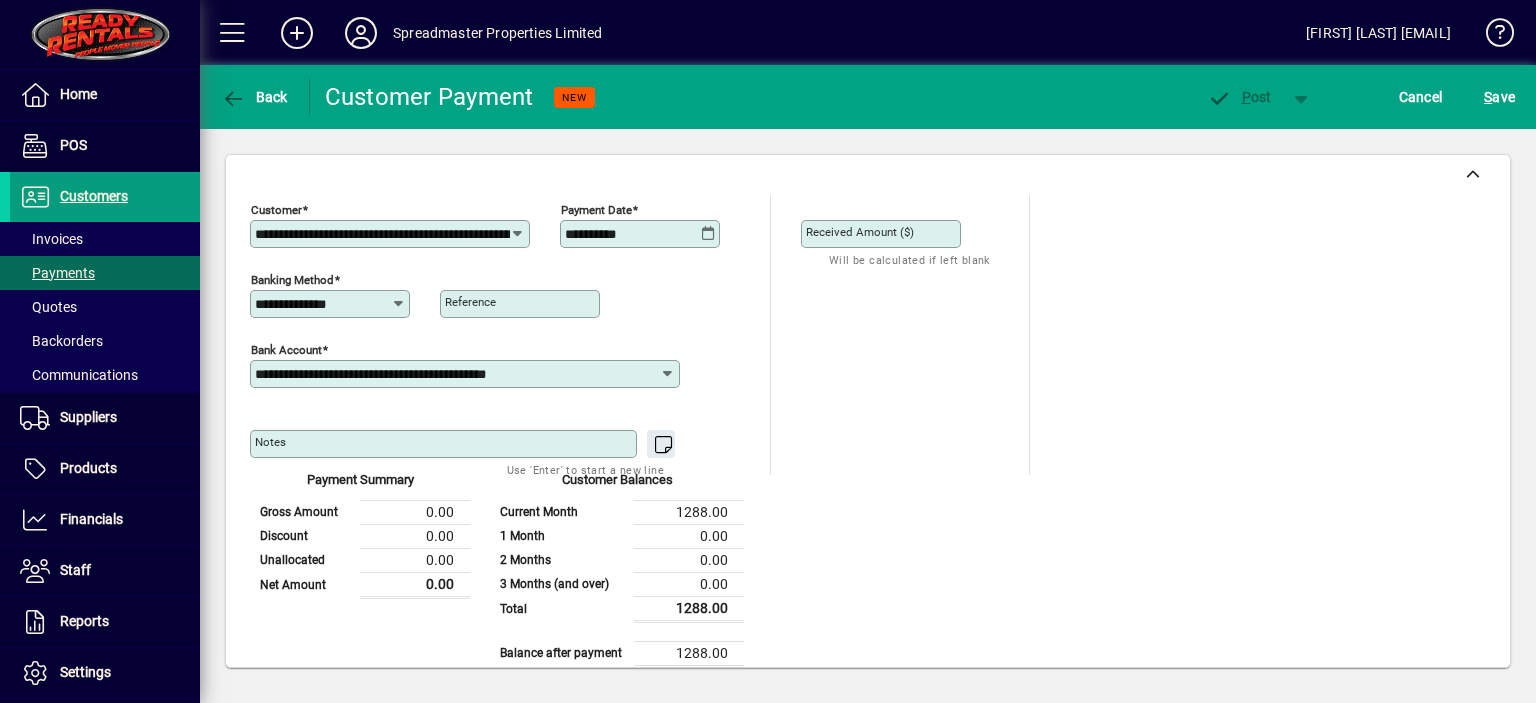 click 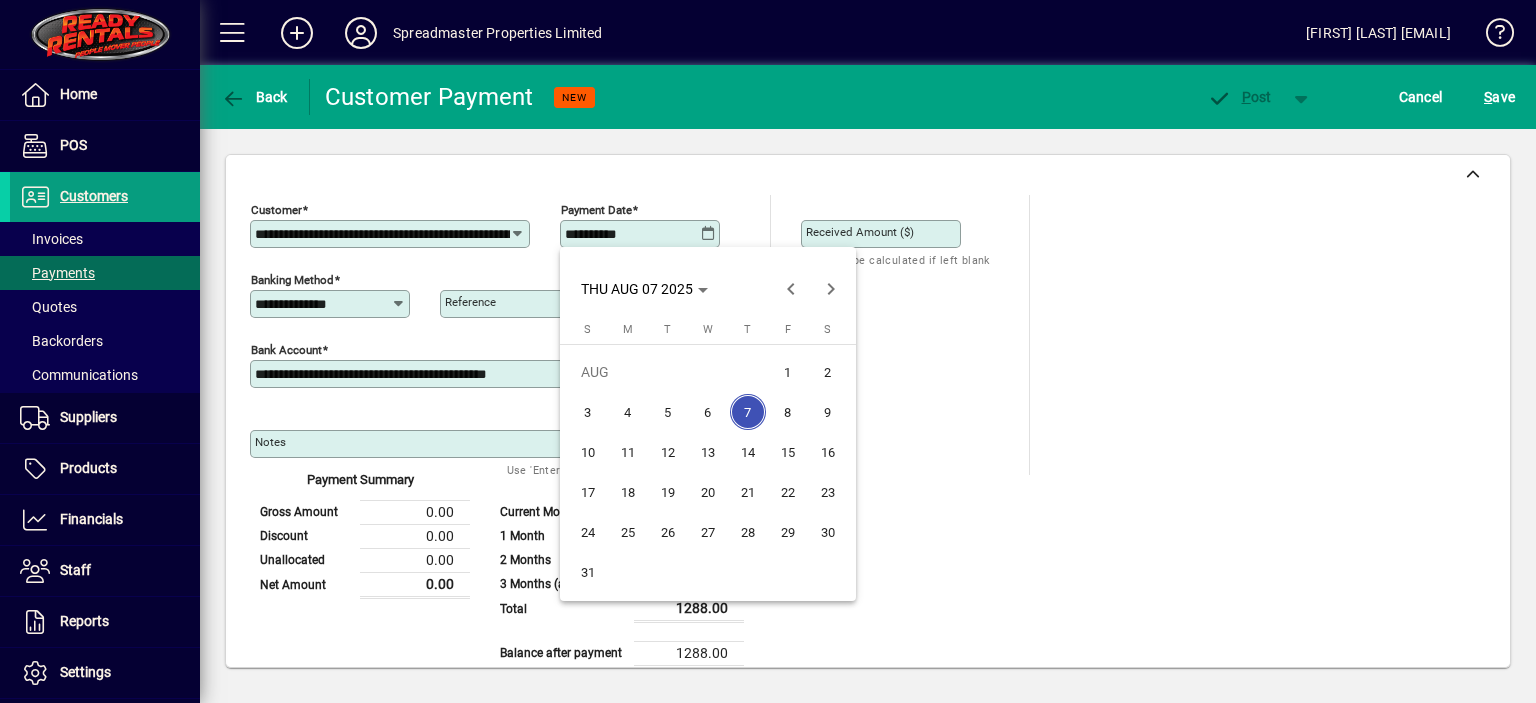 click on "6" at bounding box center (708, 412) 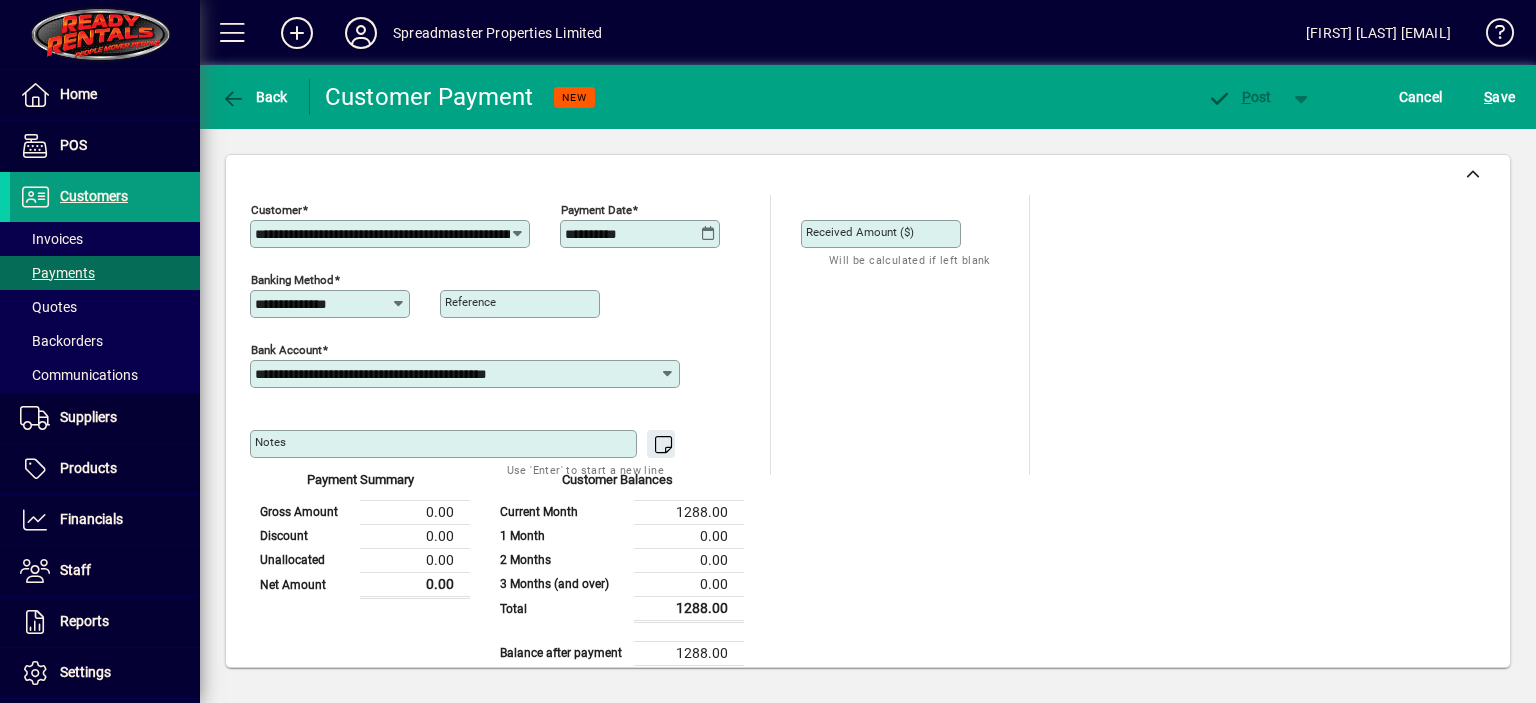 click on "Received Amount ($)" at bounding box center (860, 232) 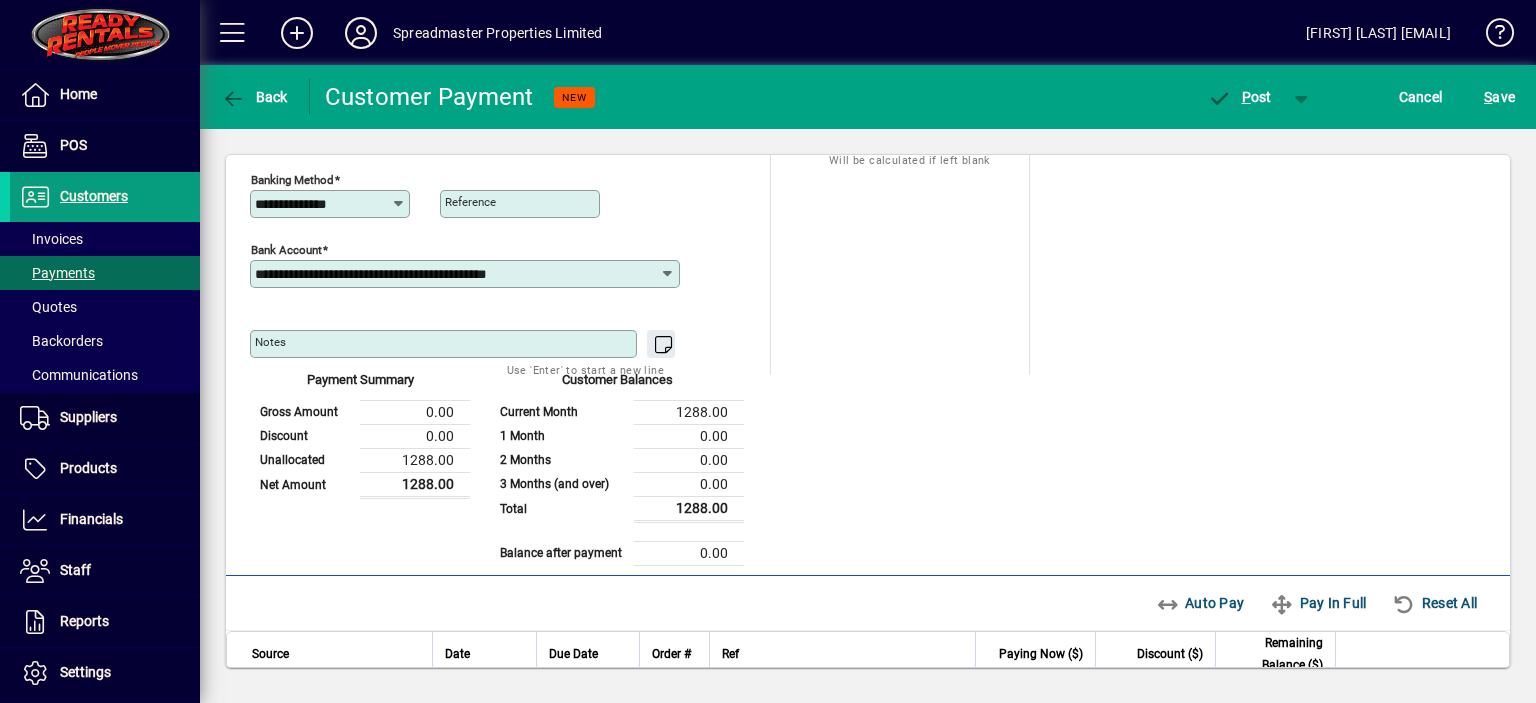 scroll, scrollTop: 164, scrollLeft: 0, axis: vertical 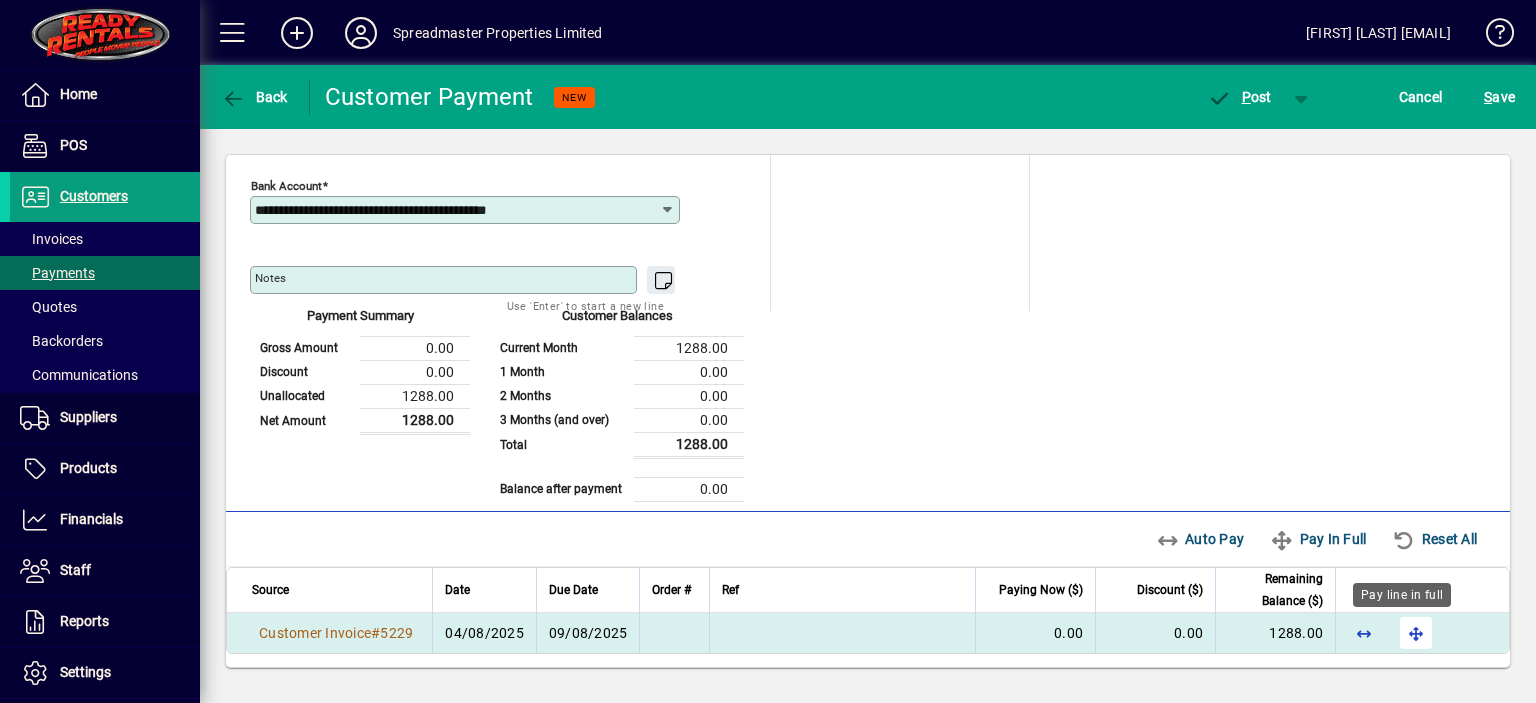 type on "*******" 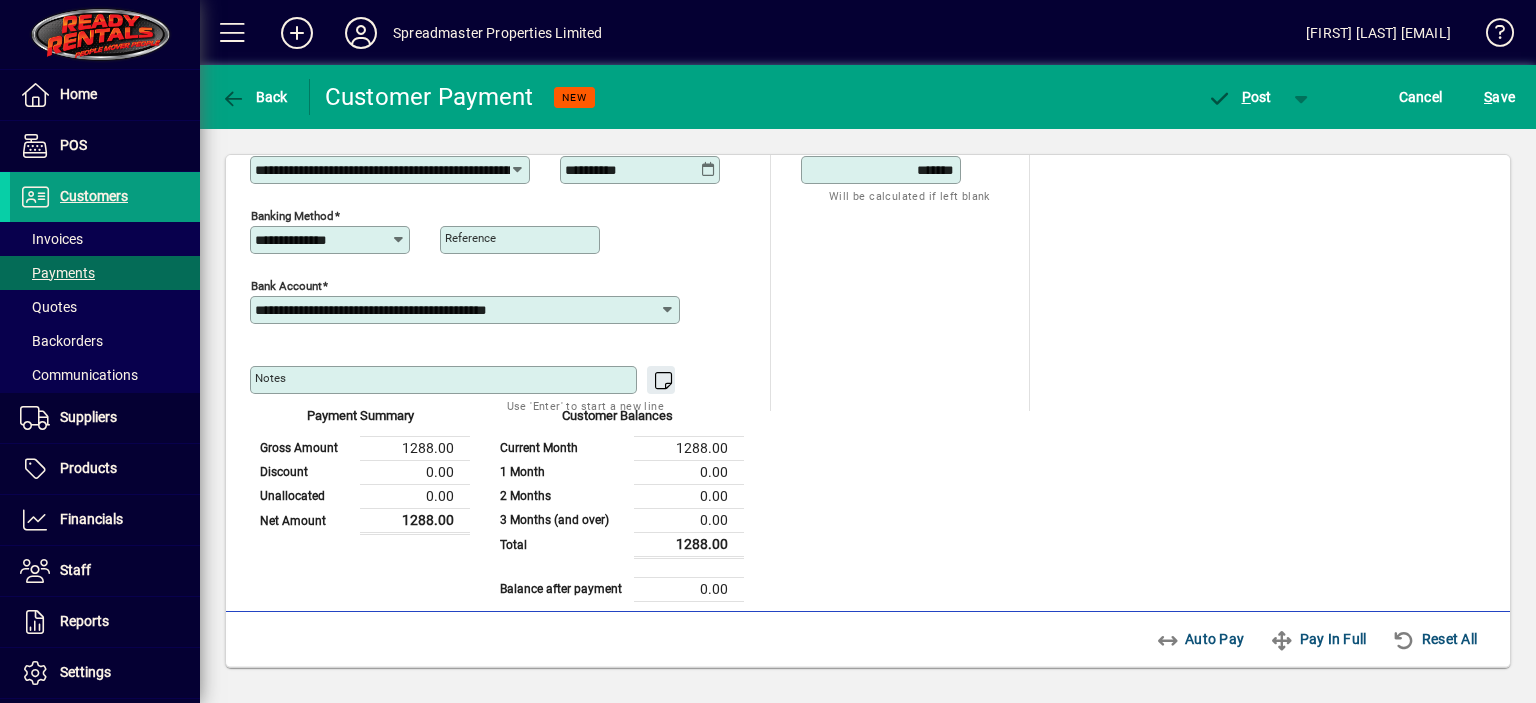 scroll, scrollTop: 0, scrollLeft: 0, axis: both 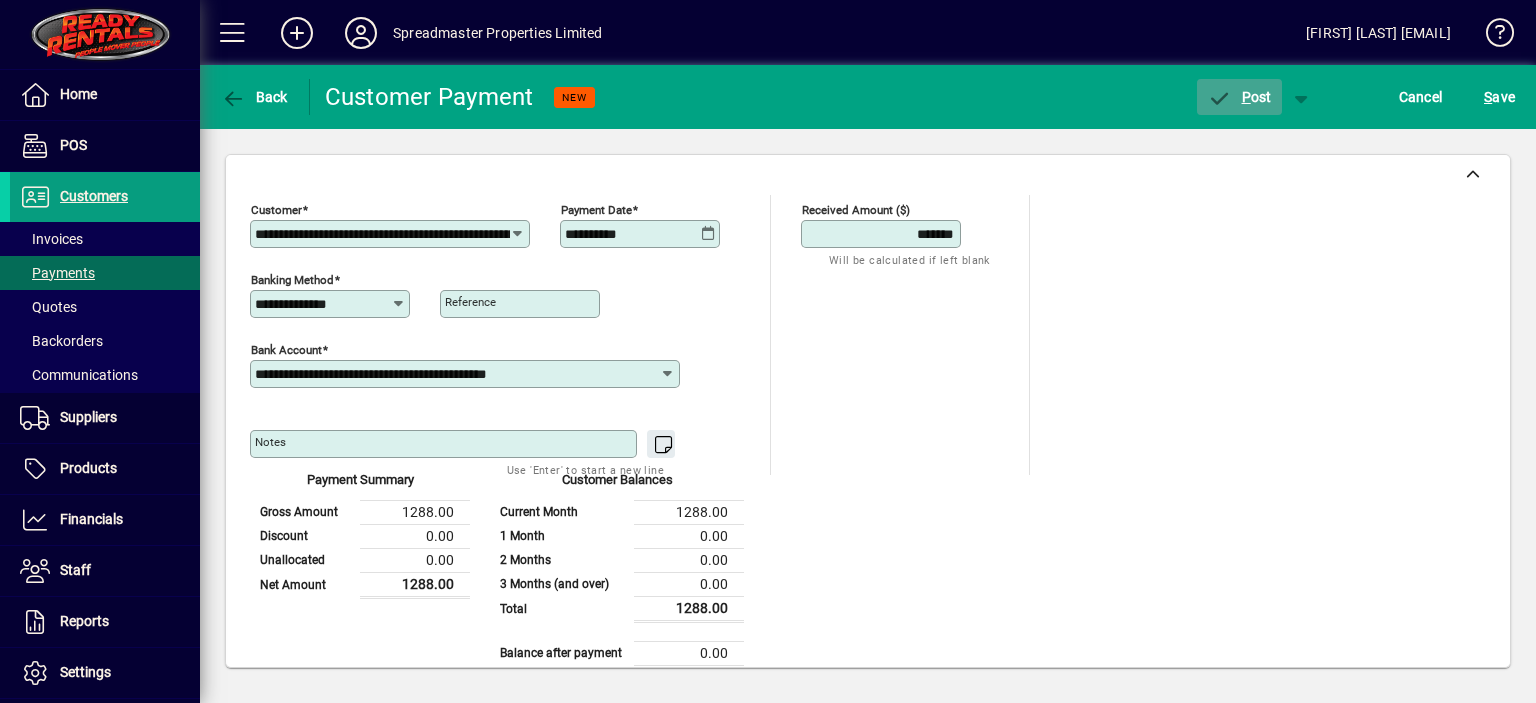 click on "P ost" 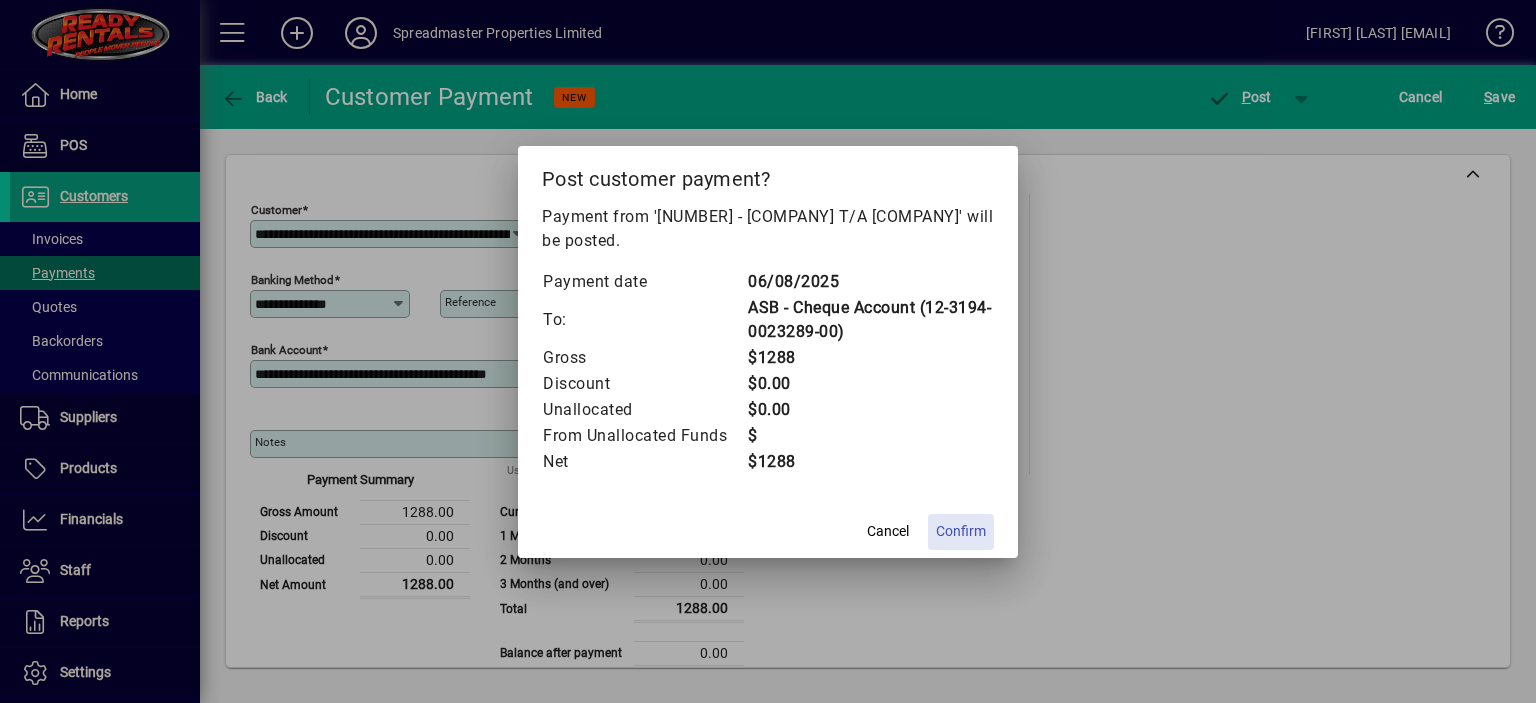 click on "Confirm" 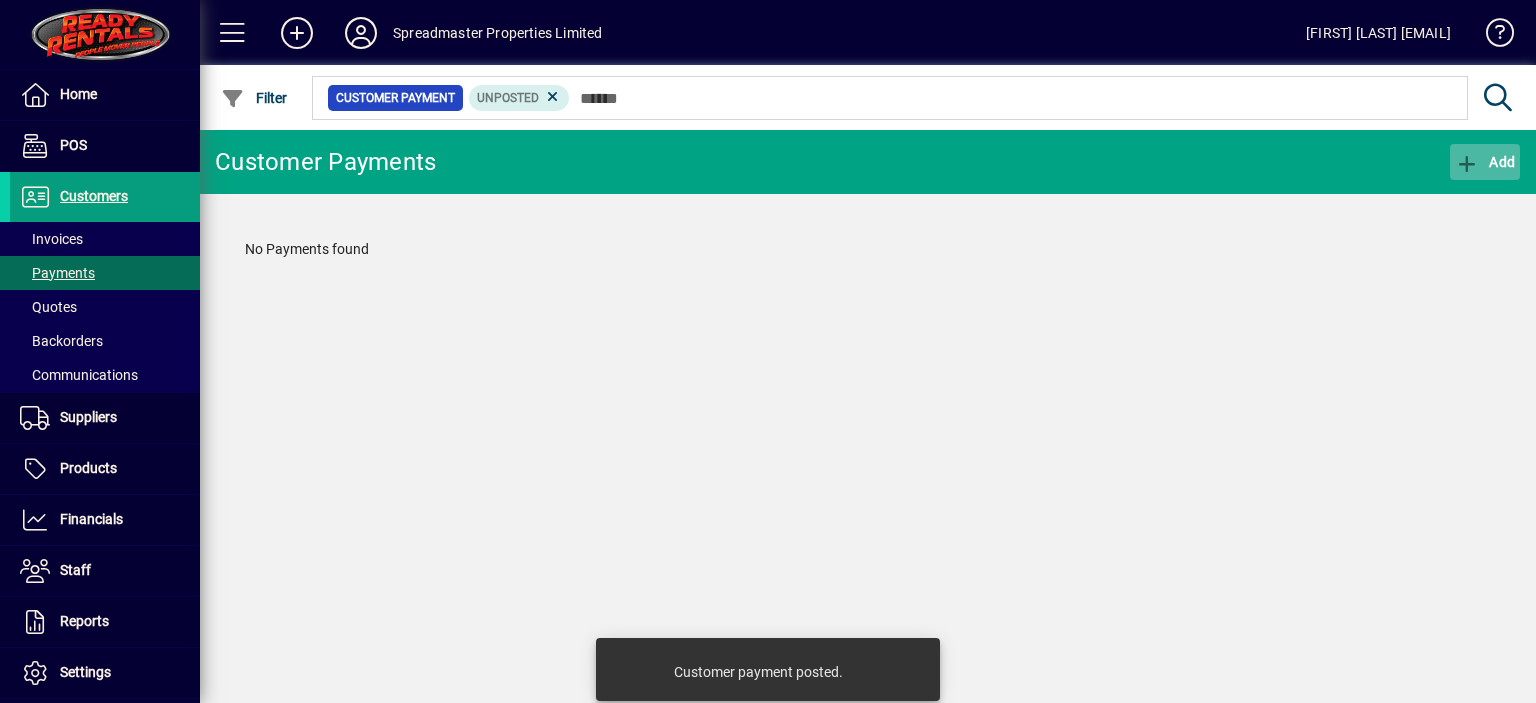 click on "Add" 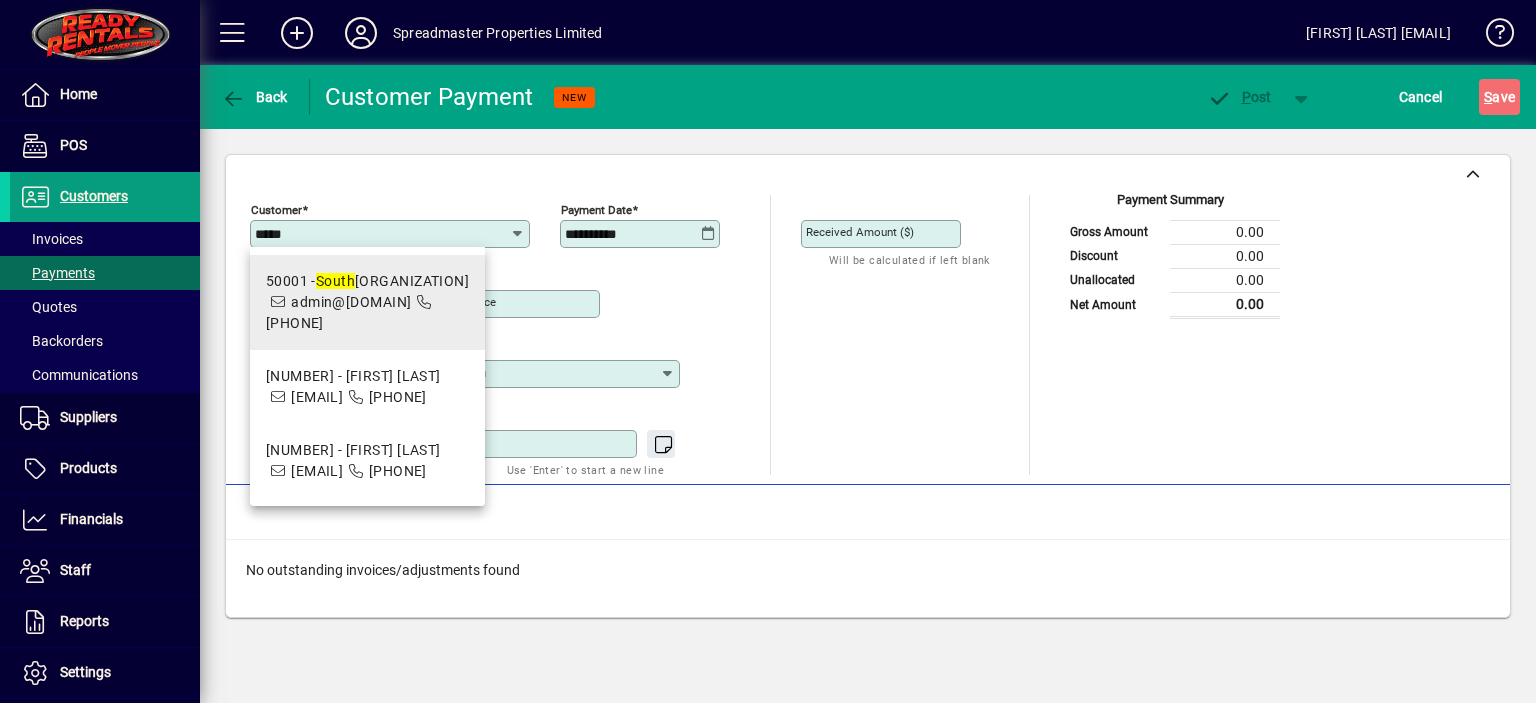 click on "[NUMBER] - [NAME] [LAST]" at bounding box center (367, 281) 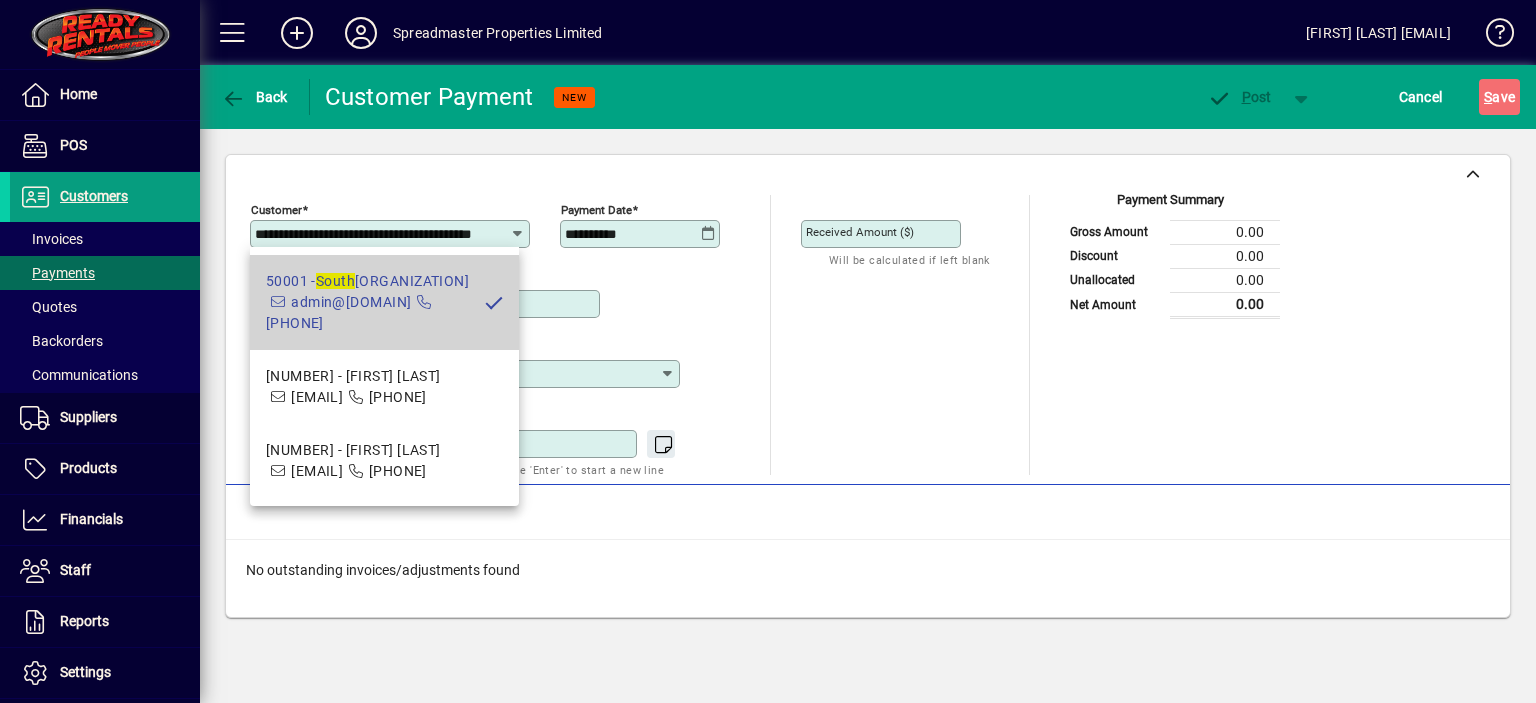 scroll, scrollTop: 0, scrollLeft: 31, axis: horizontal 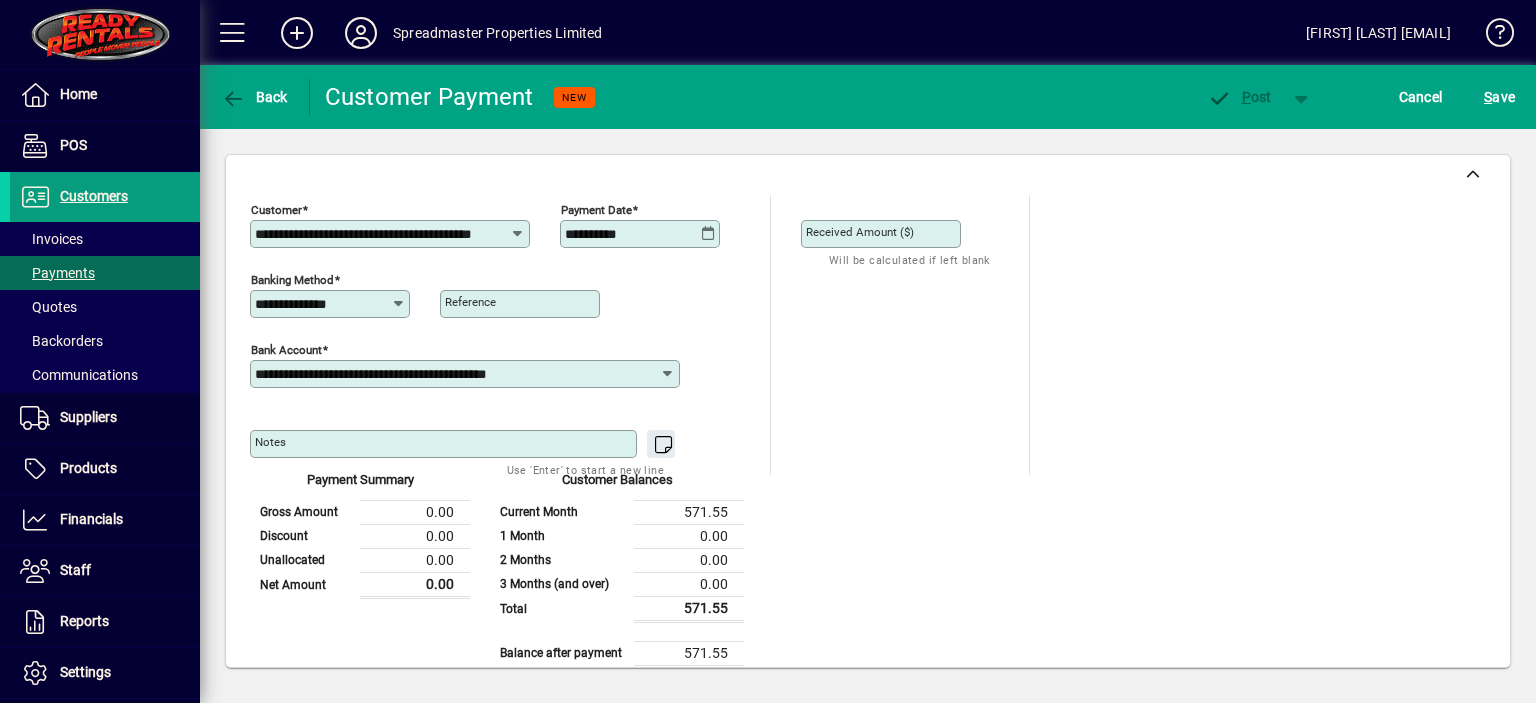 click 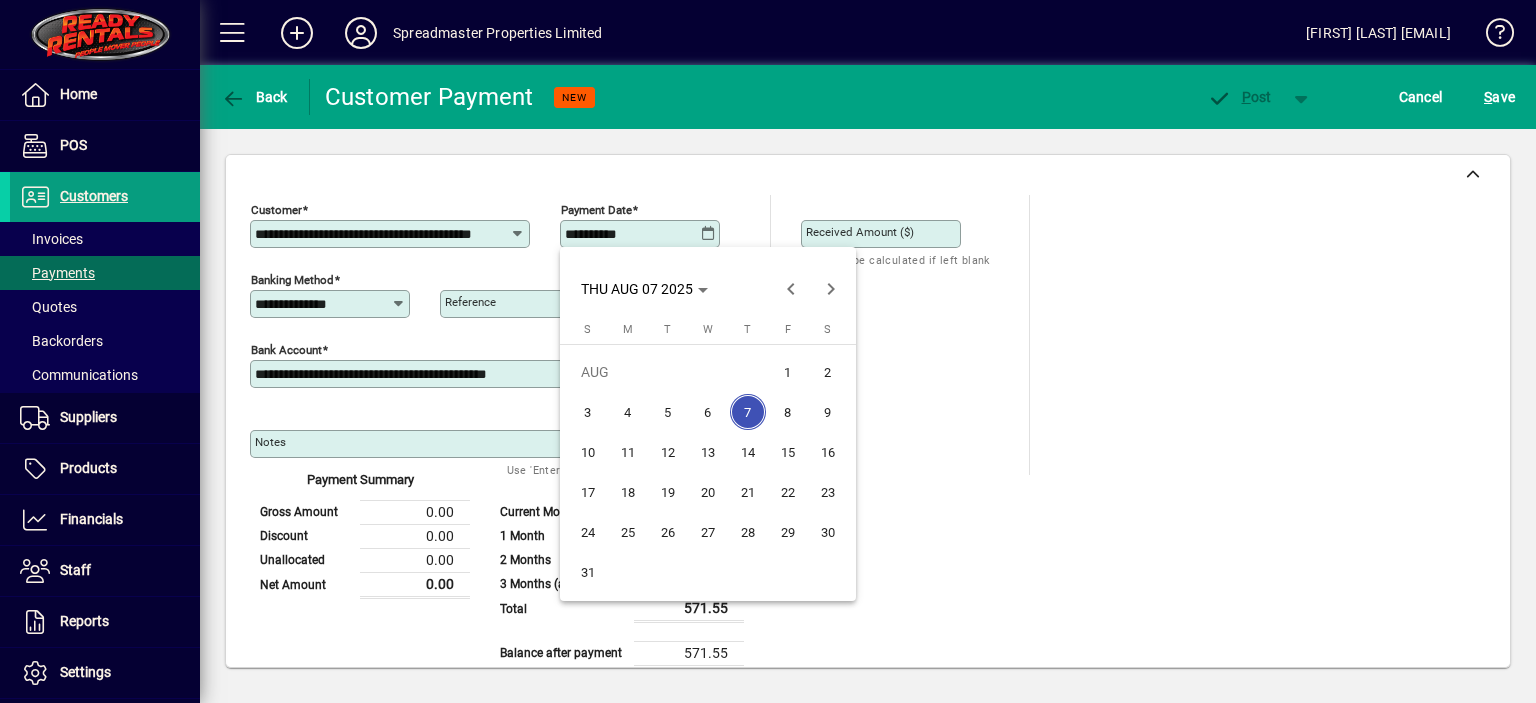 click on "6" at bounding box center (708, 412) 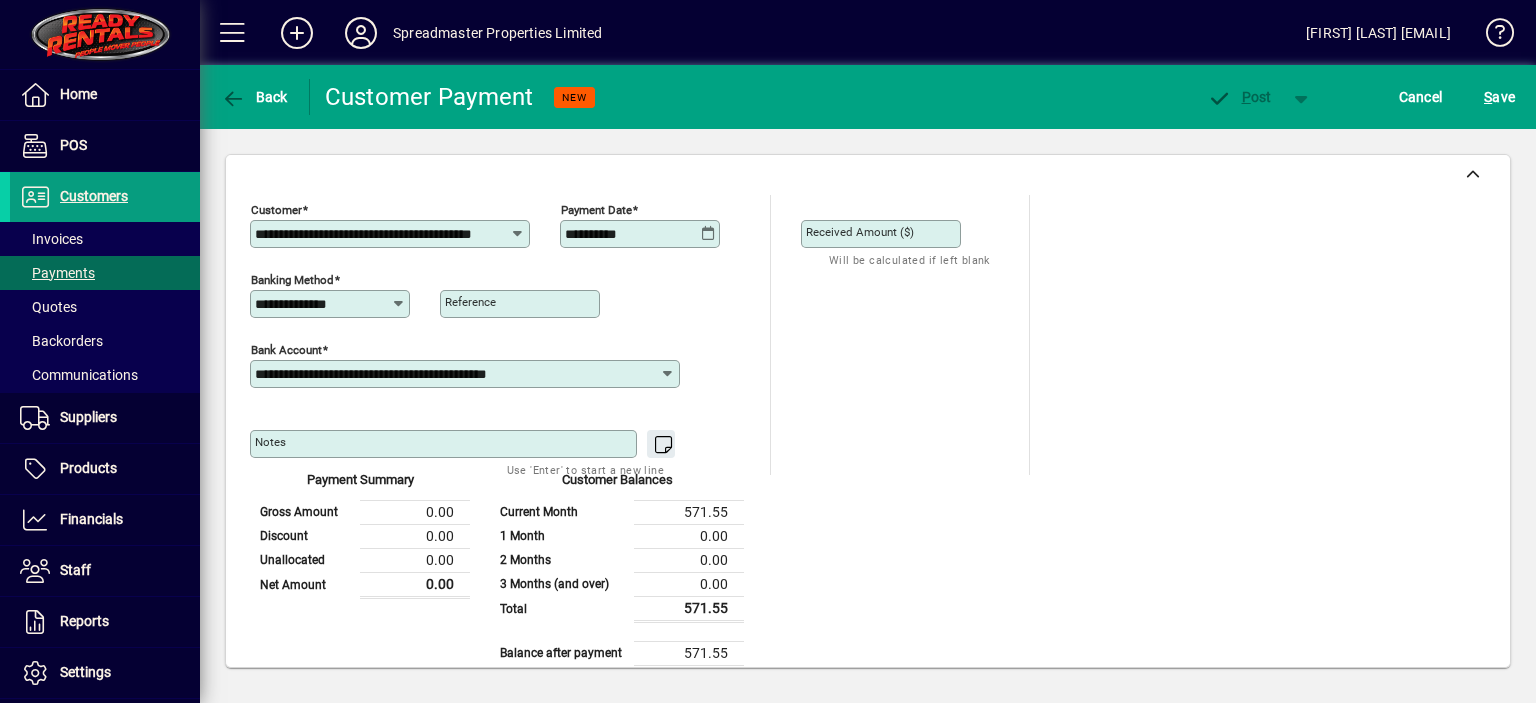 click on "Received Amount ($)" at bounding box center [883, 234] 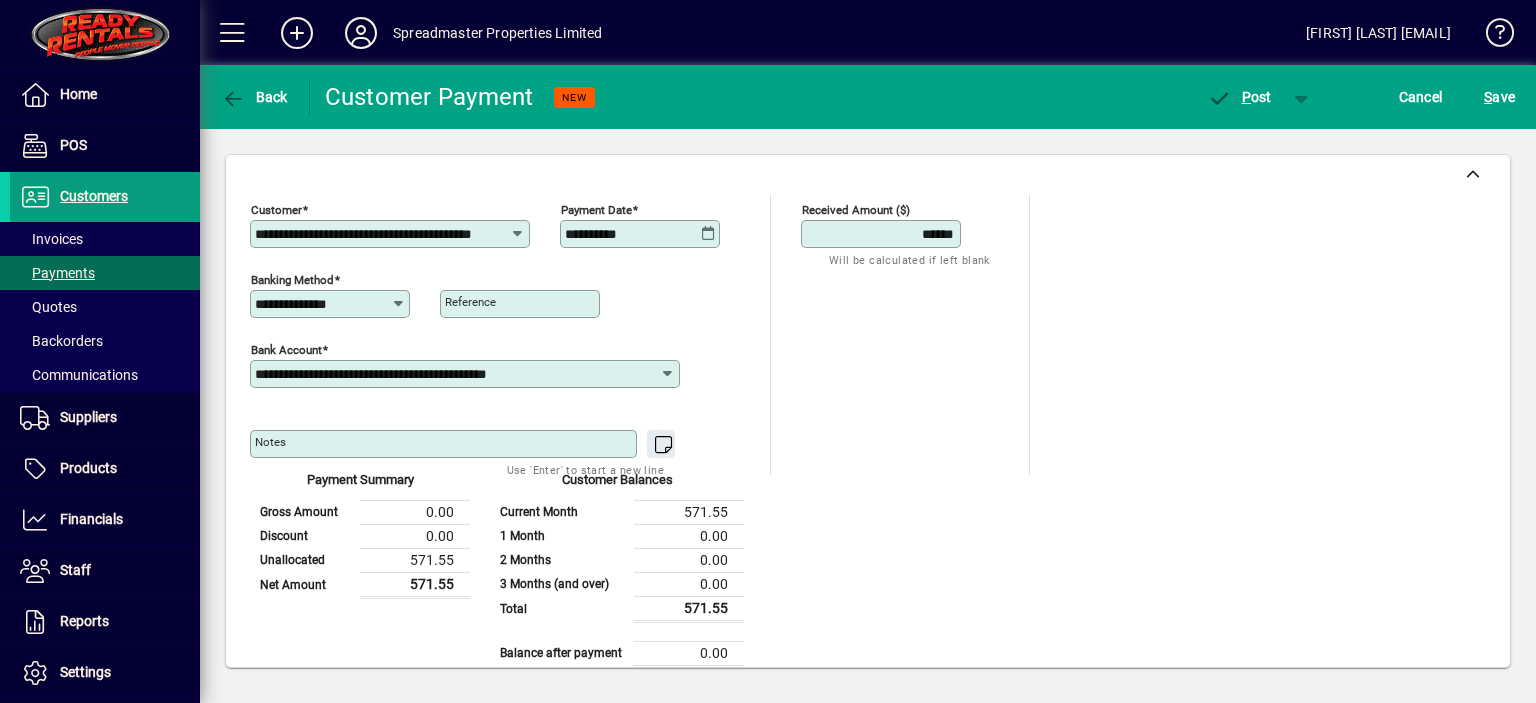 type on "******" 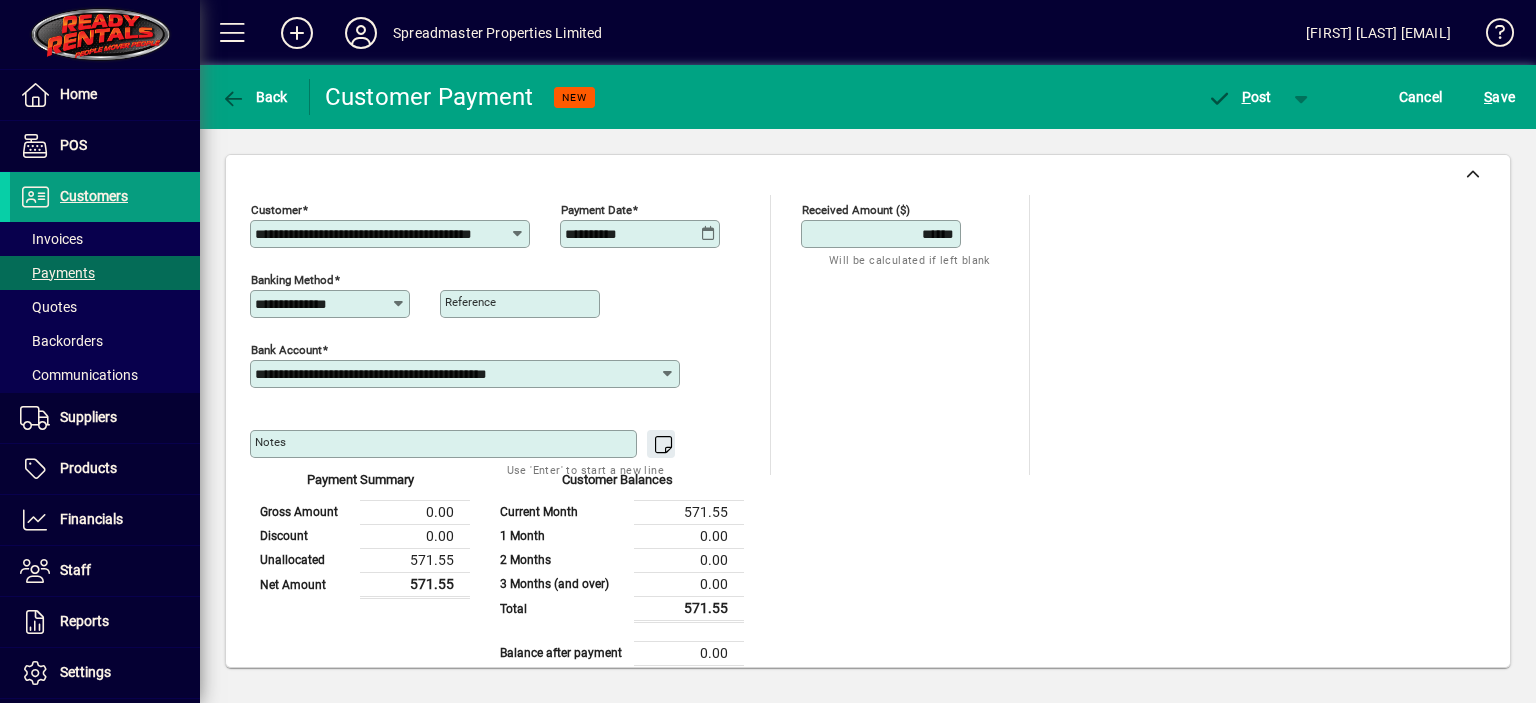 scroll, scrollTop: 164, scrollLeft: 0, axis: vertical 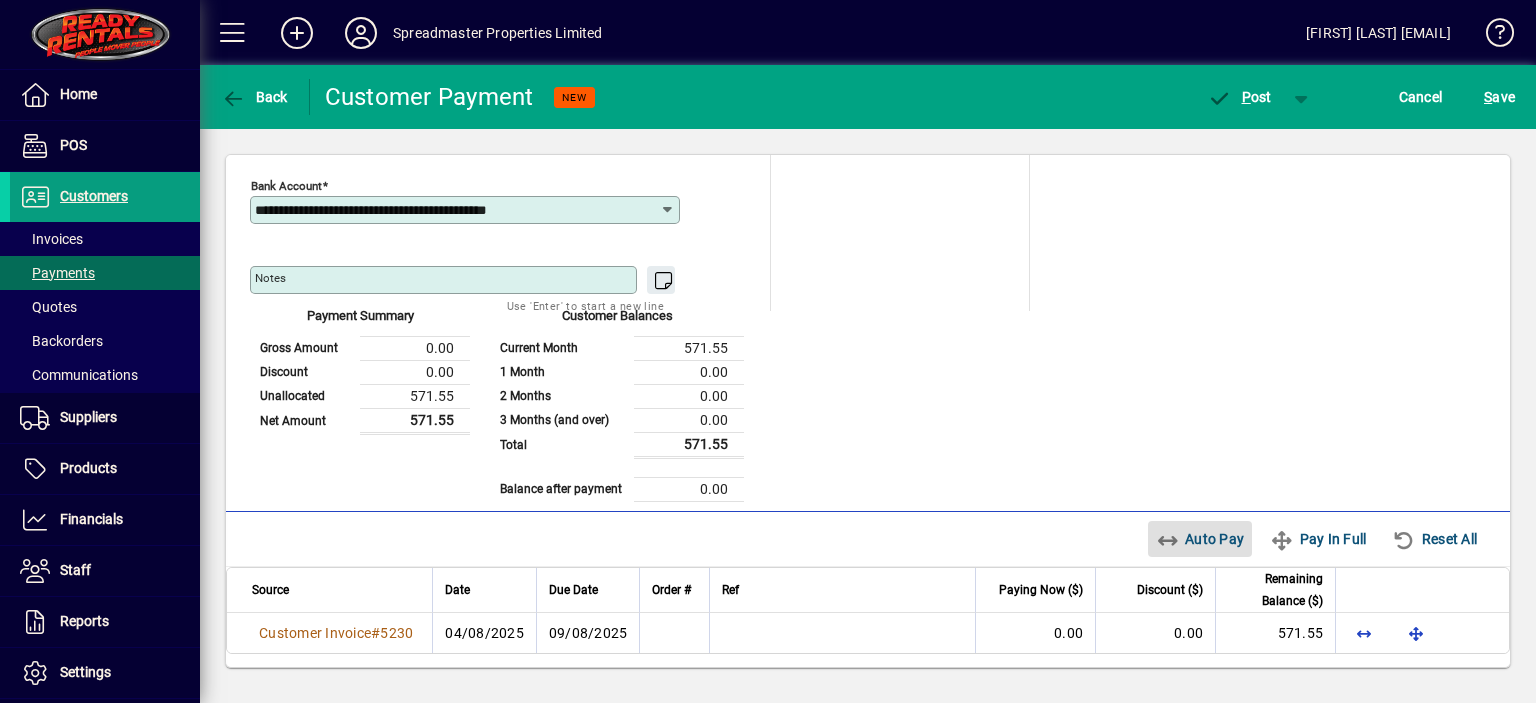 type 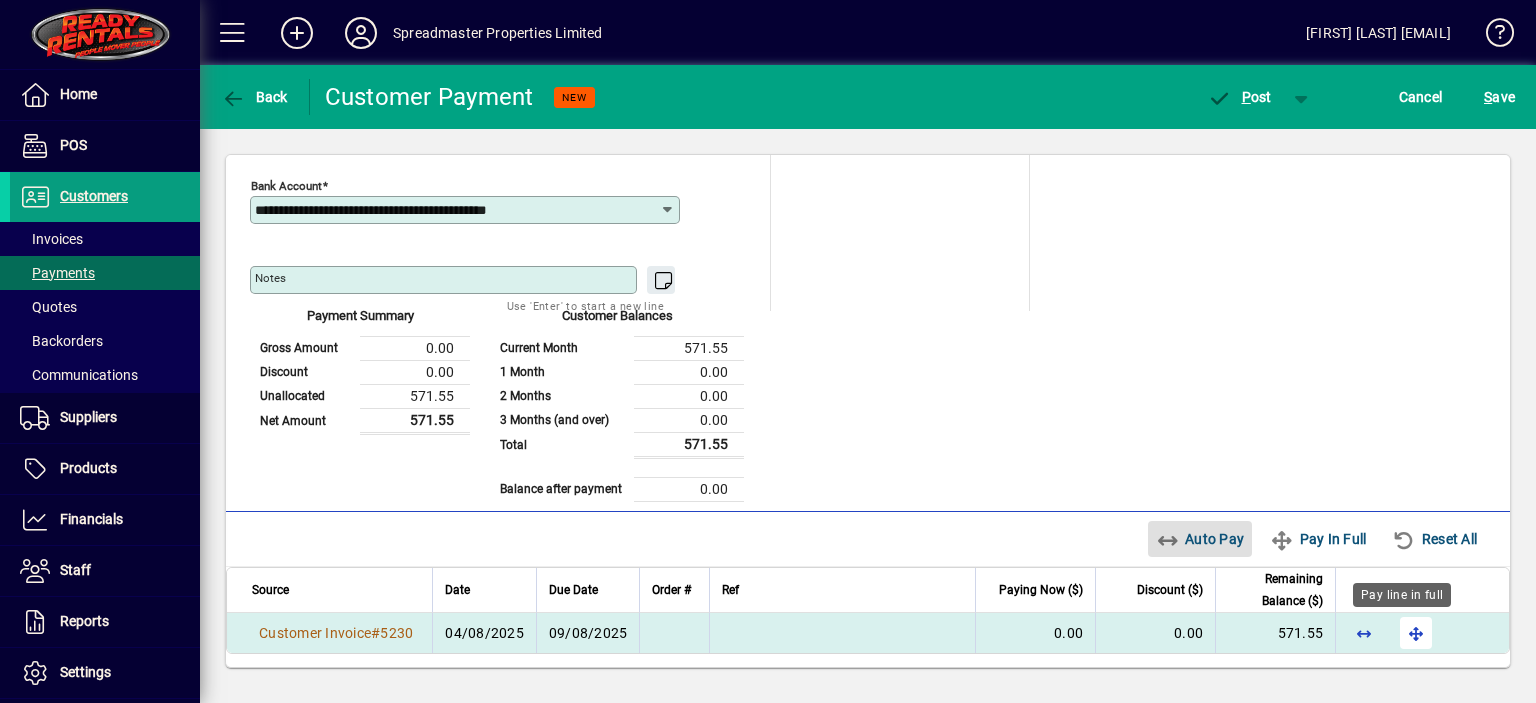 click at bounding box center [1416, 633] 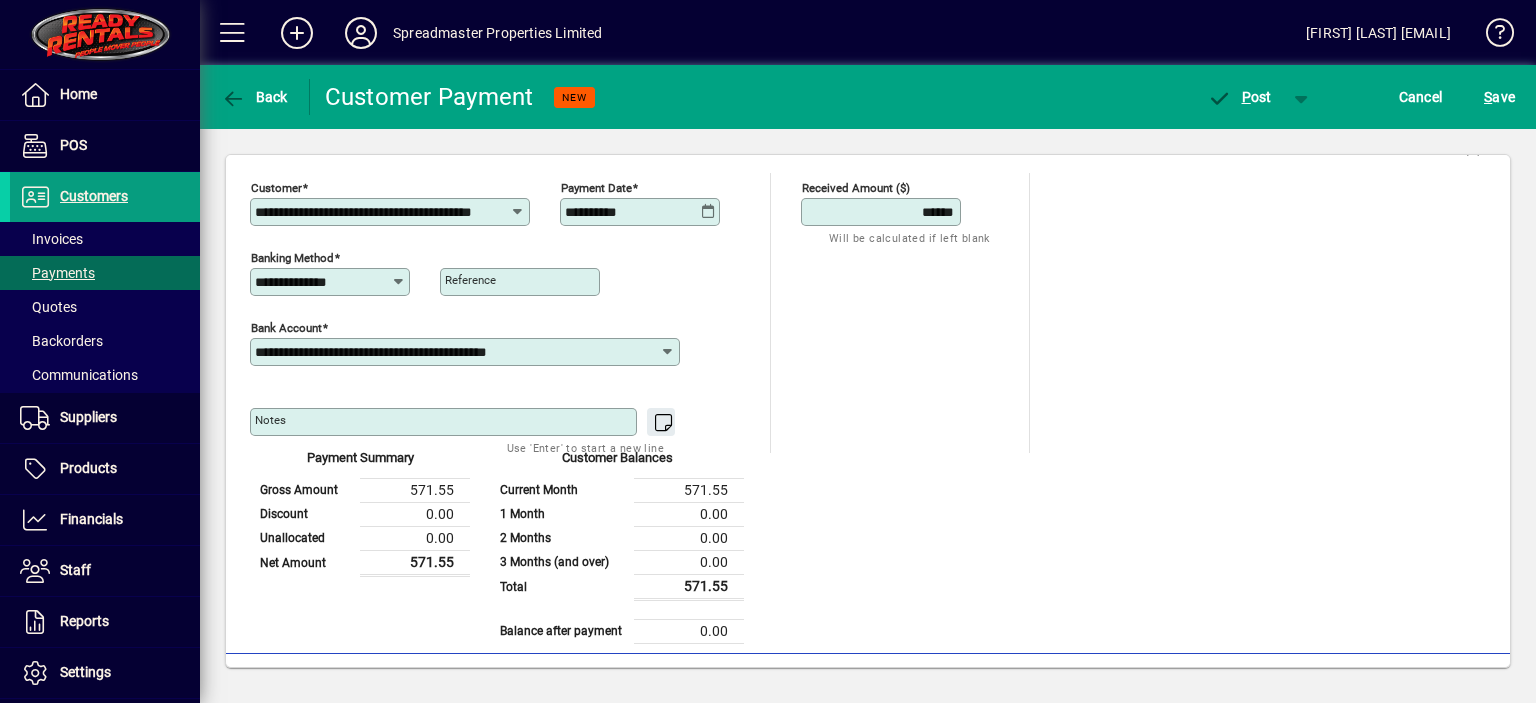 scroll, scrollTop: 0, scrollLeft: 0, axis: both 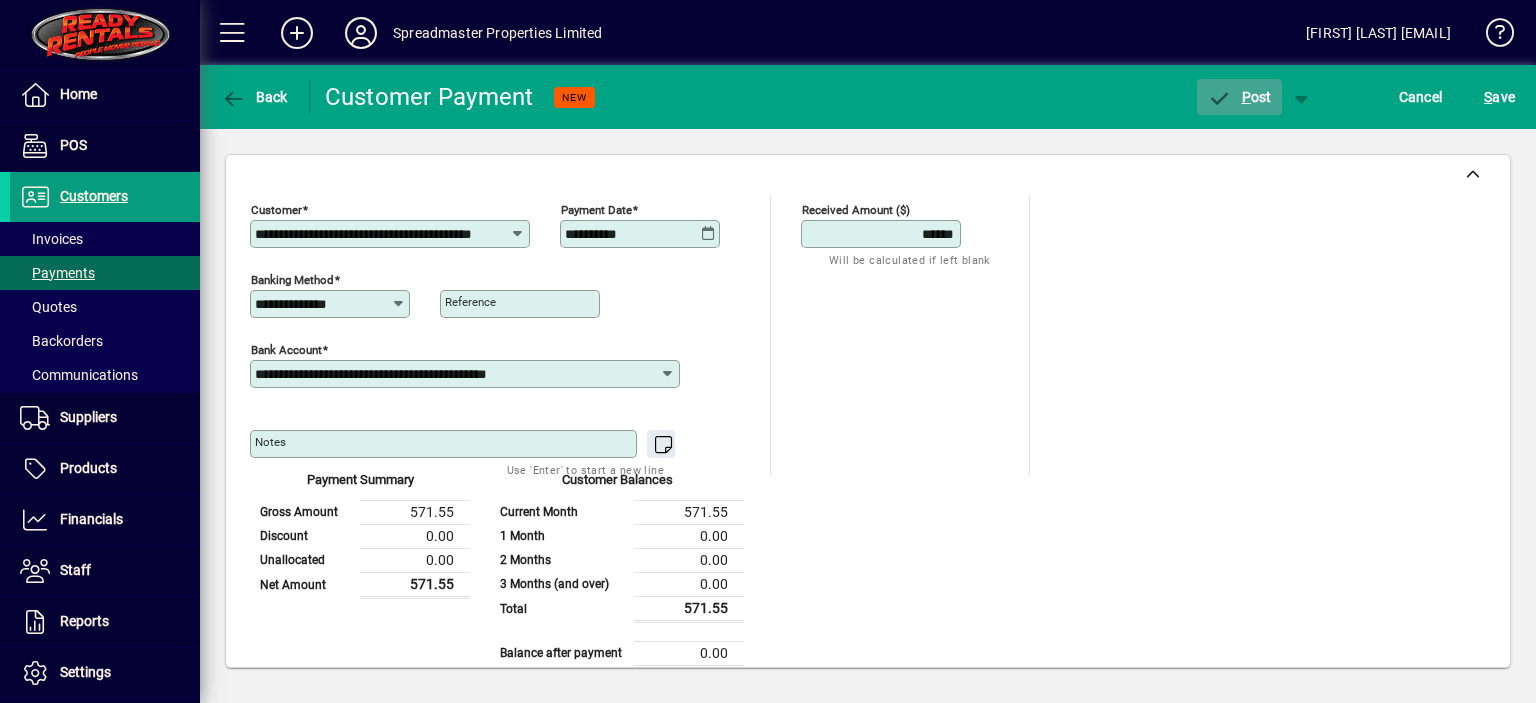 click on "P ost" 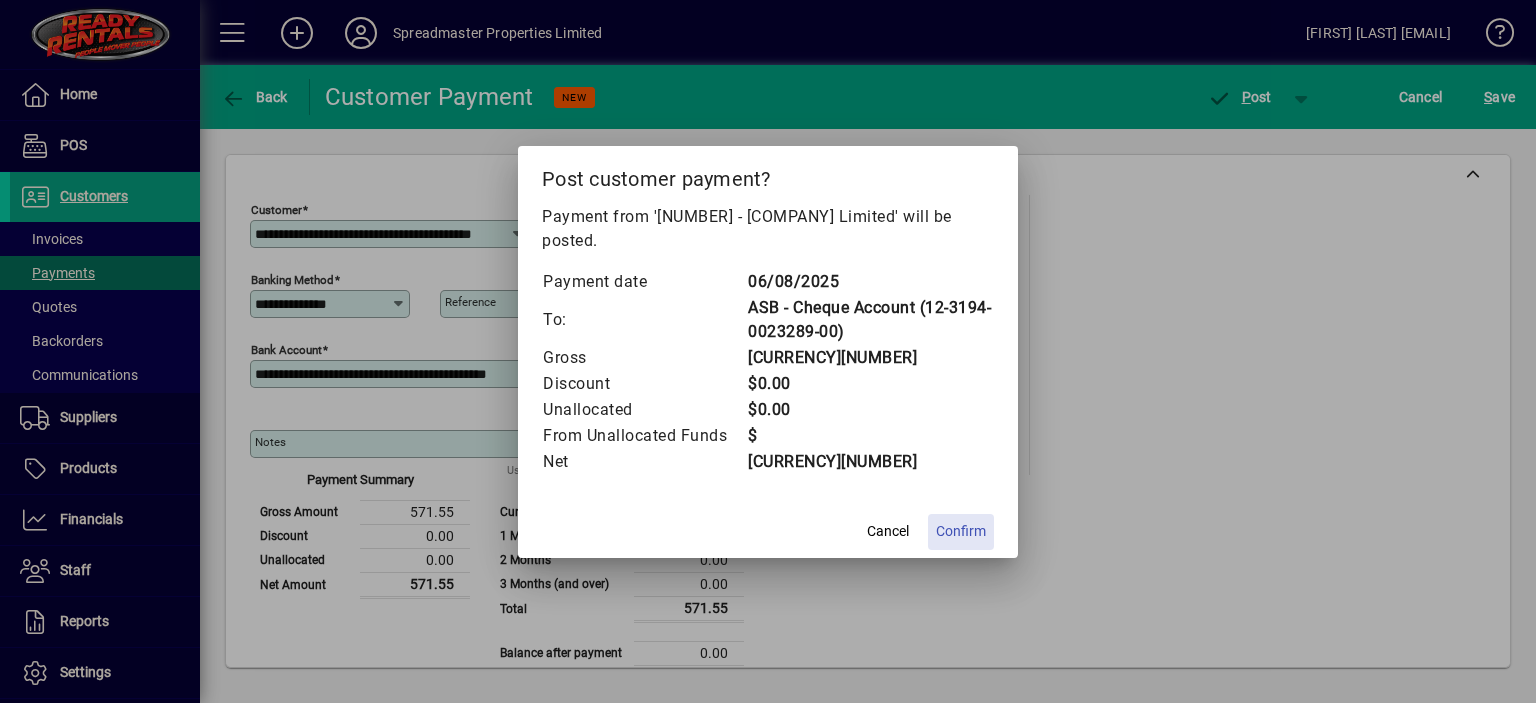 click on "Confirm" 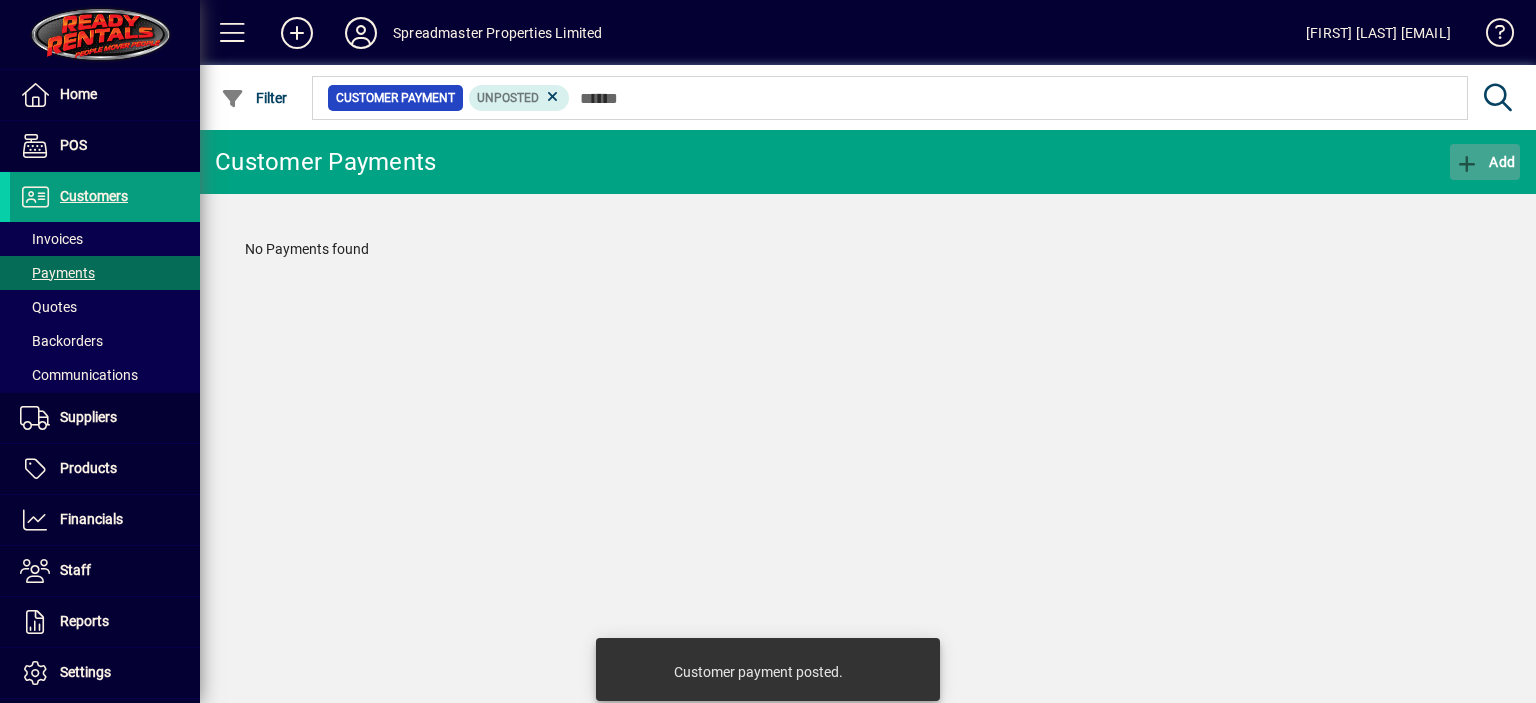 click on "Add" 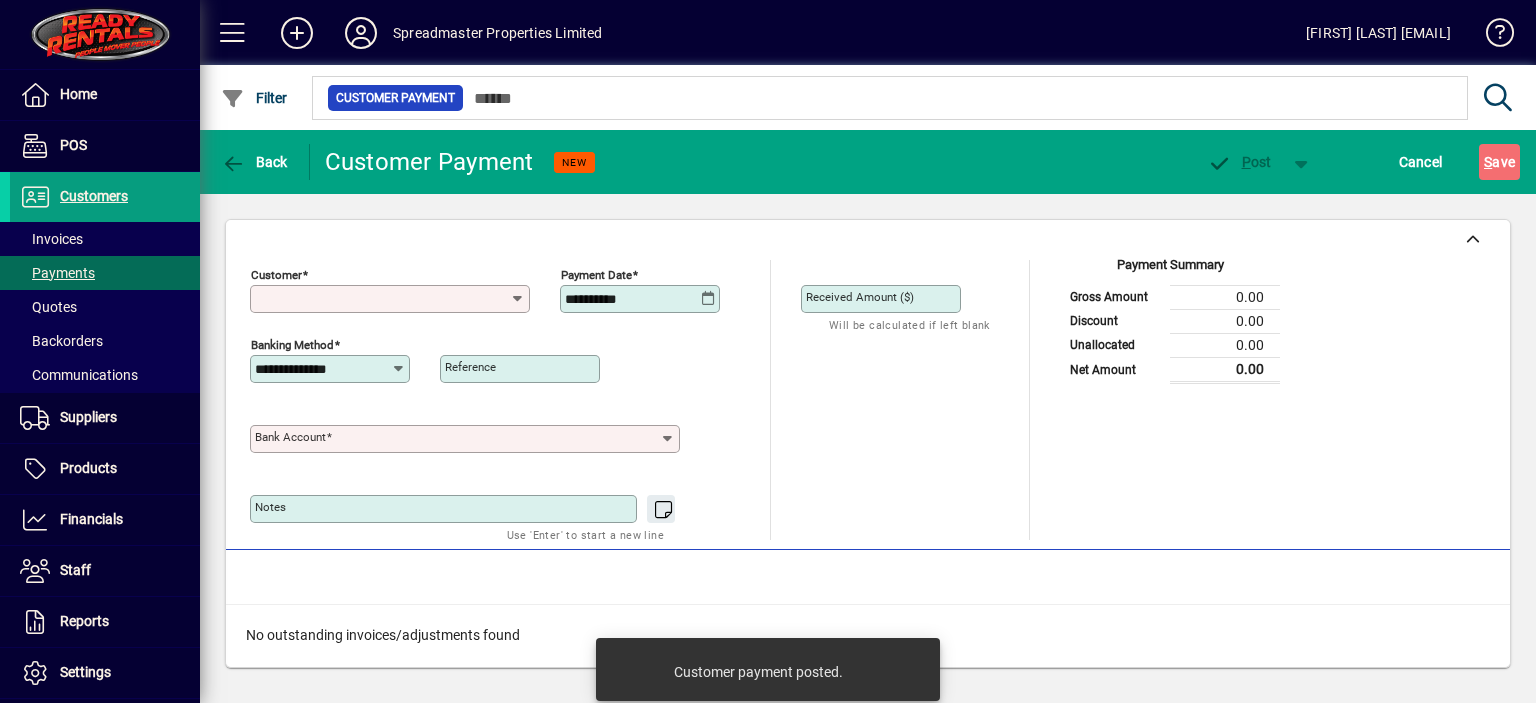 type on "**********" 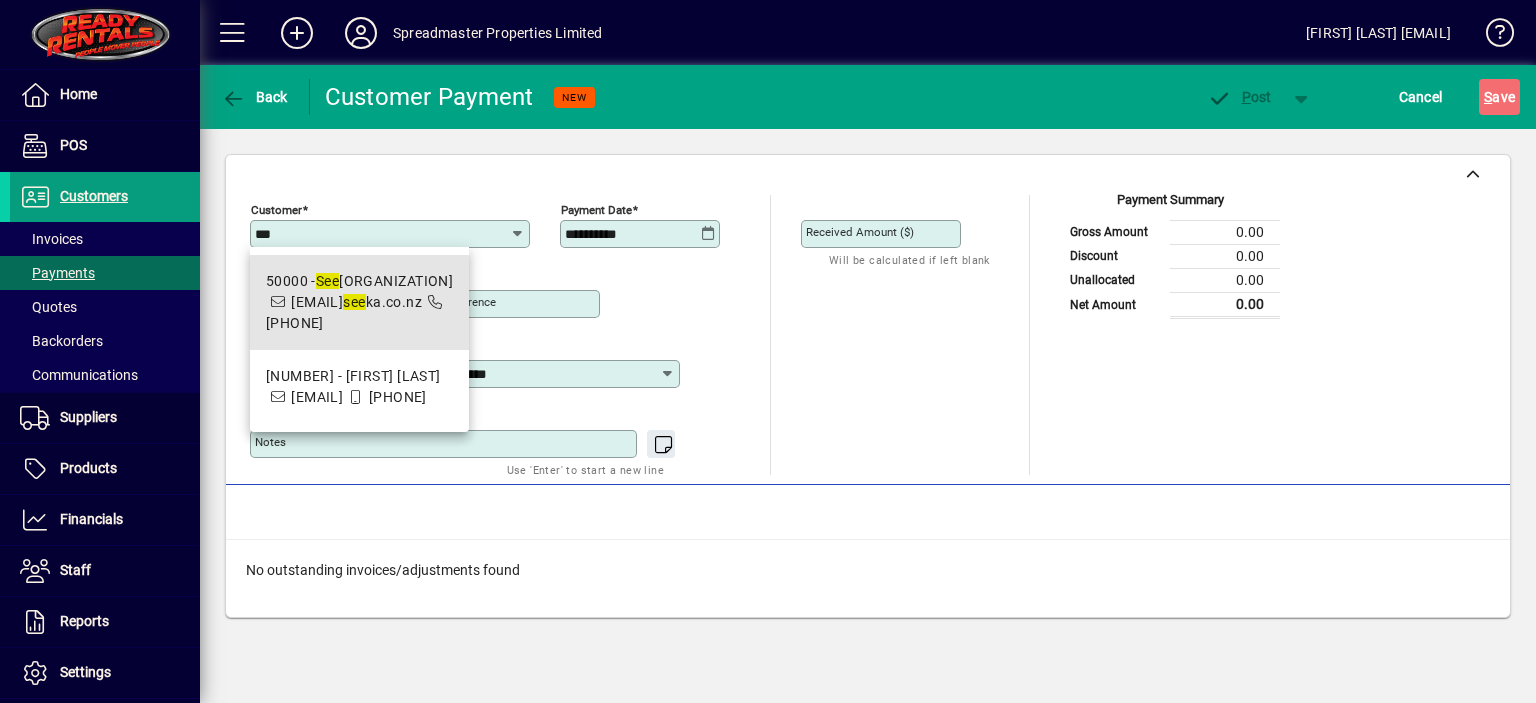 click on "[NUMBER] - [ORGANIZATION] [ORGANIZATION]" at bounding box center [360, 281] 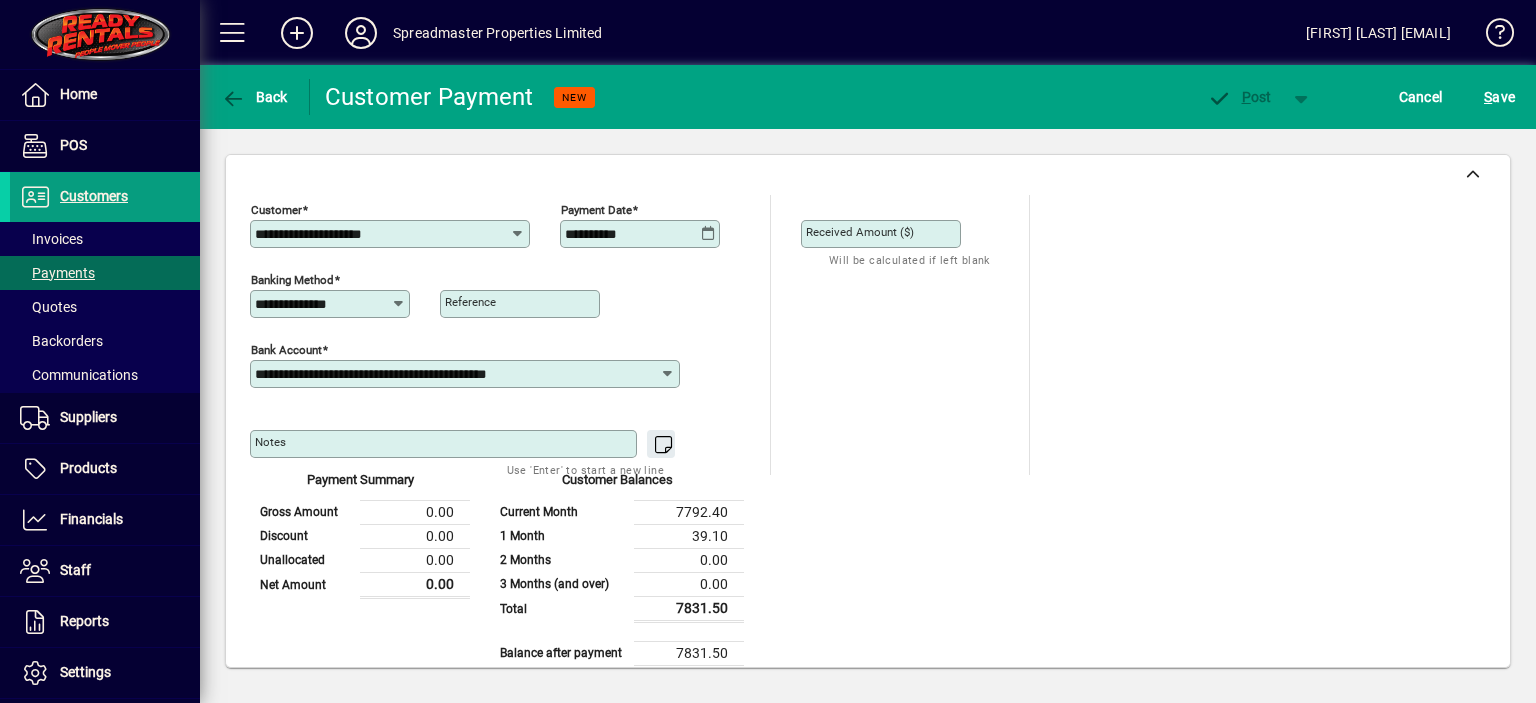 click on "Received Amount ($)" at bounding box center (860, 232) 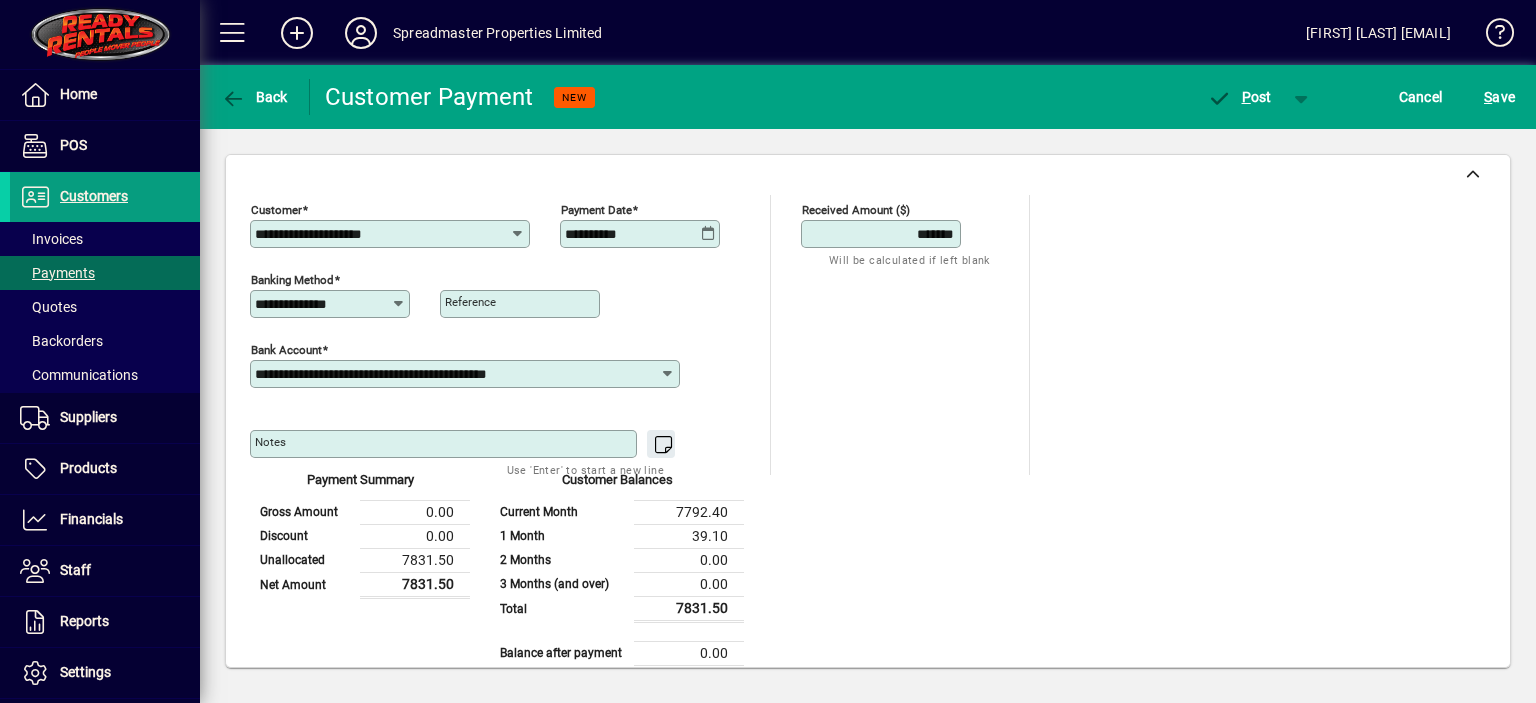 type on "*******" 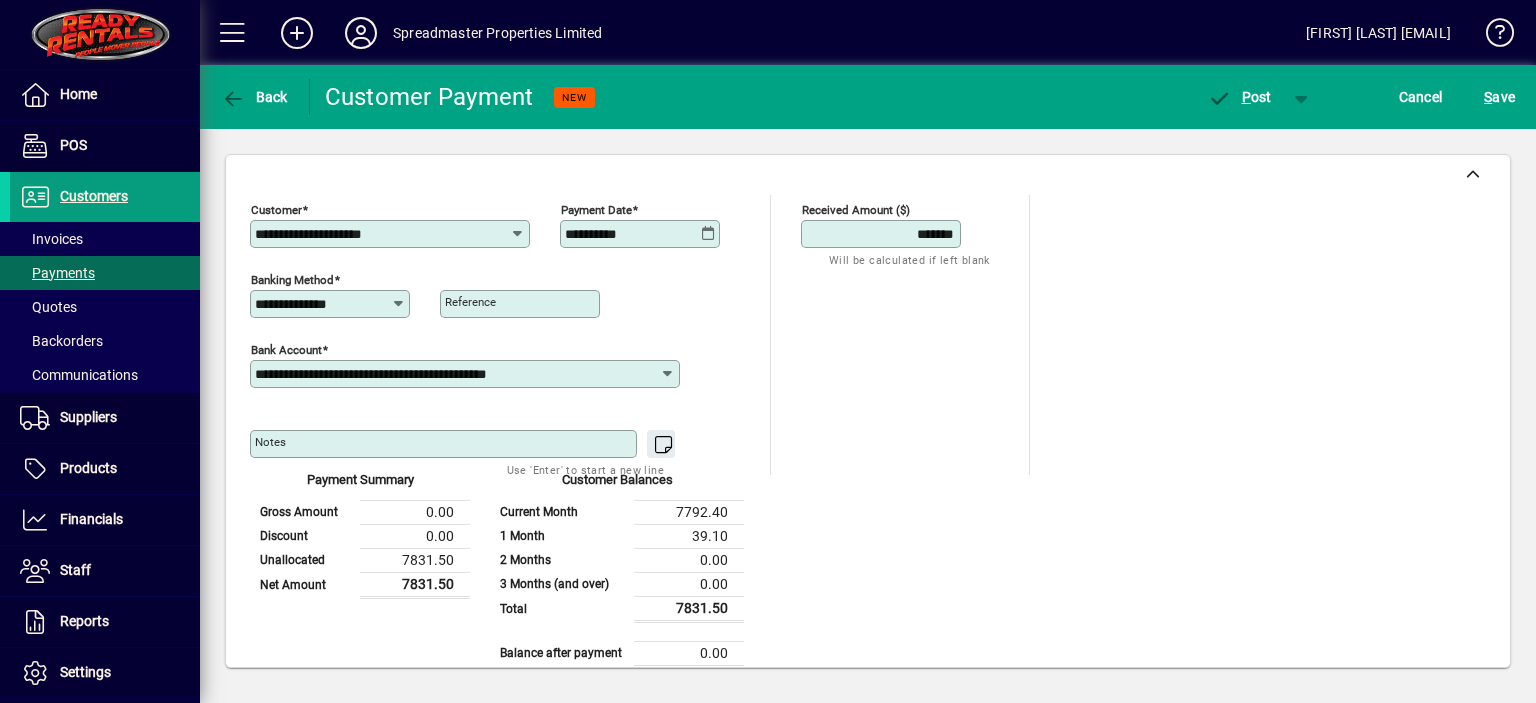 scroll, scrollTop: 204, scrollLeft: 0, axis: vertical 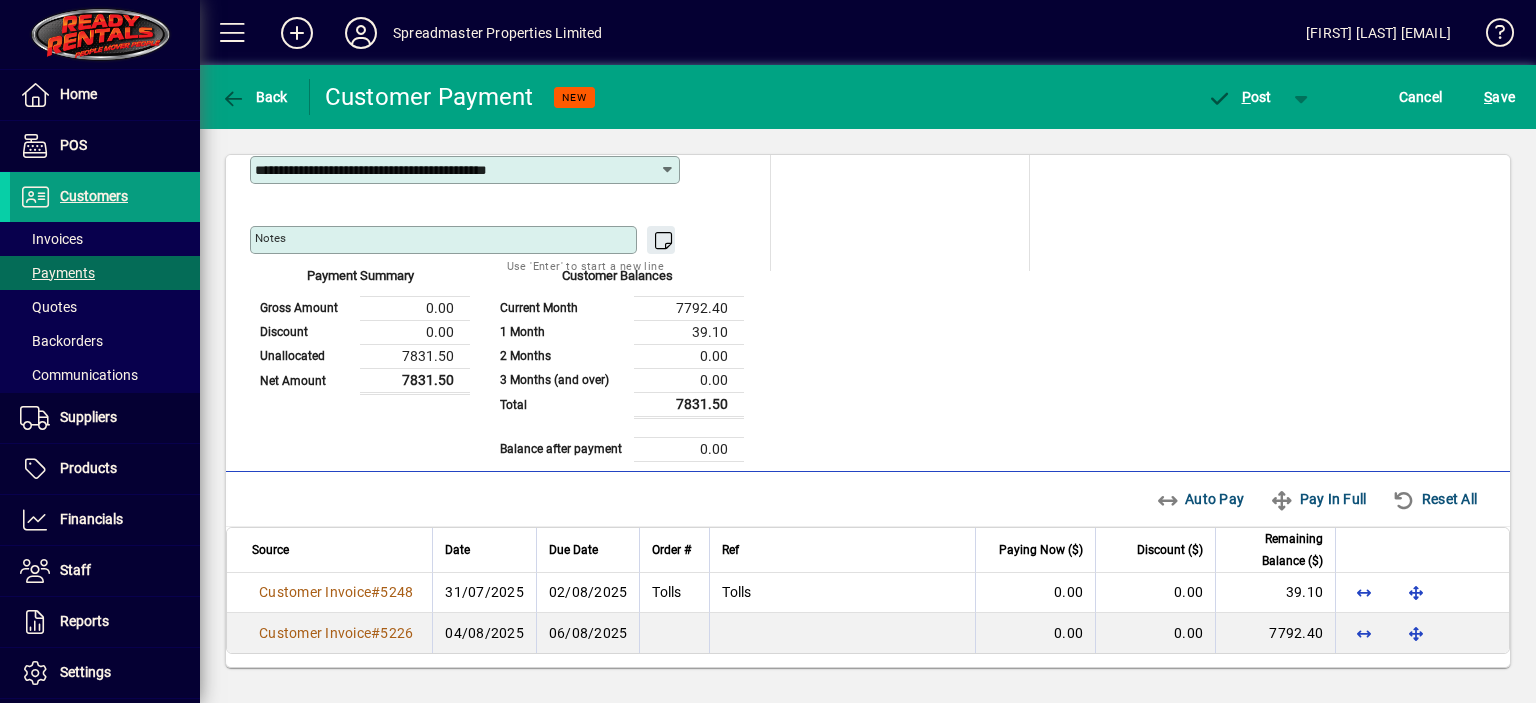 type 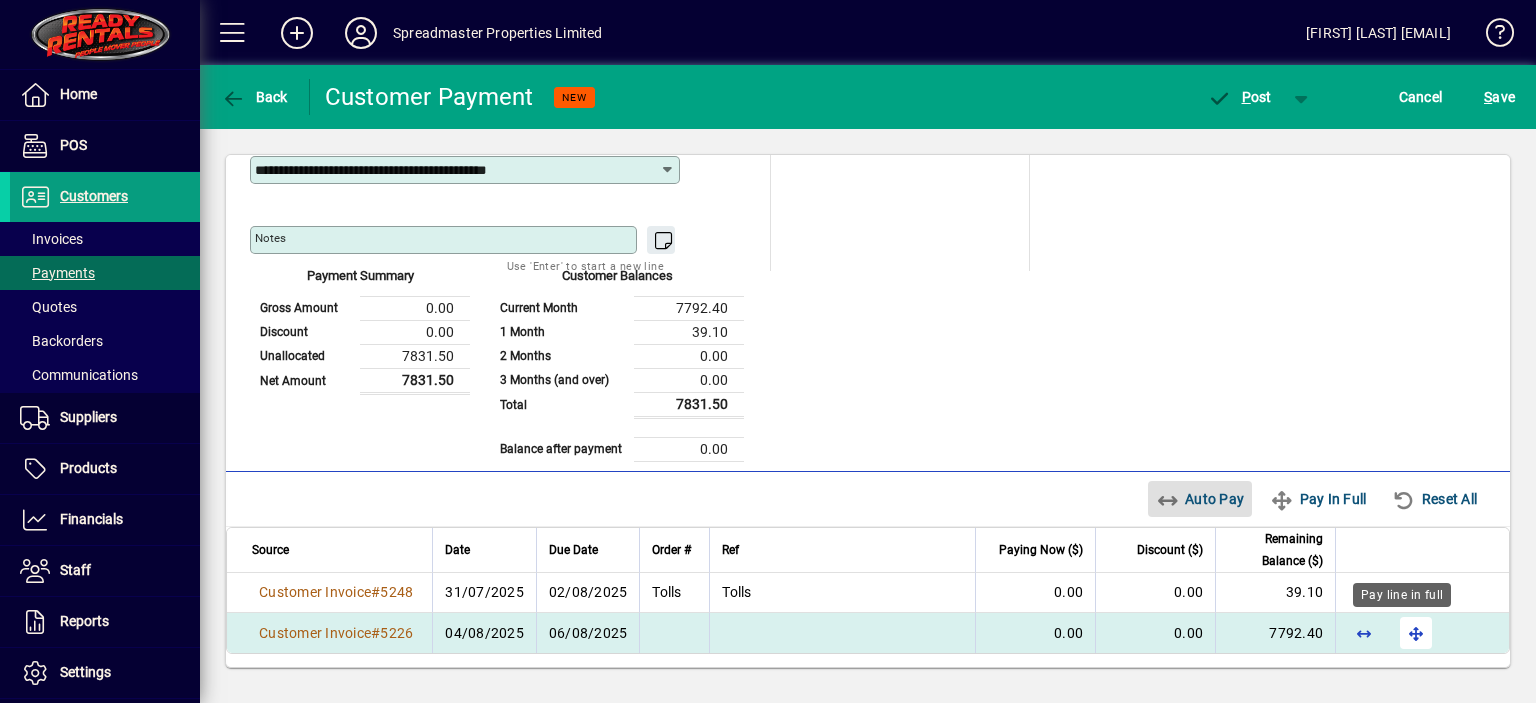 click at bounding box center [1416, 633] 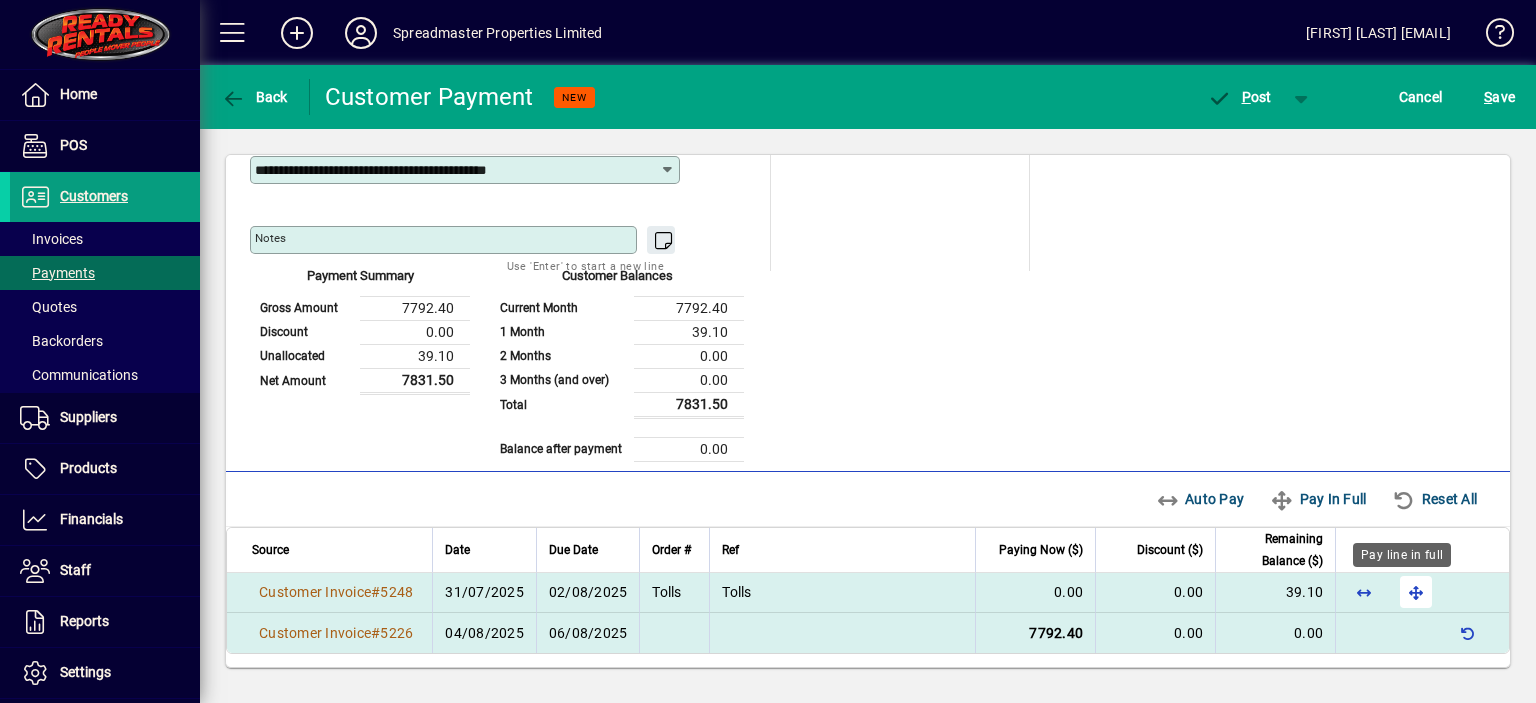 click at bounding box center [1416, 592] 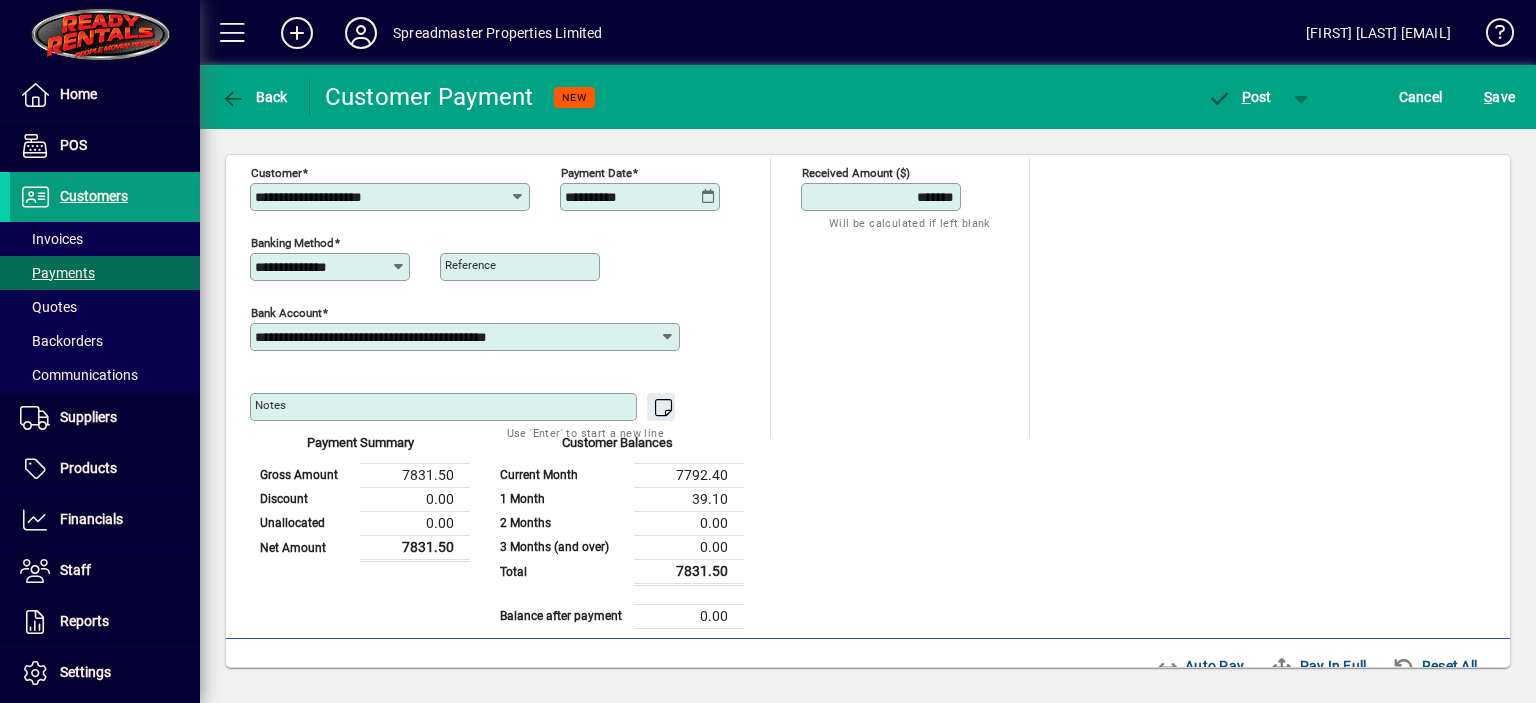 scroll, scrollTop: 0, scrollLeft: 0, axis: both 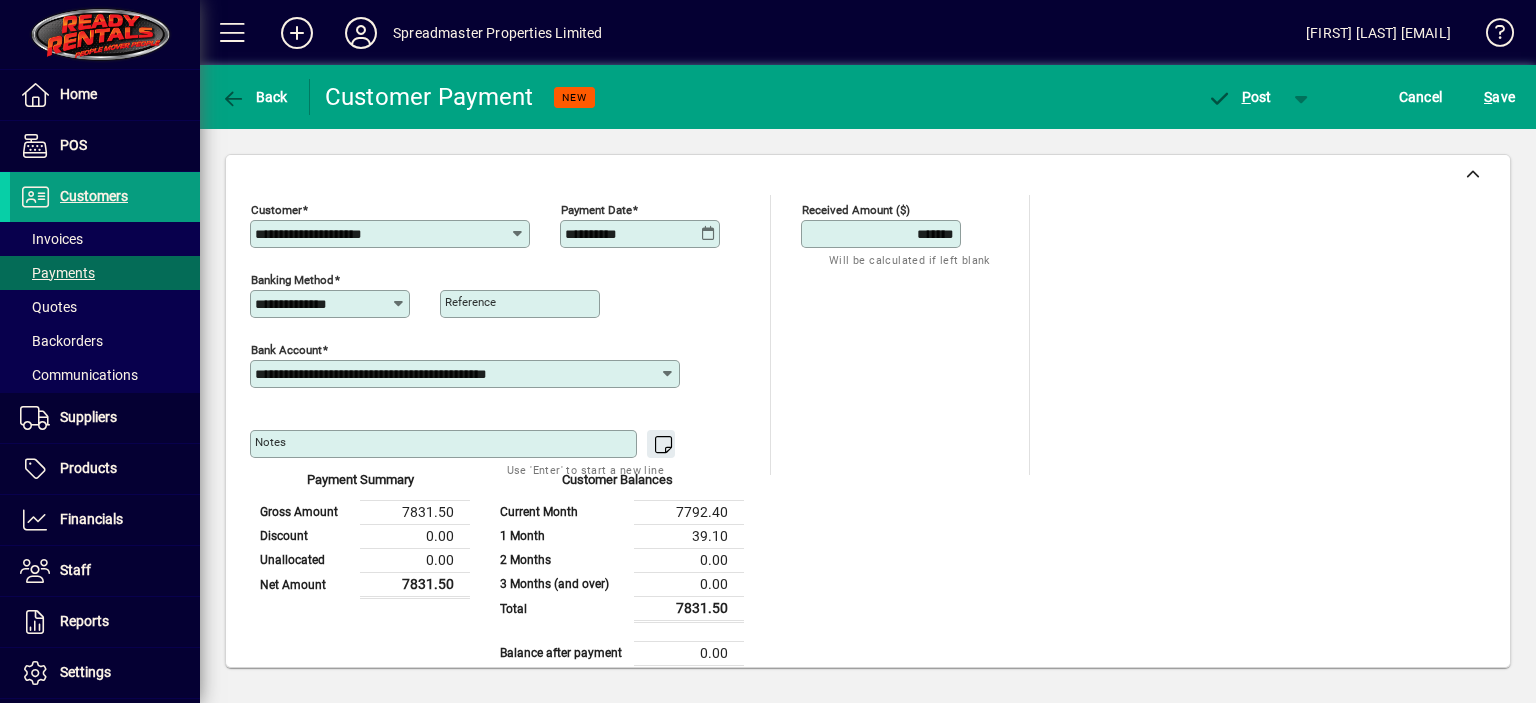 click 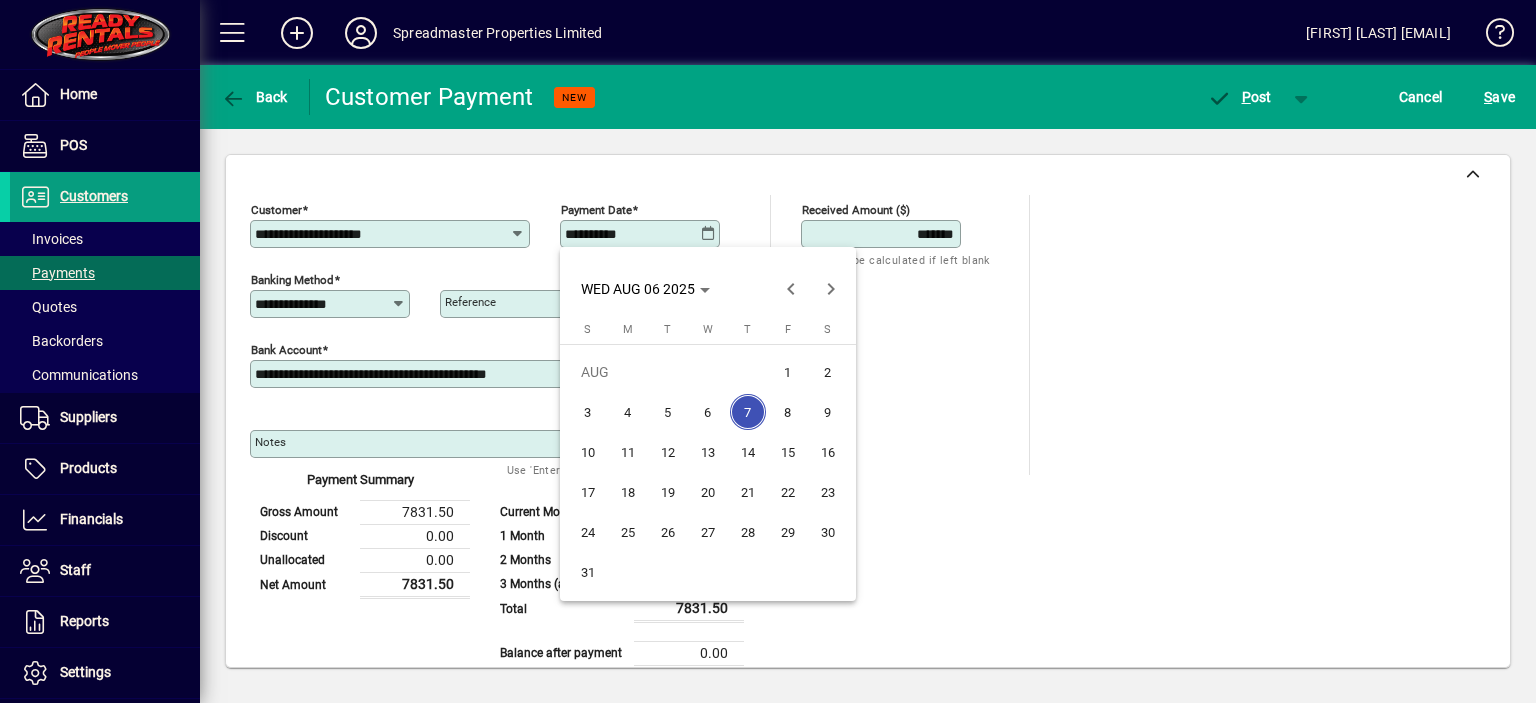 click on "6" at bounding box center [708, 412] 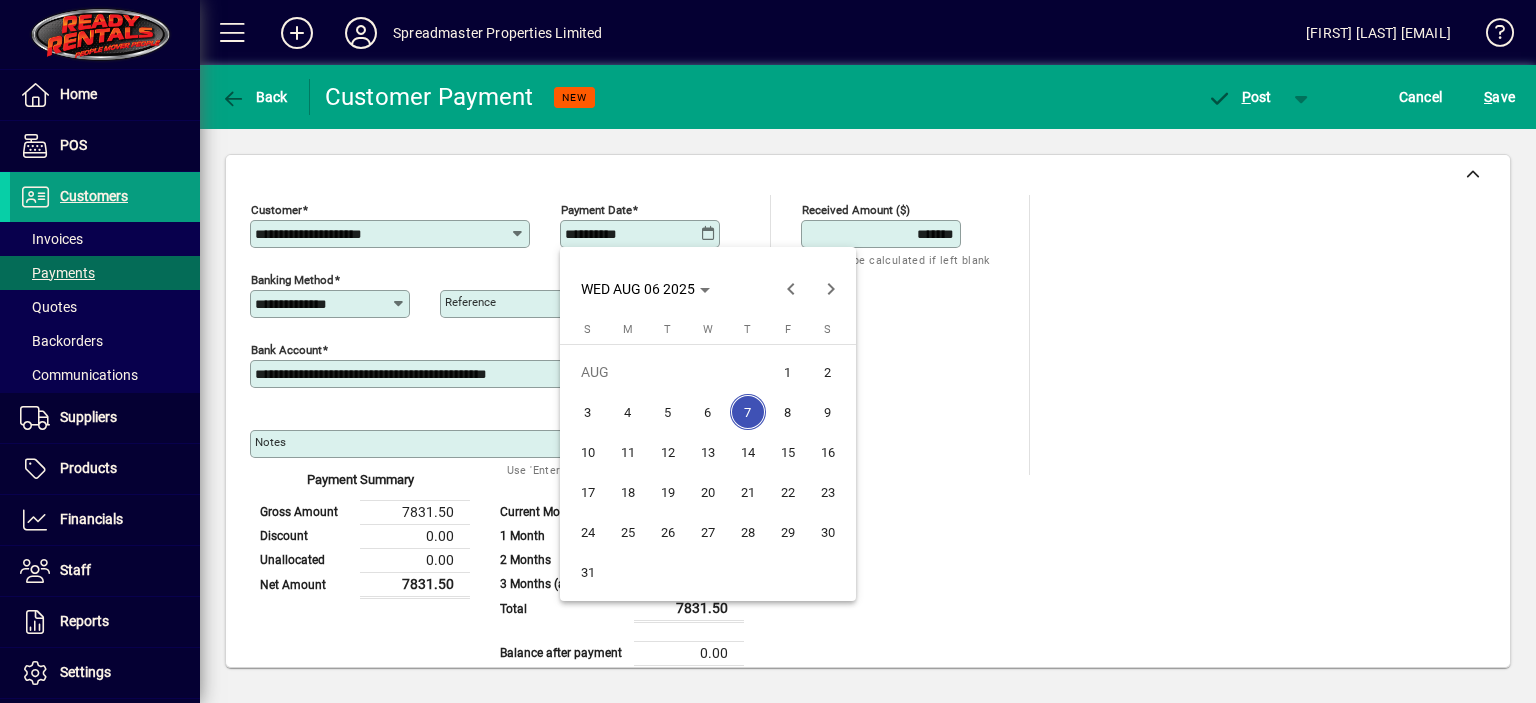 type on "**********" 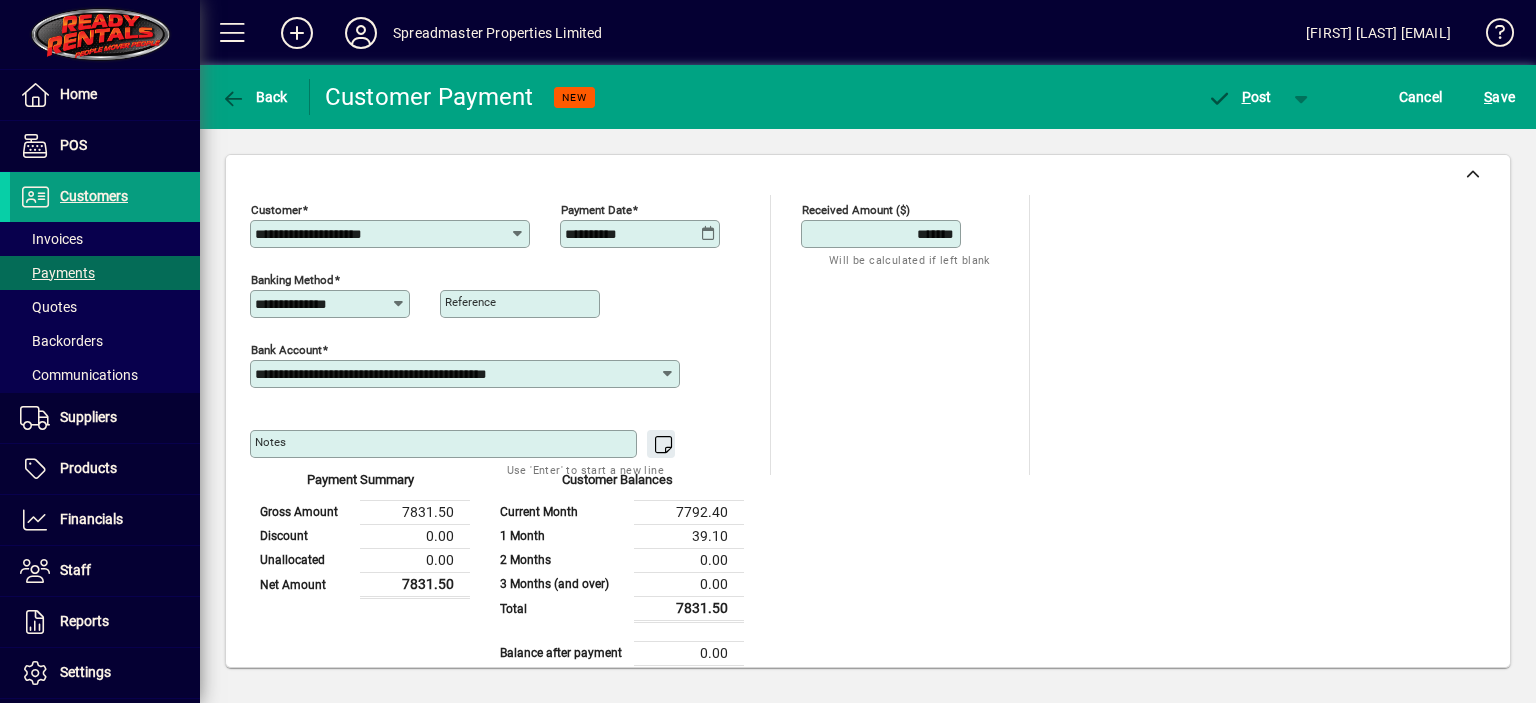 scroll, scrollTop: 0, scrollLeft: 0, axis: both 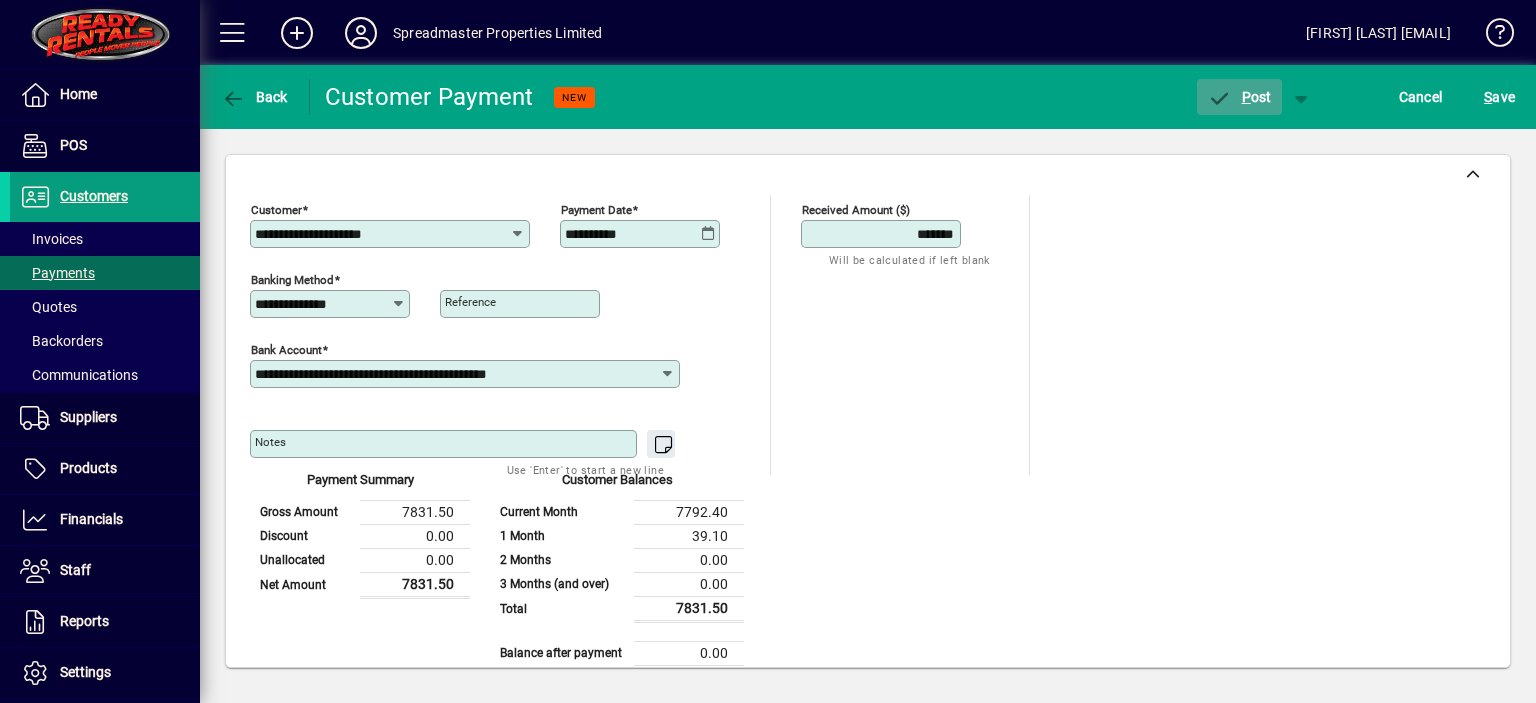 click on "P" 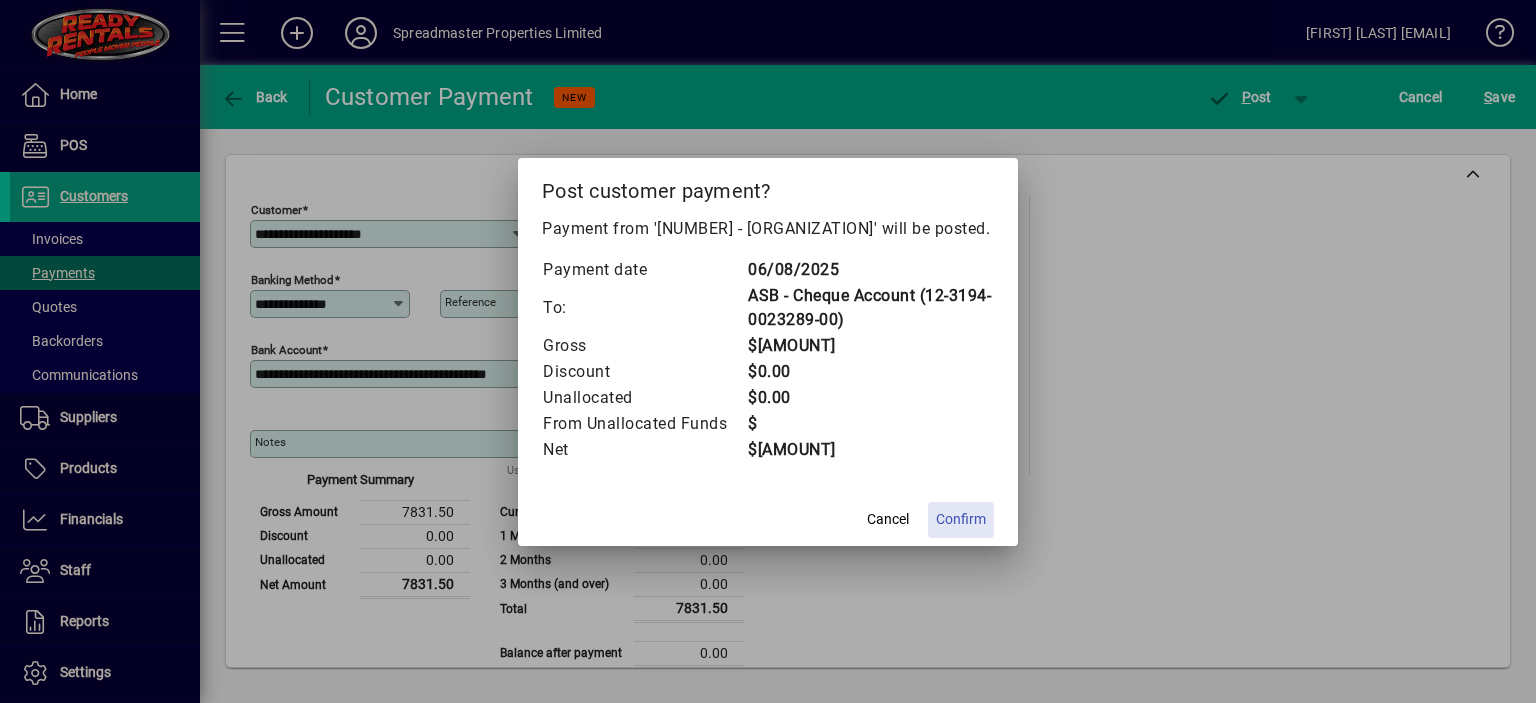 click on "Confirm" 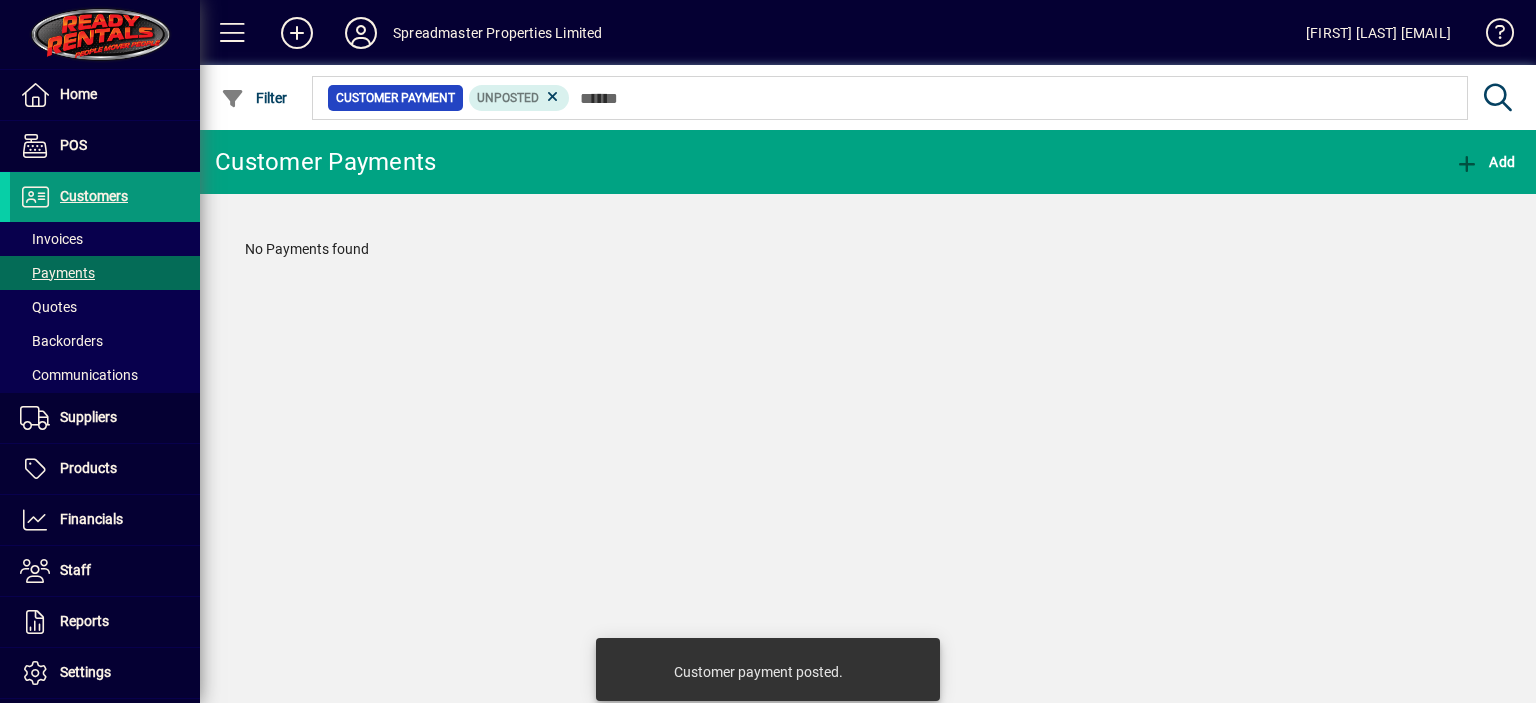 click on "Customers" at bounding box center (94, 196) 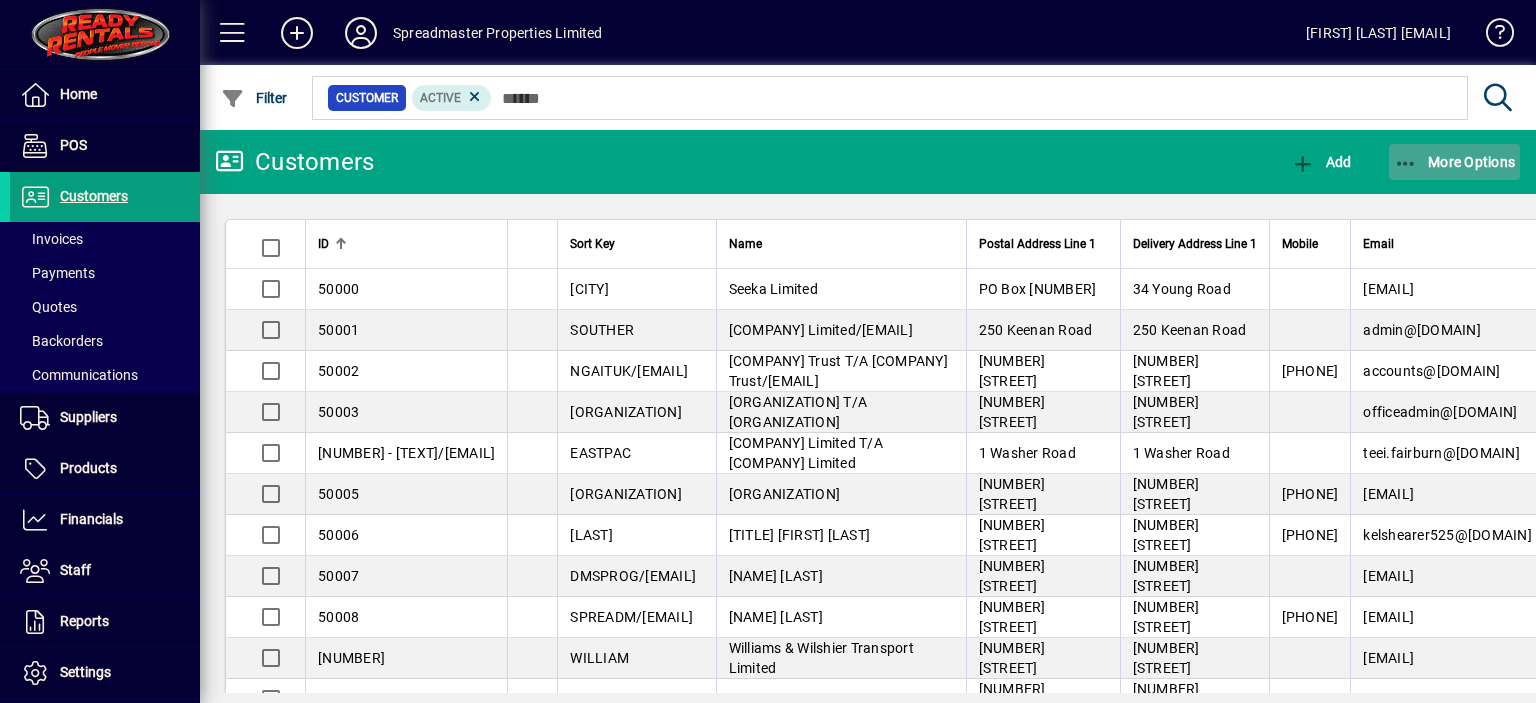 click on "More Options" 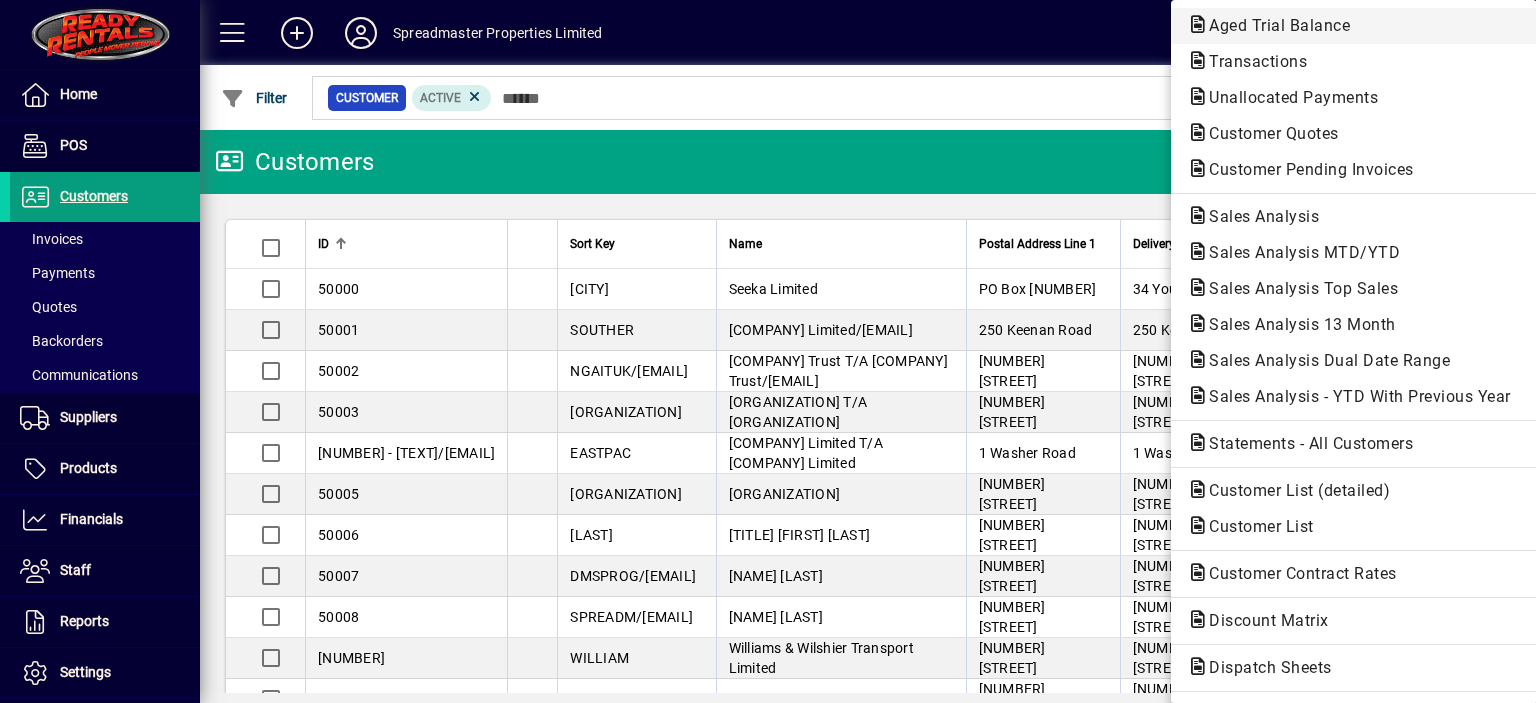 click on "Aged Trial Balance" at bounding box center [1252, 61] 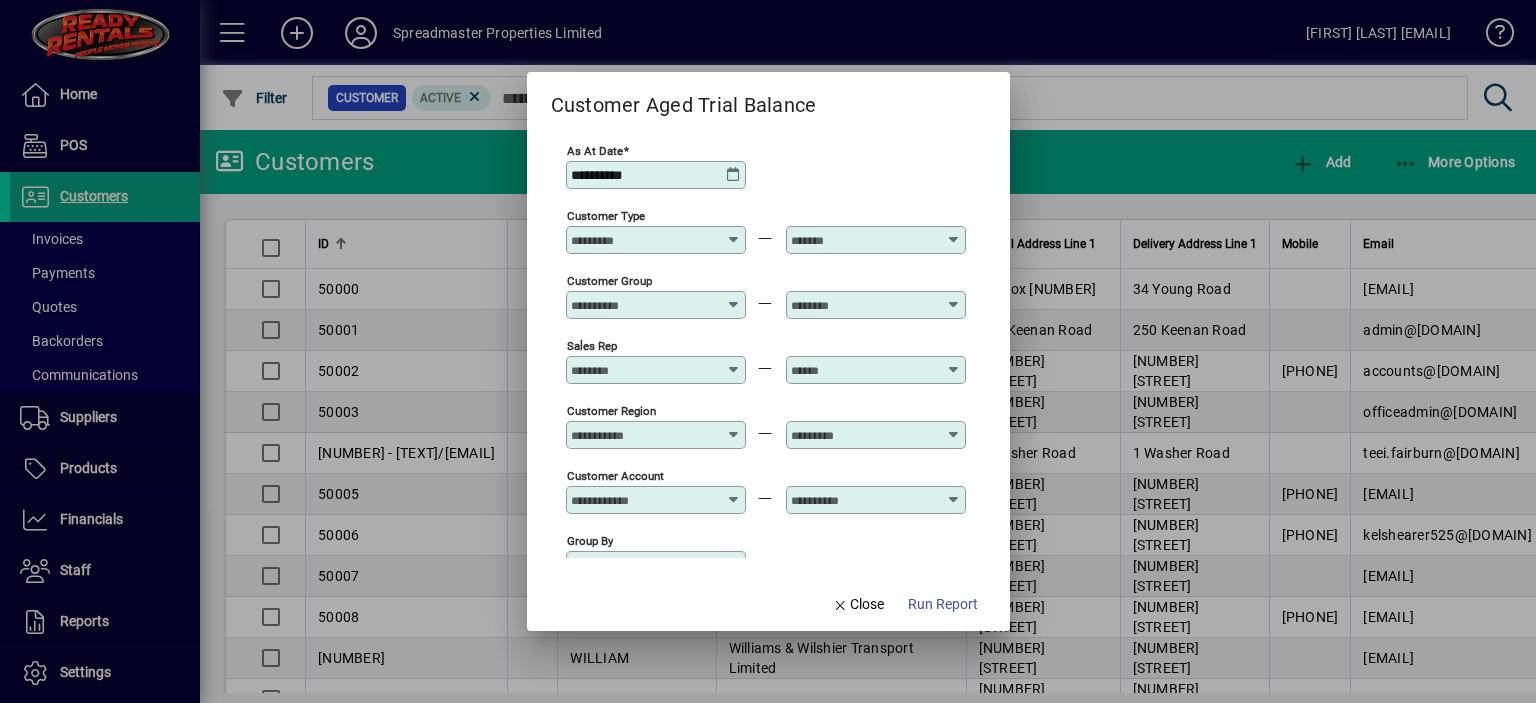 scroll, scrollTop: 148, scrollLeft: 0, axis: vertical 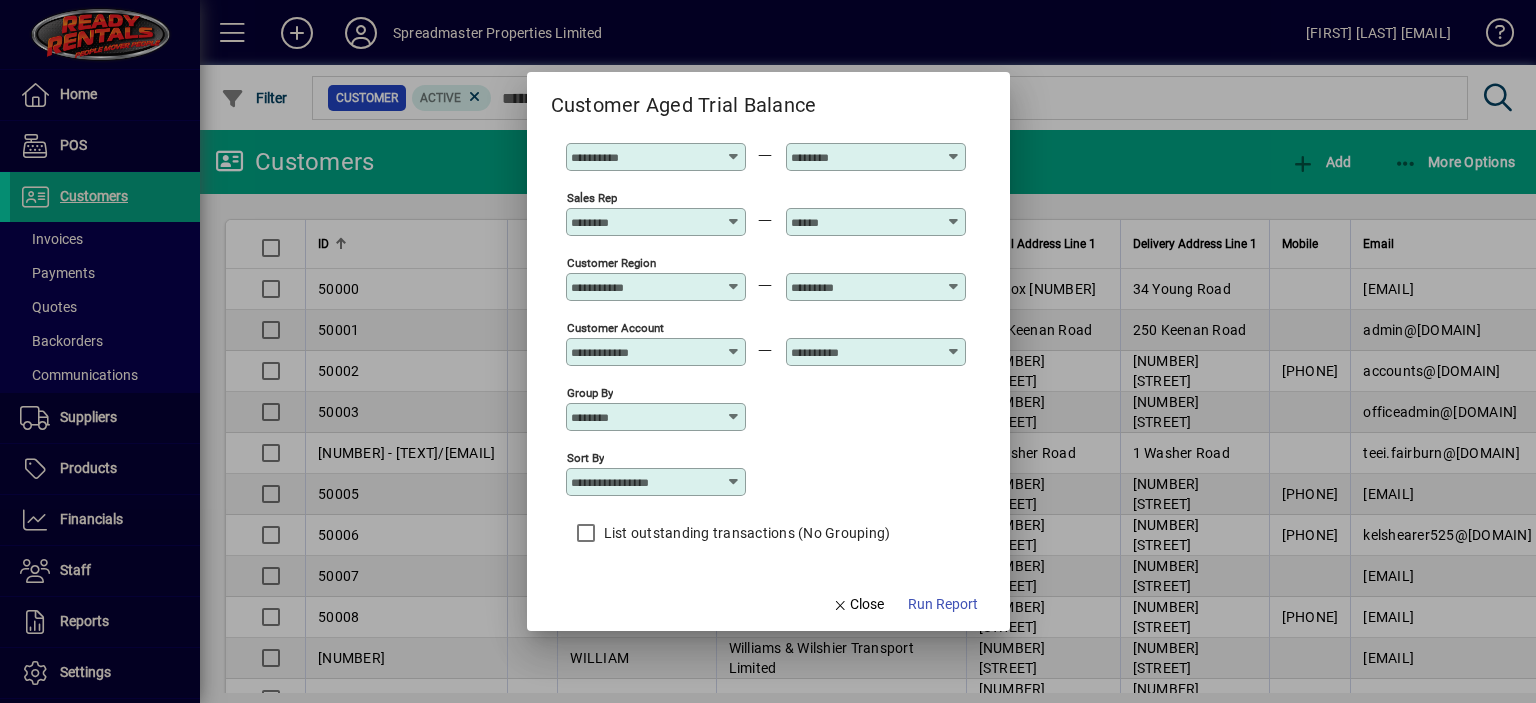 click at bounding box center [734, 482] 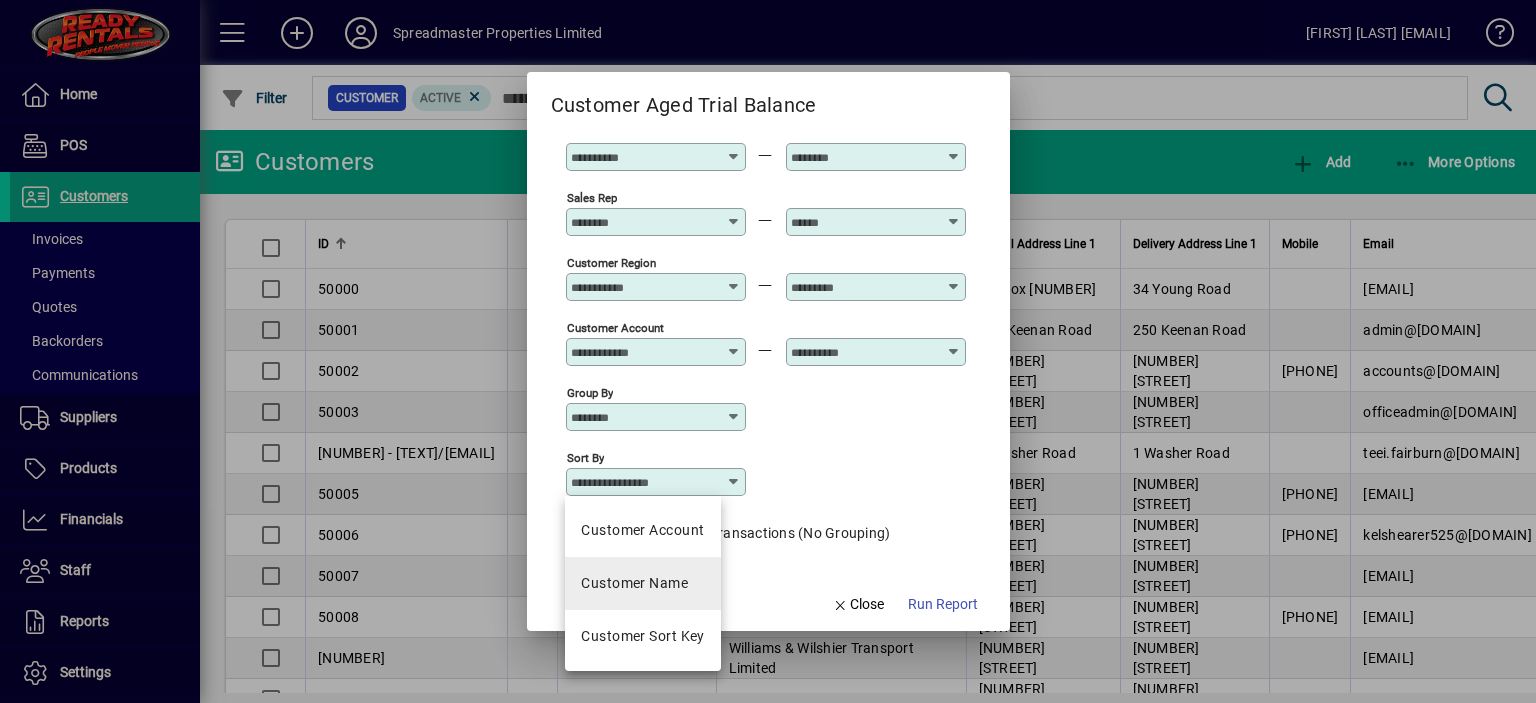 click on "Customer Name" at bounding box center [634, 583] 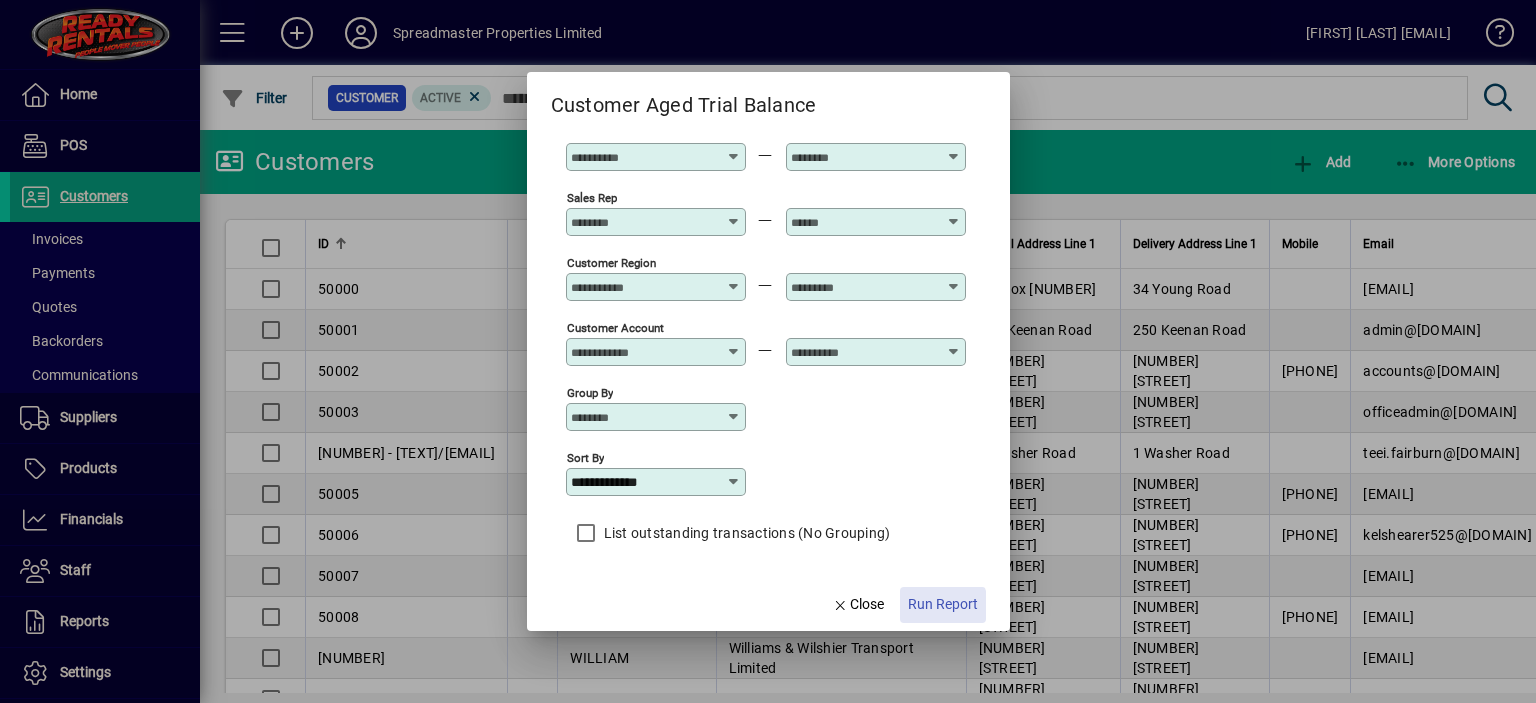 click on "Run Report" 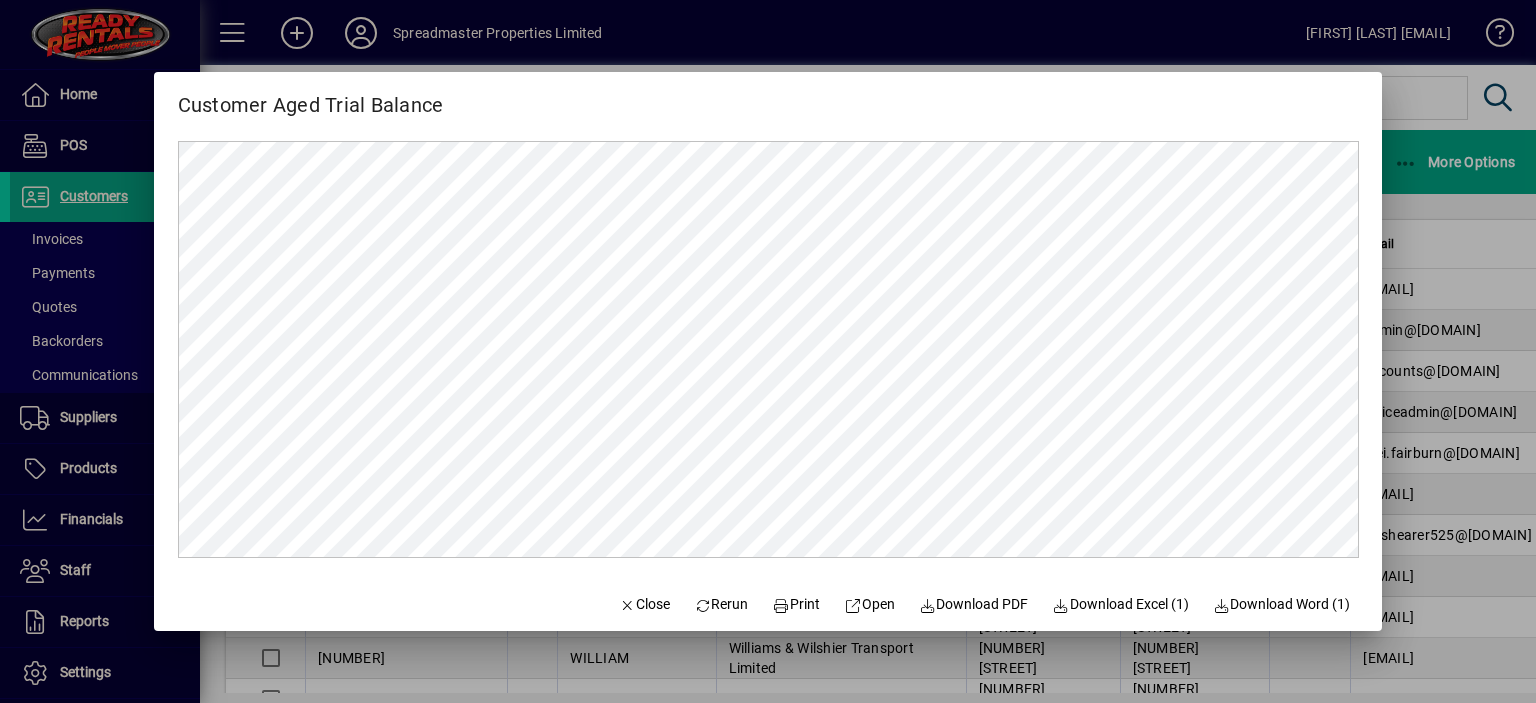 scroll, scrollTop: 0, scrollLeft: 0, axis: both 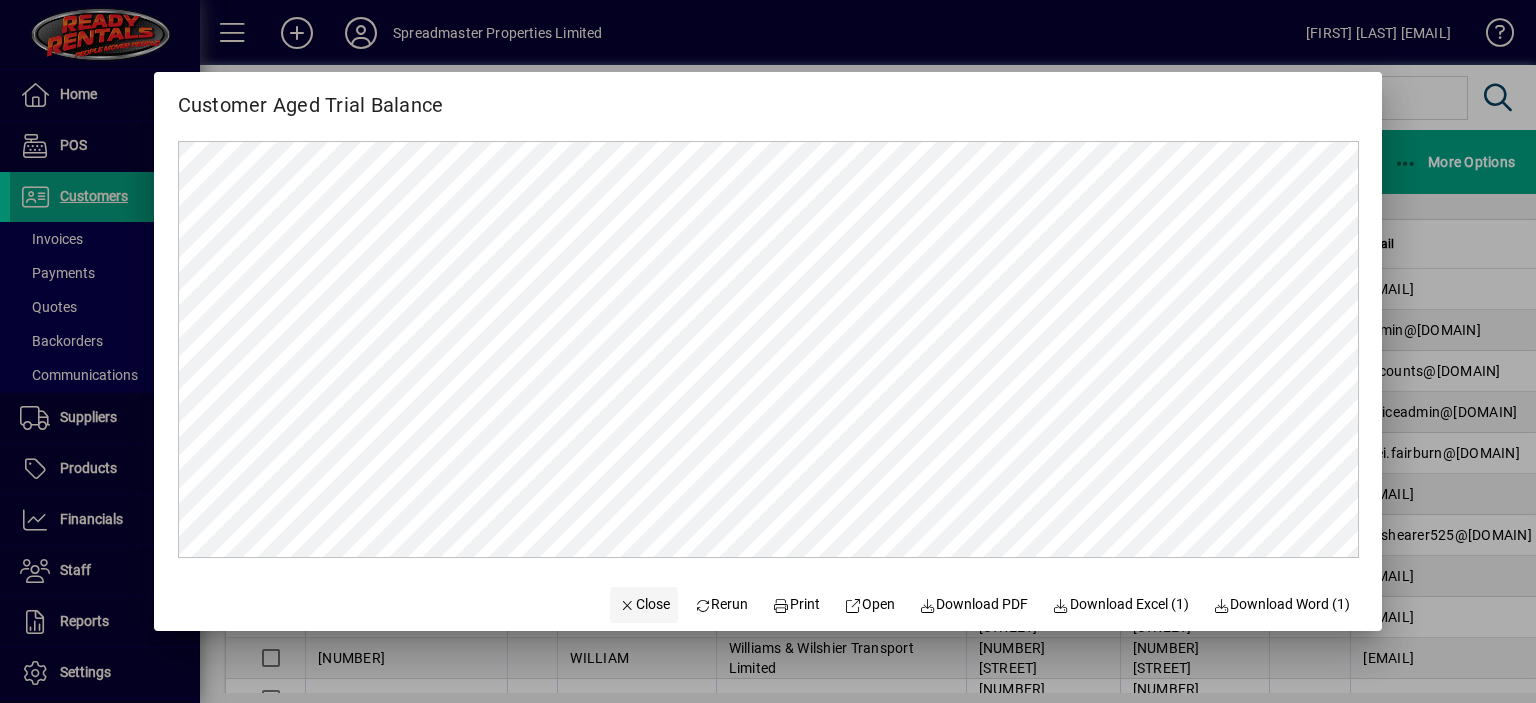 click on "Close" 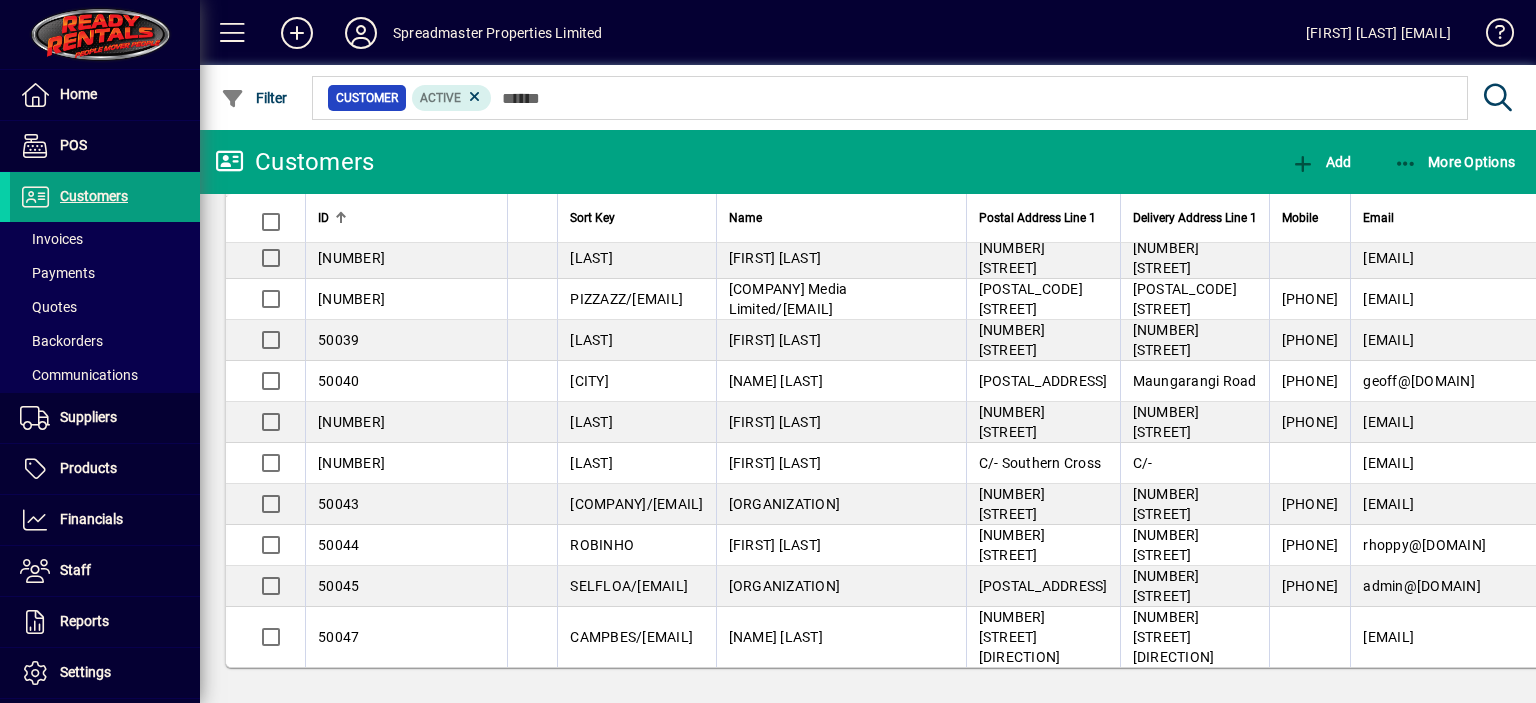 scroll, scrollTop: 1616, scrollLeft: 0, axis: vertical 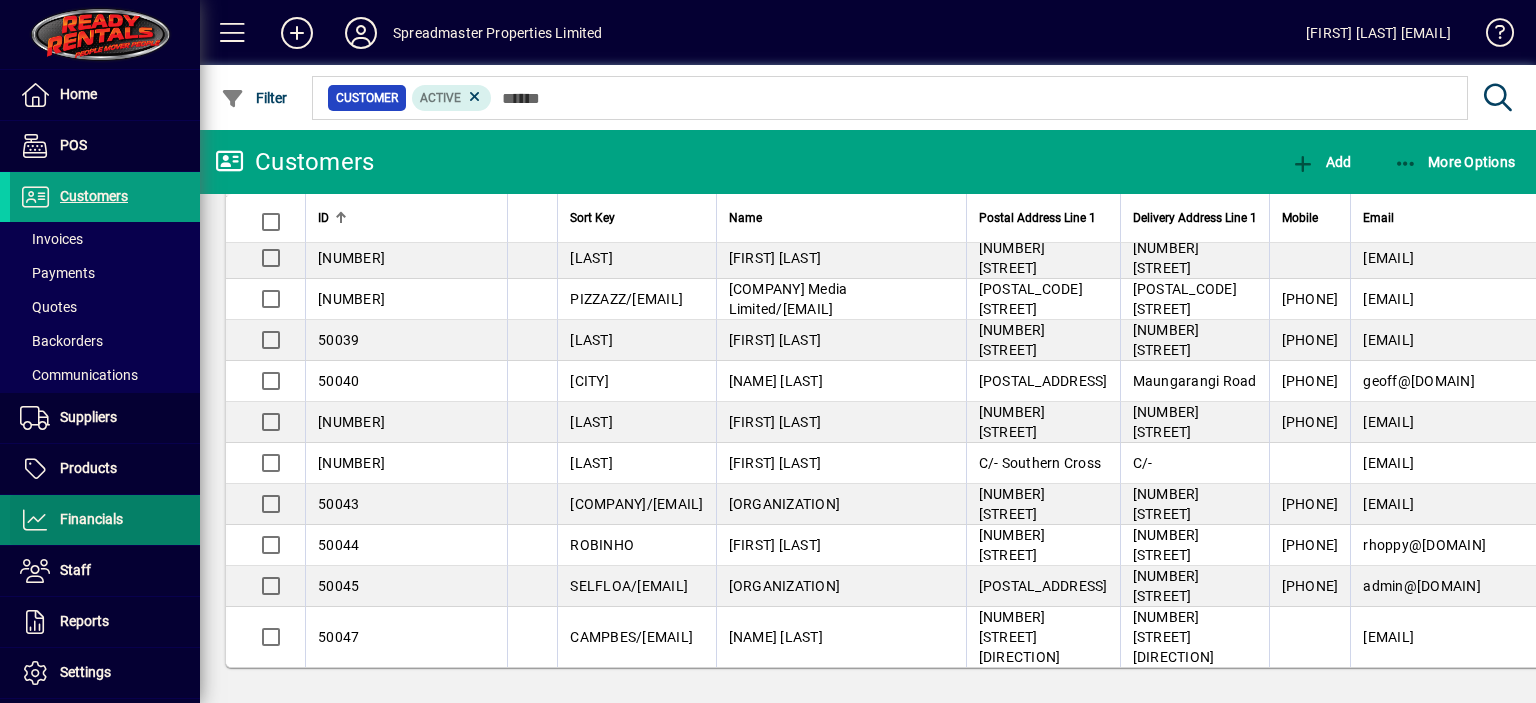 click on "Financials" at bounding box center (91, 519) 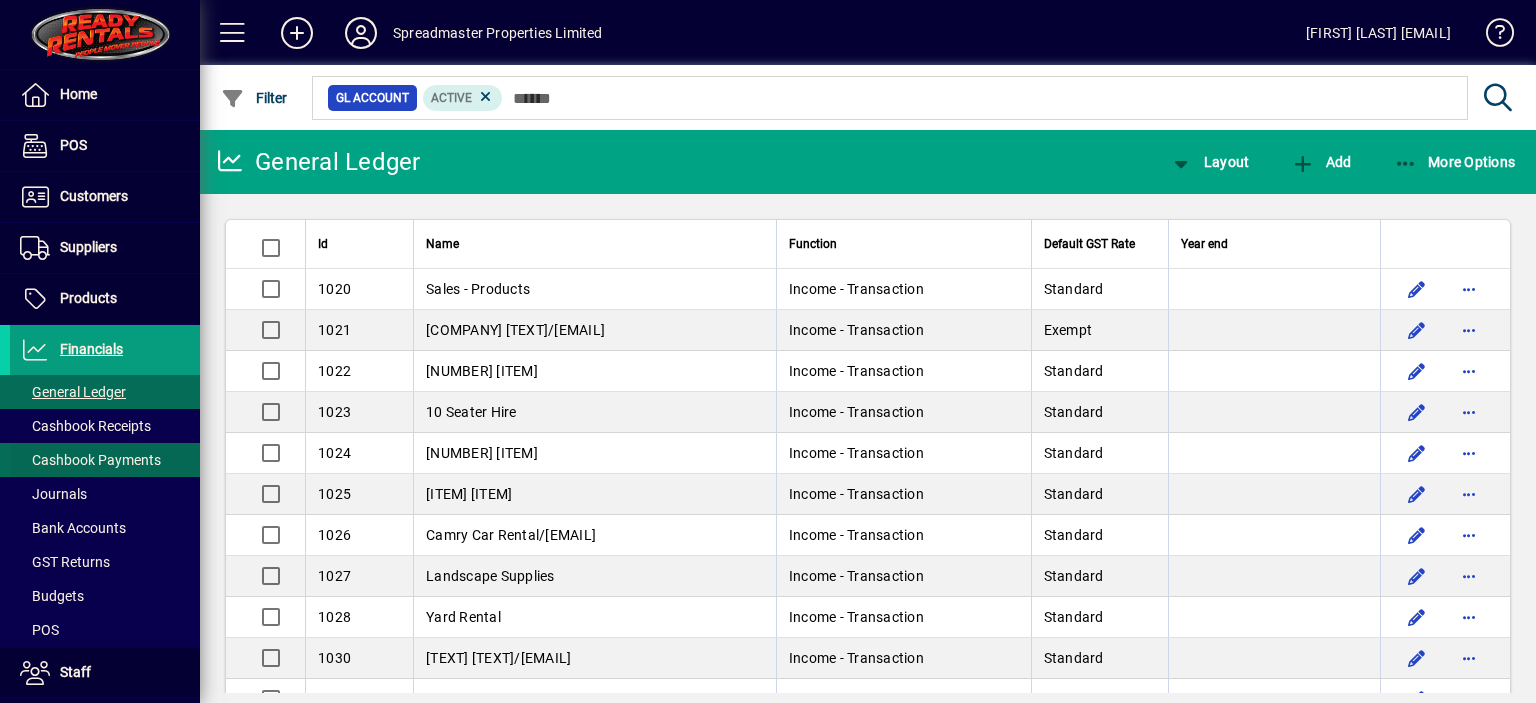 click on "Cashbook Payments" at bounding box center (90, 460) 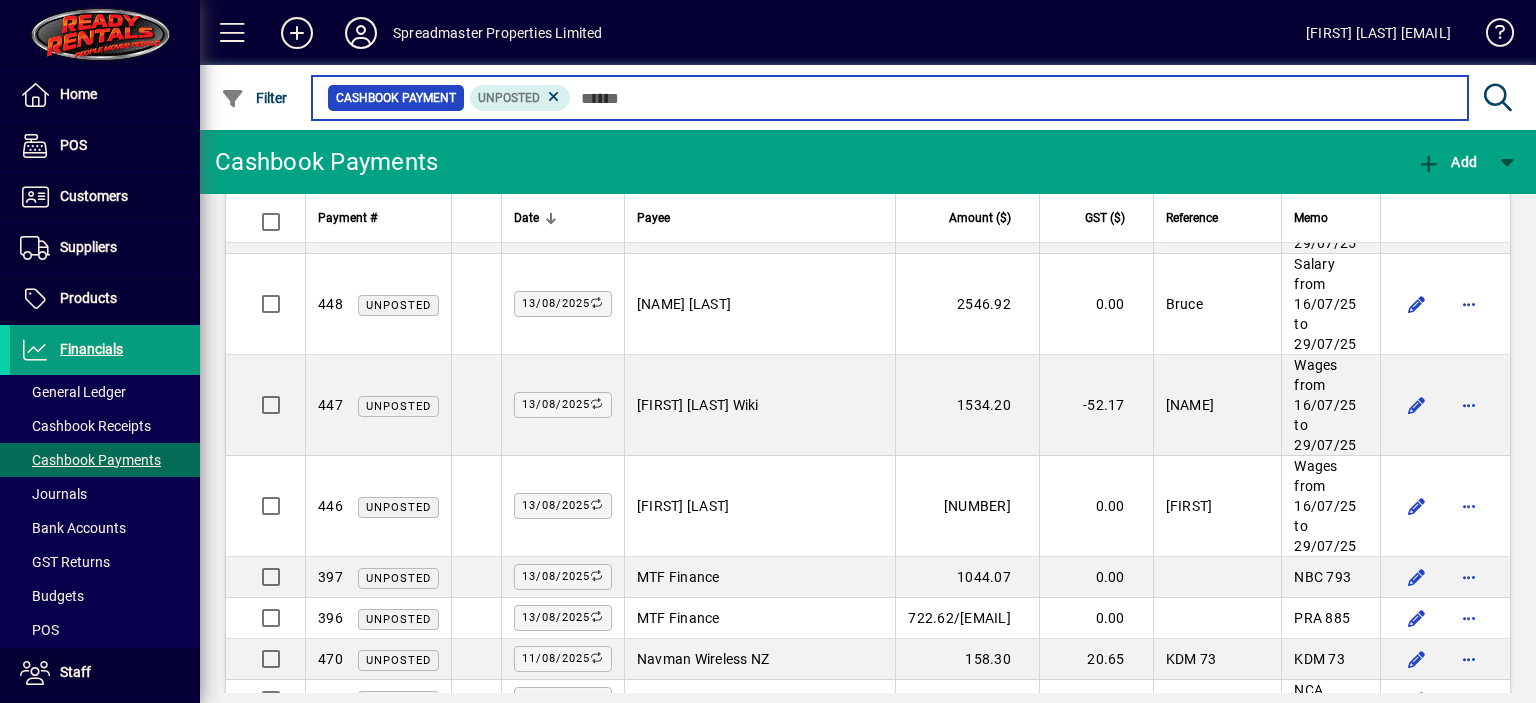 scroll, scrollTop: 1387, scrollLeft: 0, axis: vertical 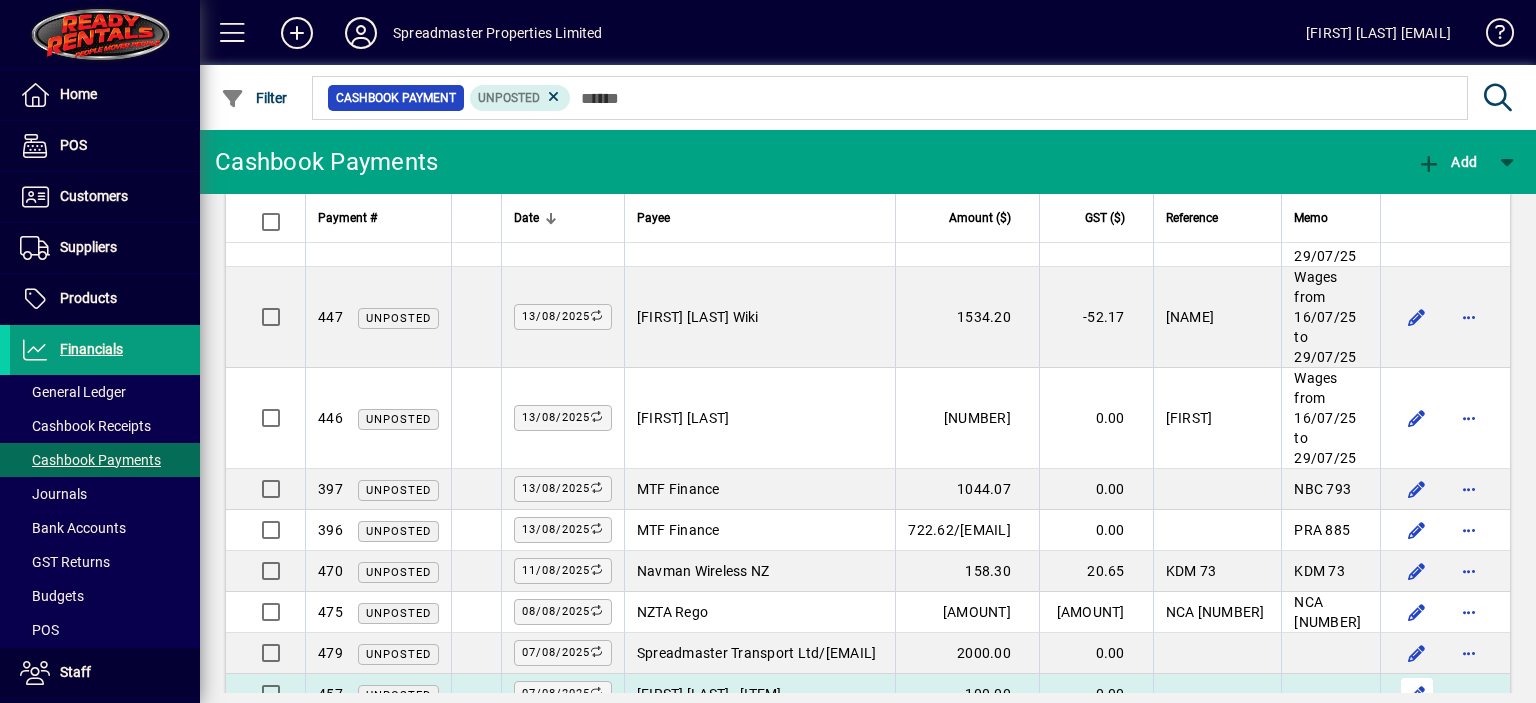 click at bounding box center [1417, 694] 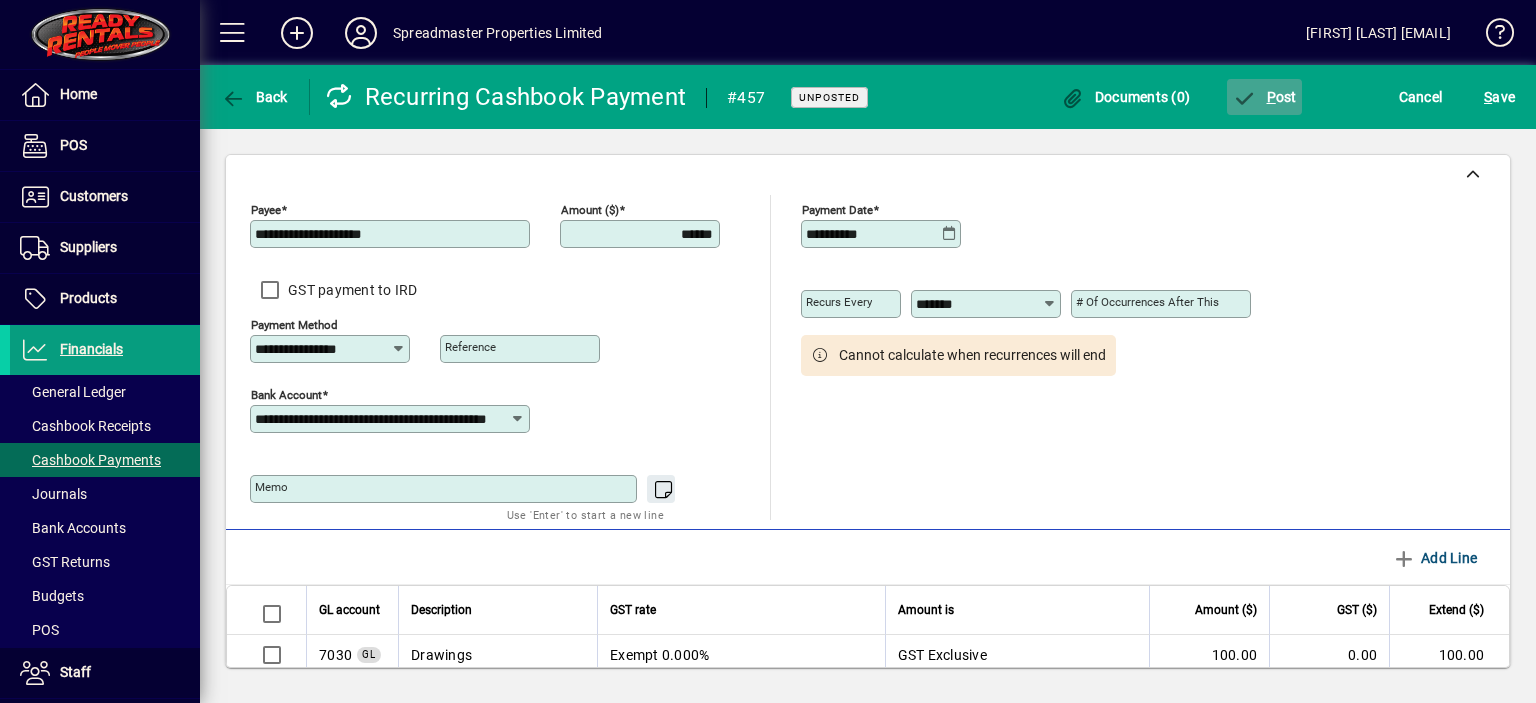click on "P ost" 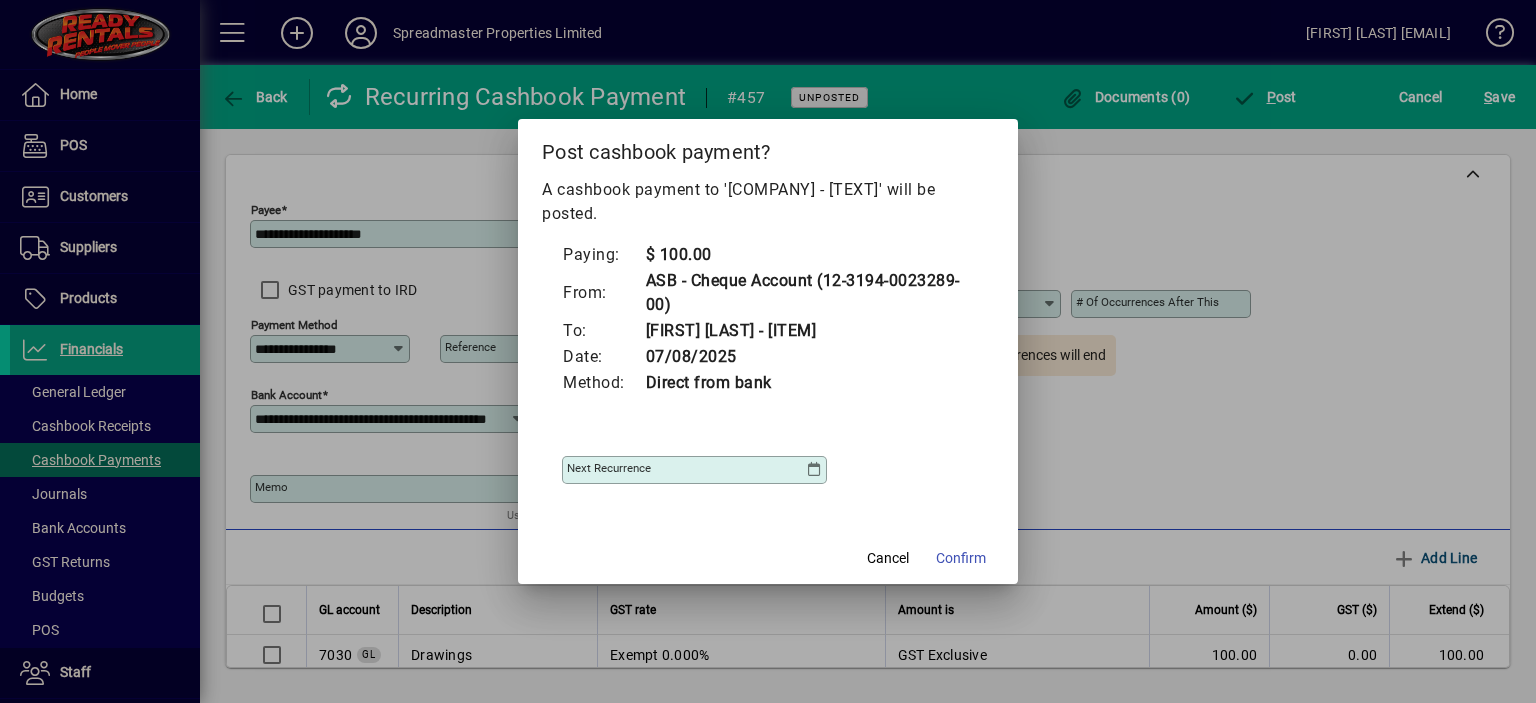 click at bounding box center (814, 470) 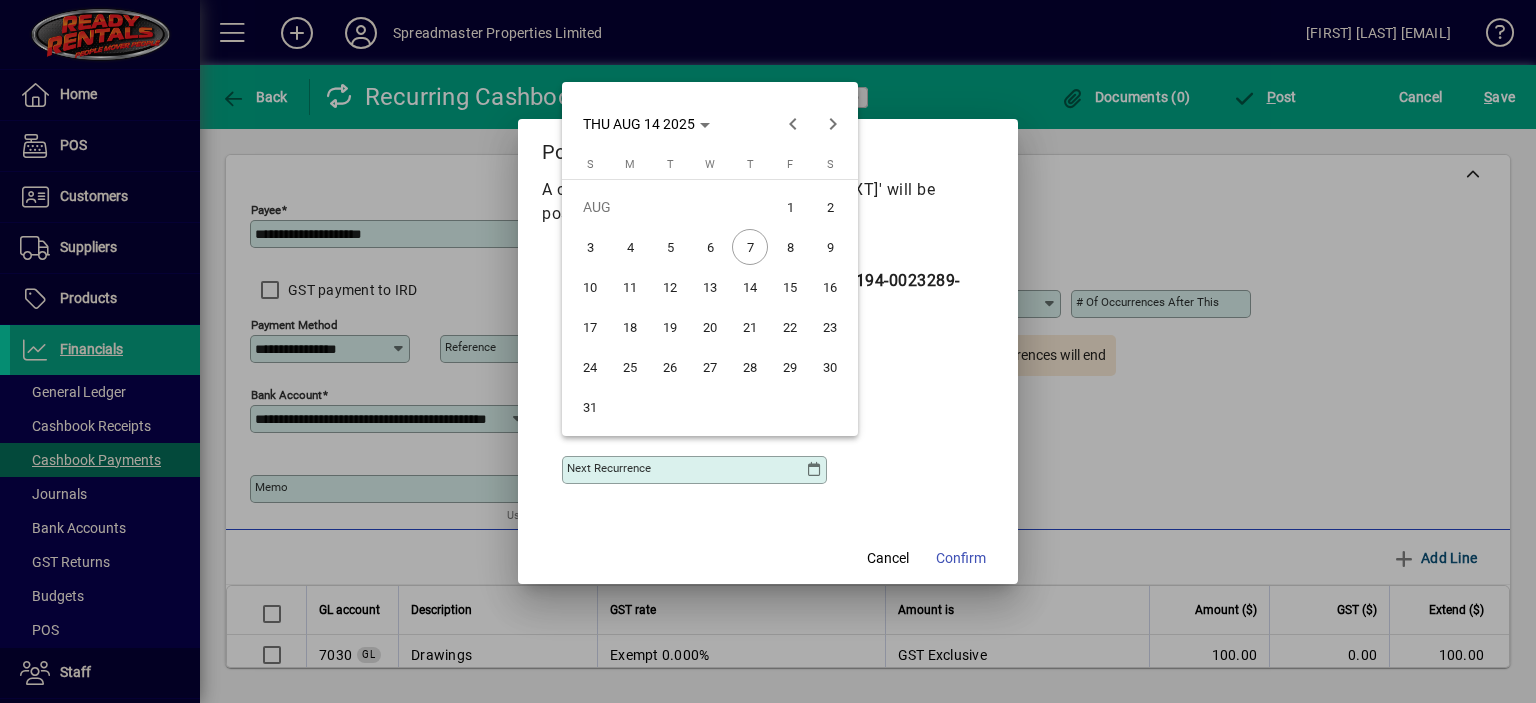 click on "14" at bounding box center [750, 287] 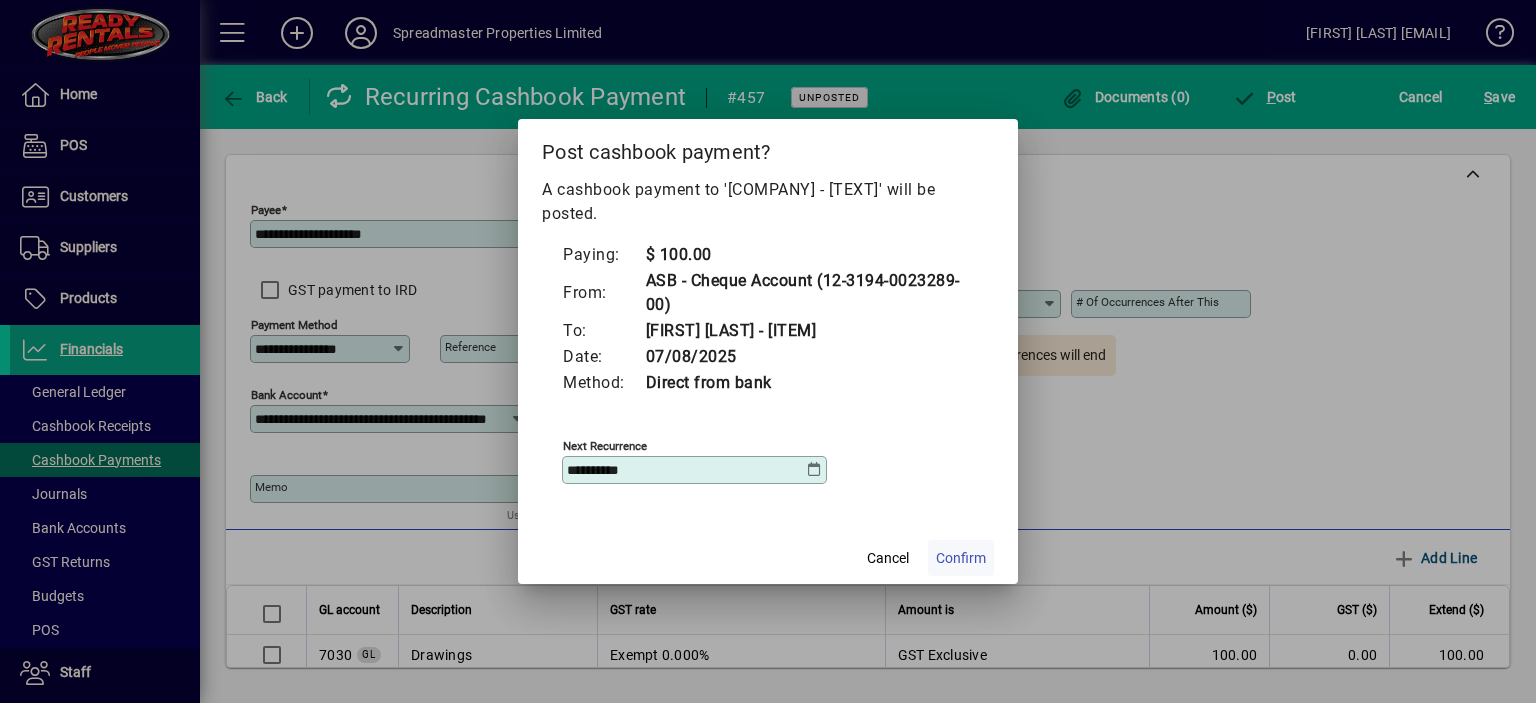 click on "Confirm" 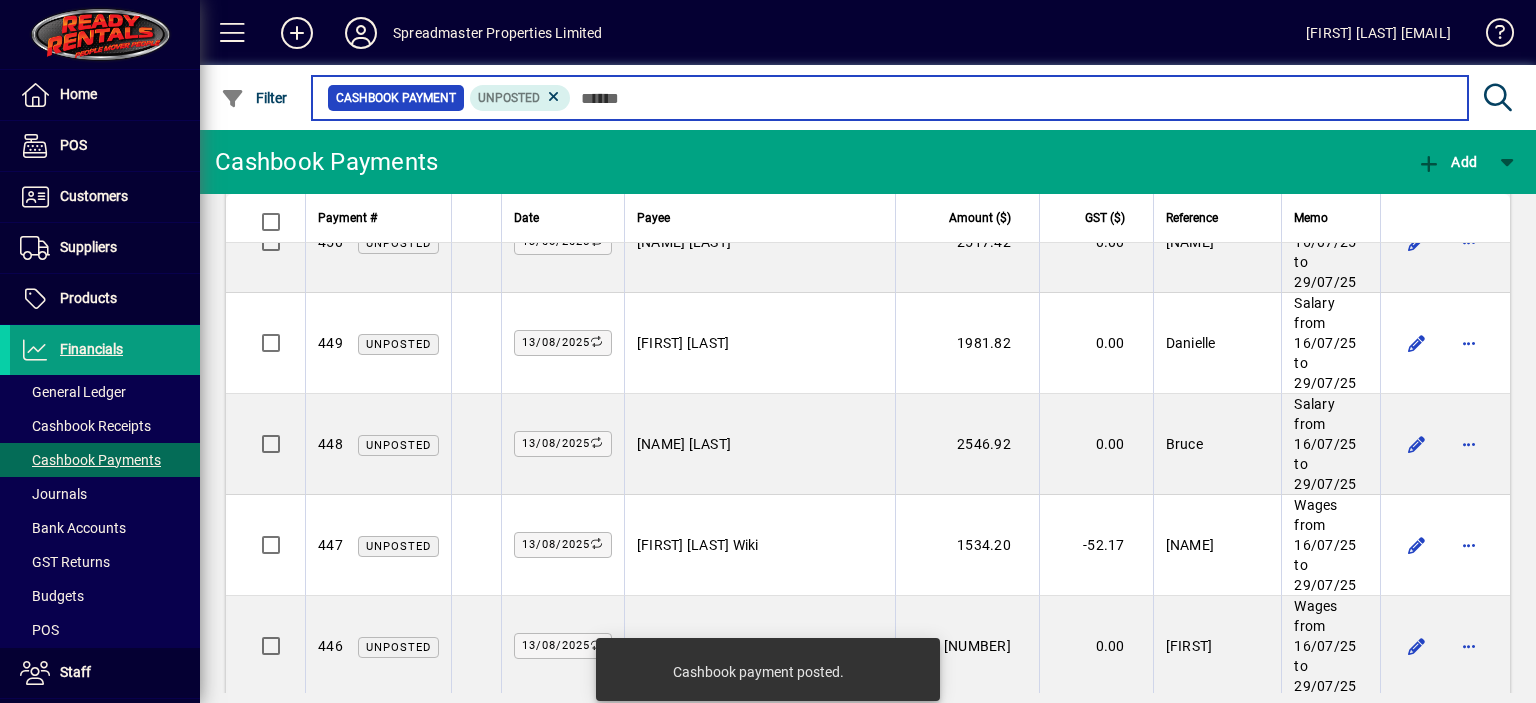 scroll, scrollTop: 1387, scrollLeft: 0, axis: vertical 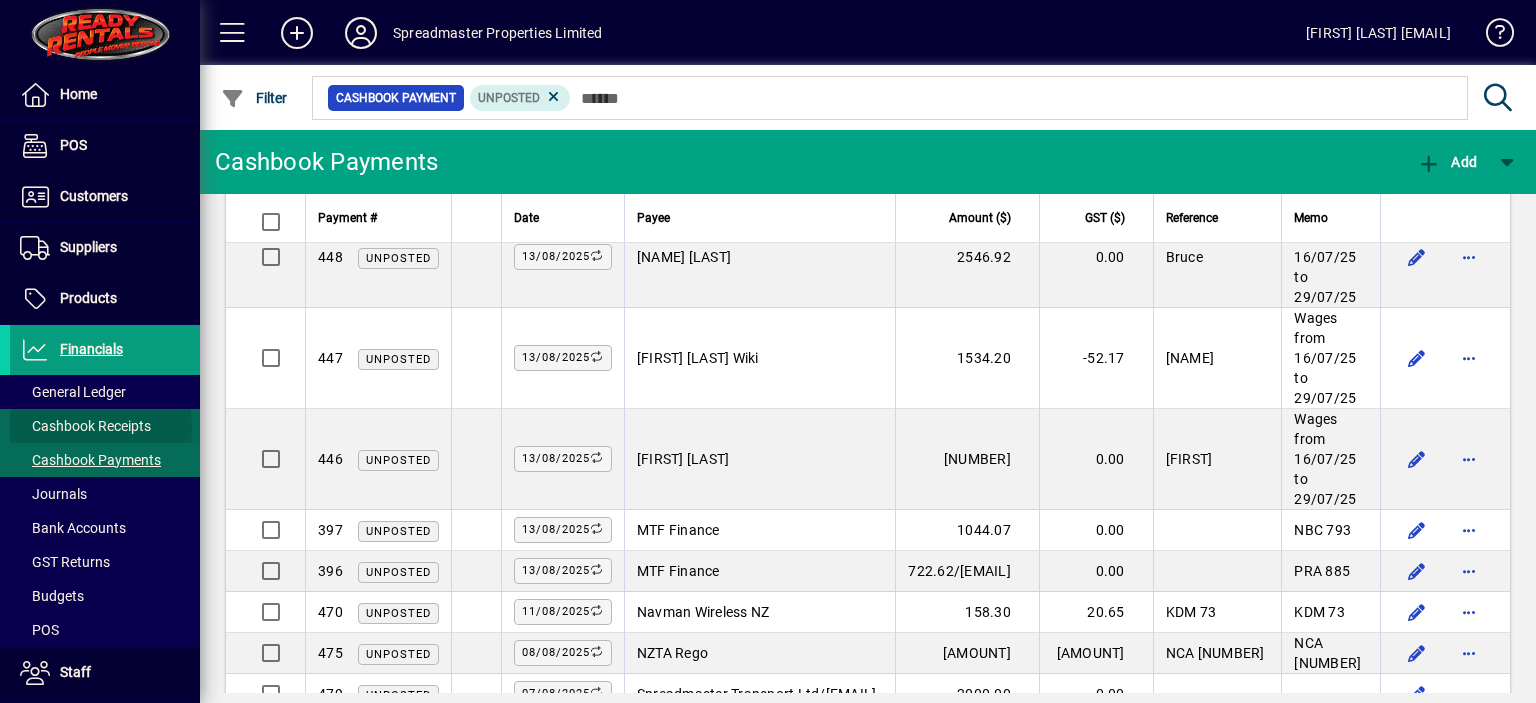 click on "Cashbook Receipts" at bounding box center [85, 426] 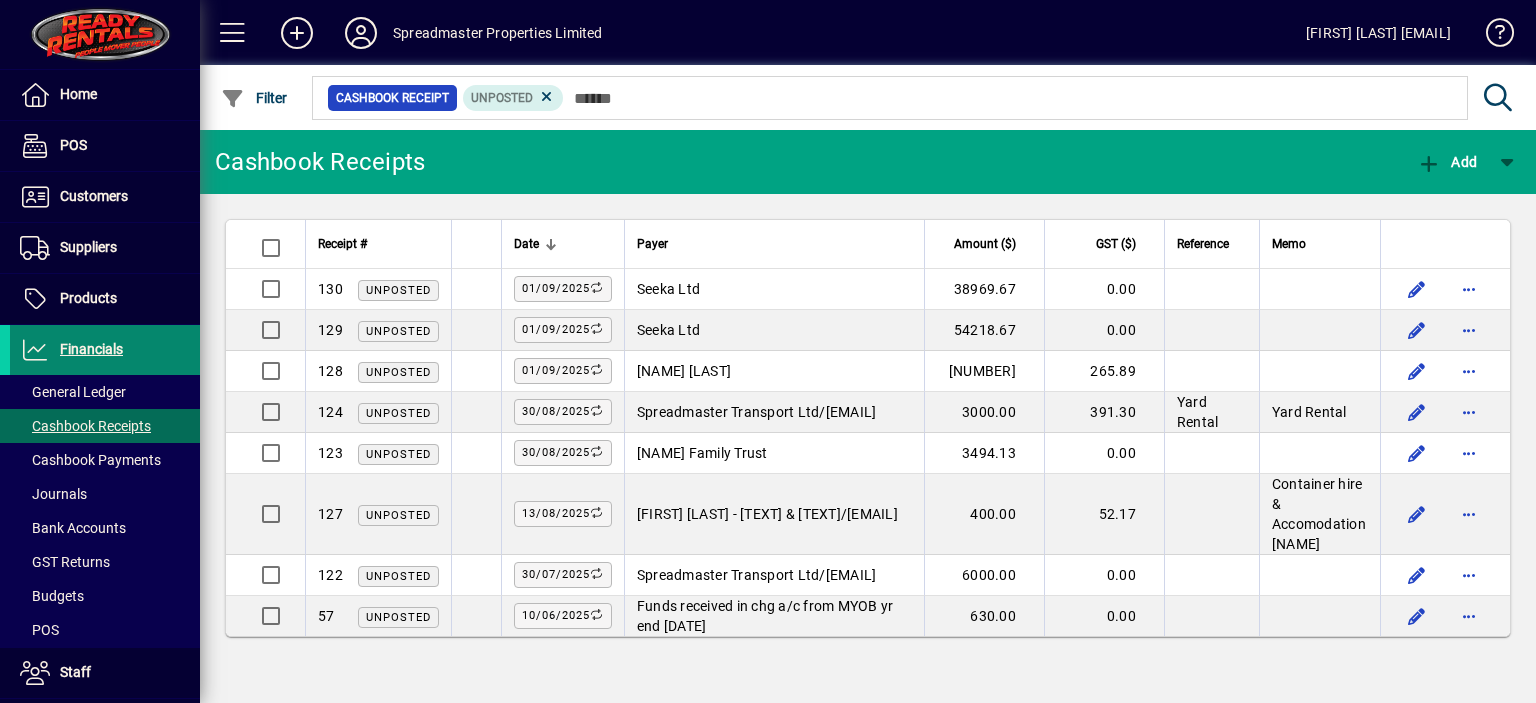 click on "Financials" at bounding box center (91, 349) 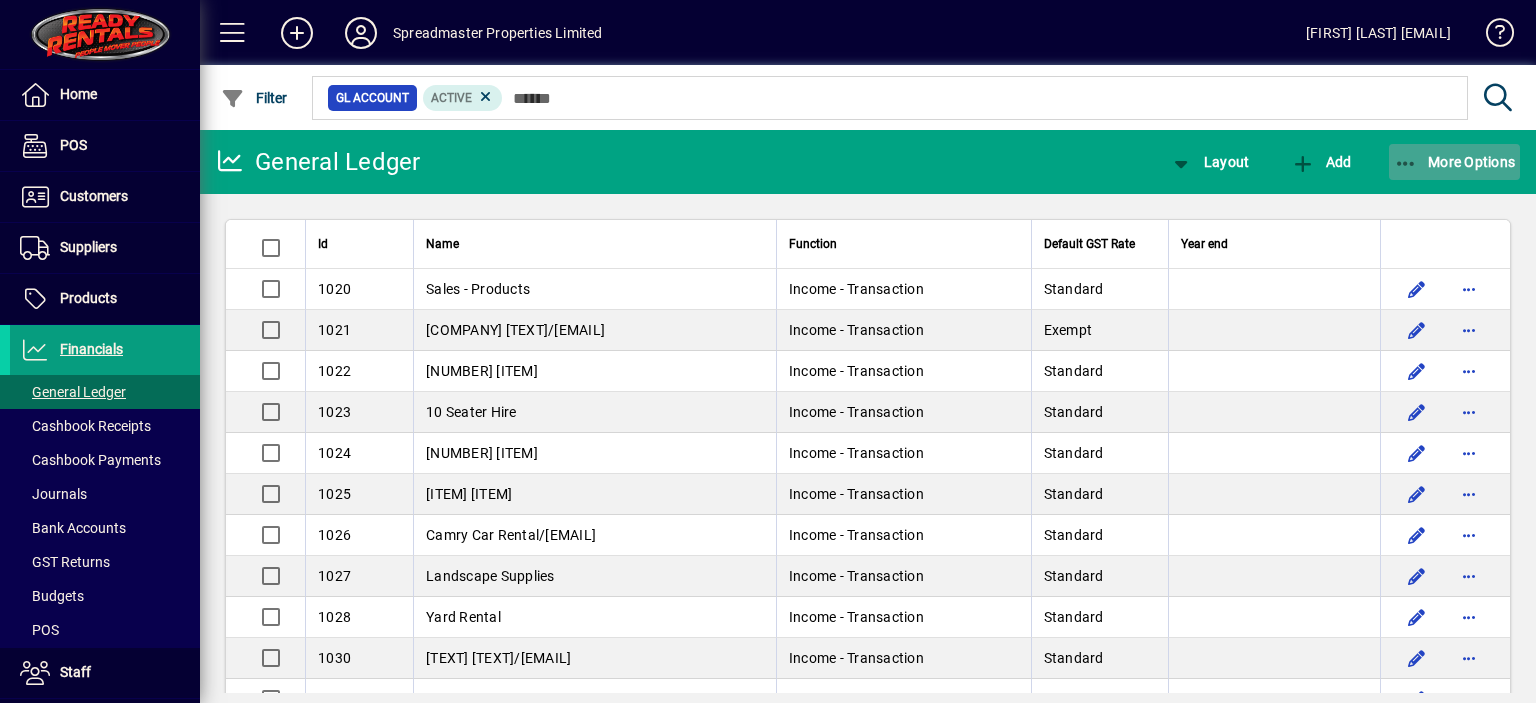 click on "More Options" 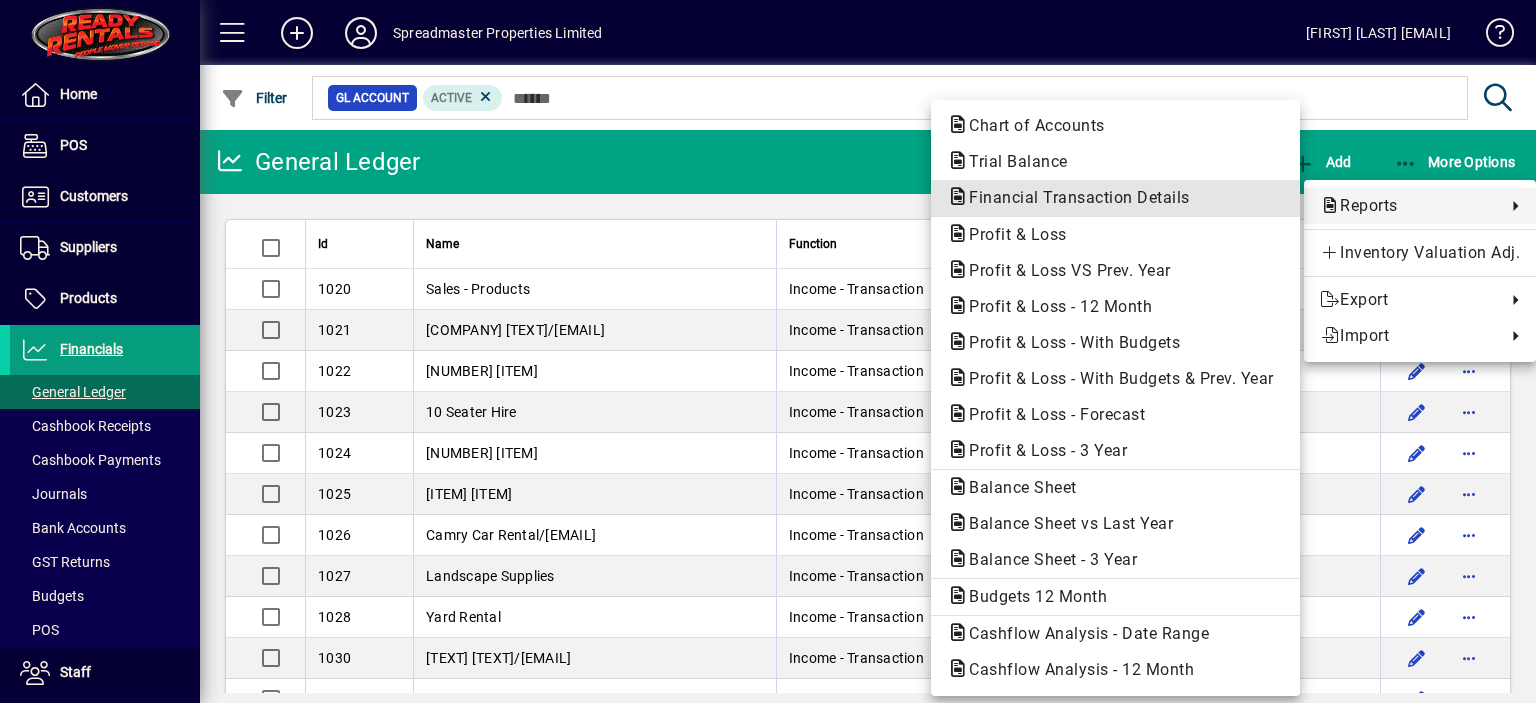 click on "Financial Transaction Details" at bounding box center [1073, 197] 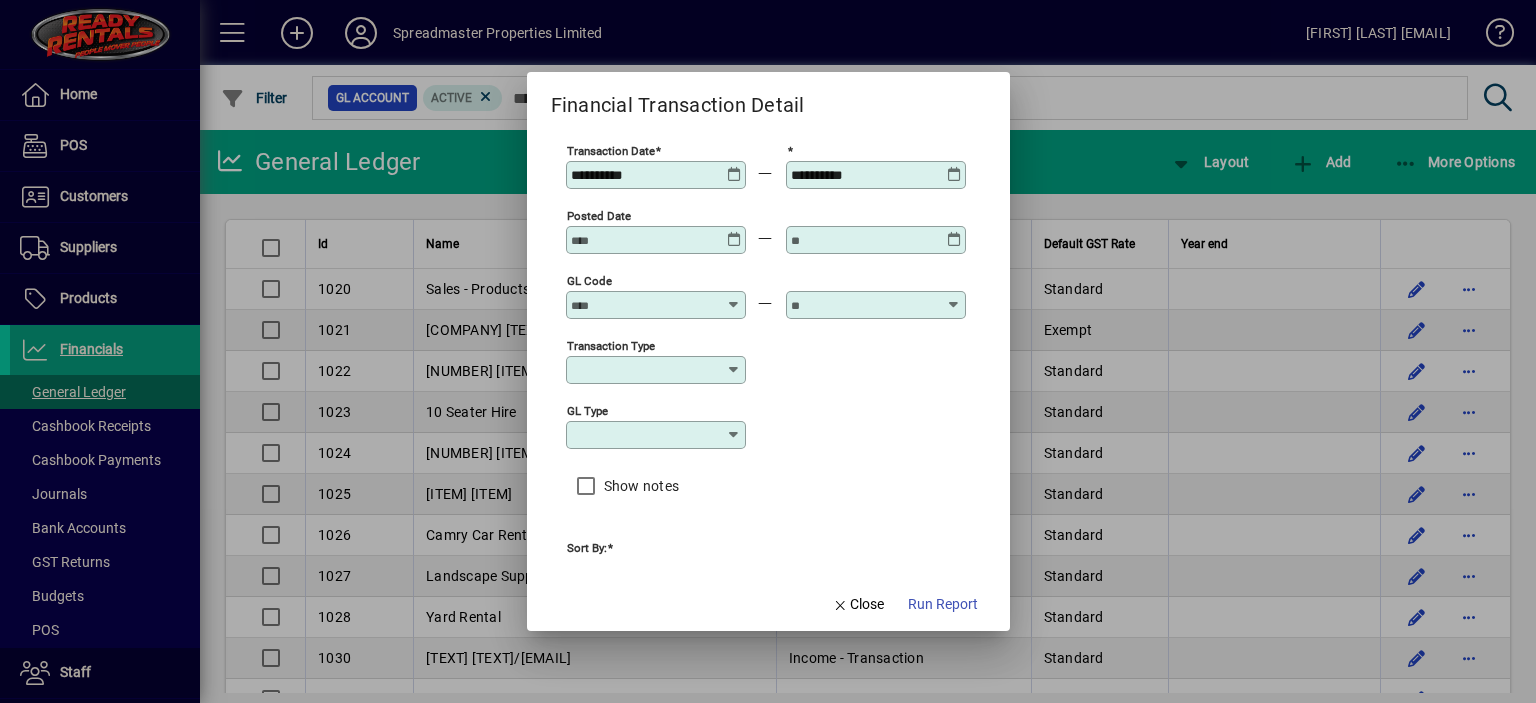 type on "****" 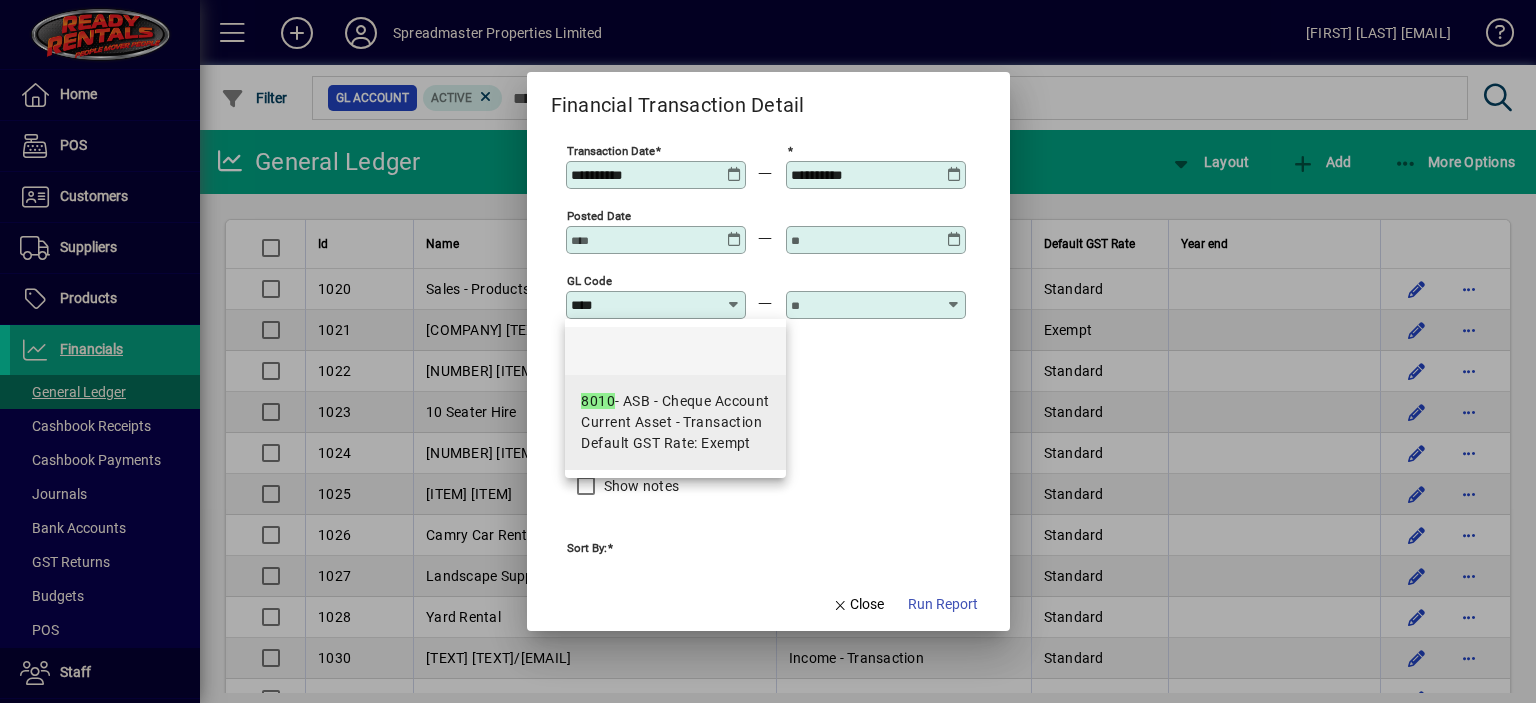click on "Current Asset - Transaction" at bounding box center (671, 422) 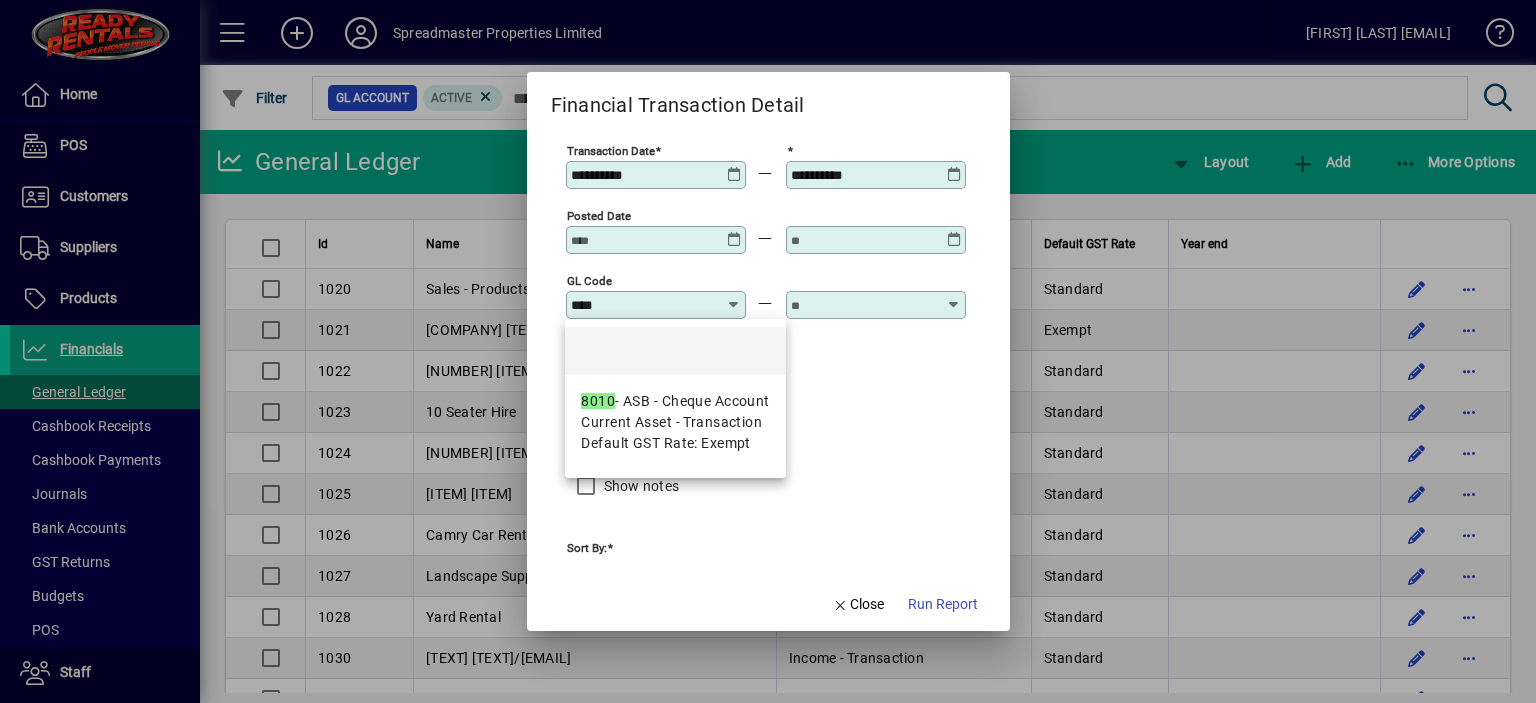 type on "**********" 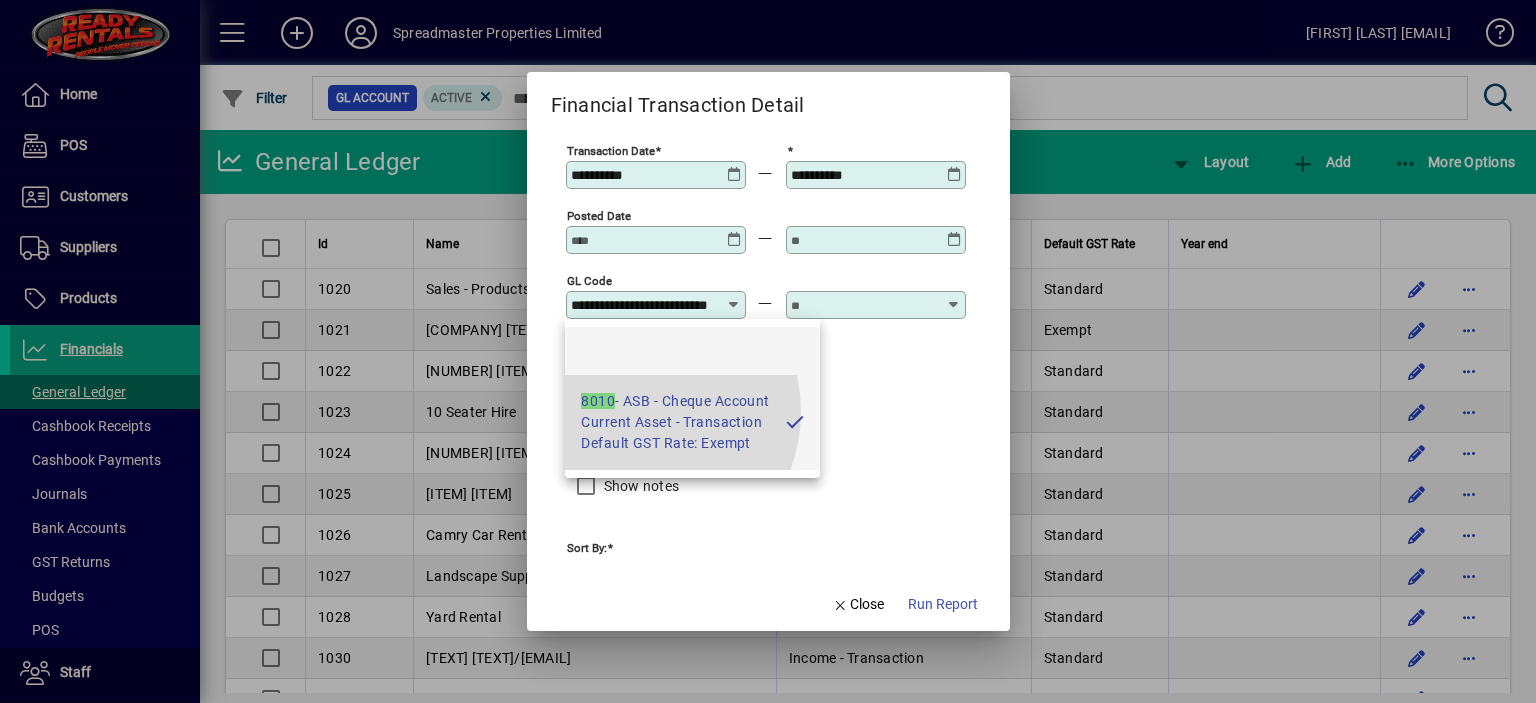 scroll, scrollTop: 0, scrollLeft: 44, axis: horizontal 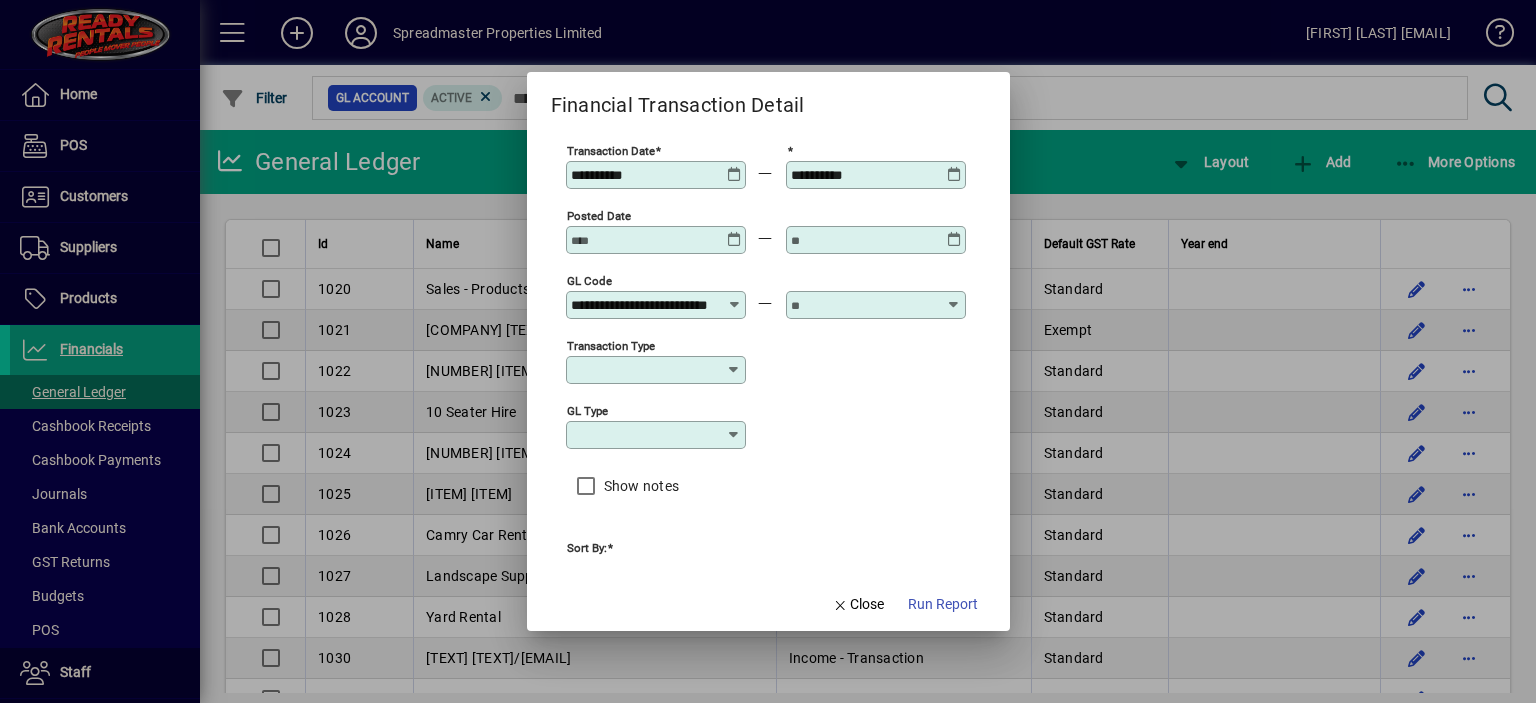 click at bounding box center [864, 305] 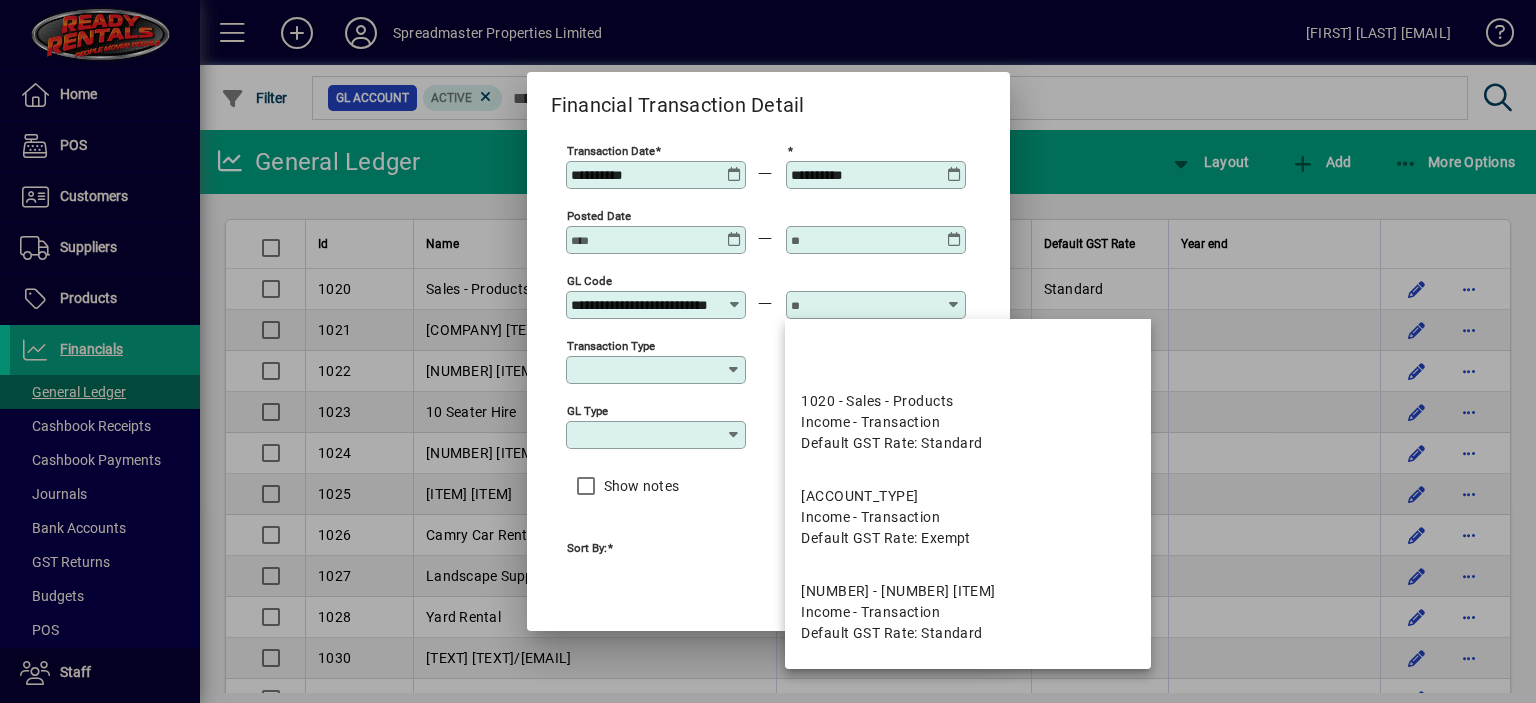 scroll, scrollTop: 0, scrollLeft: 0, axis: both 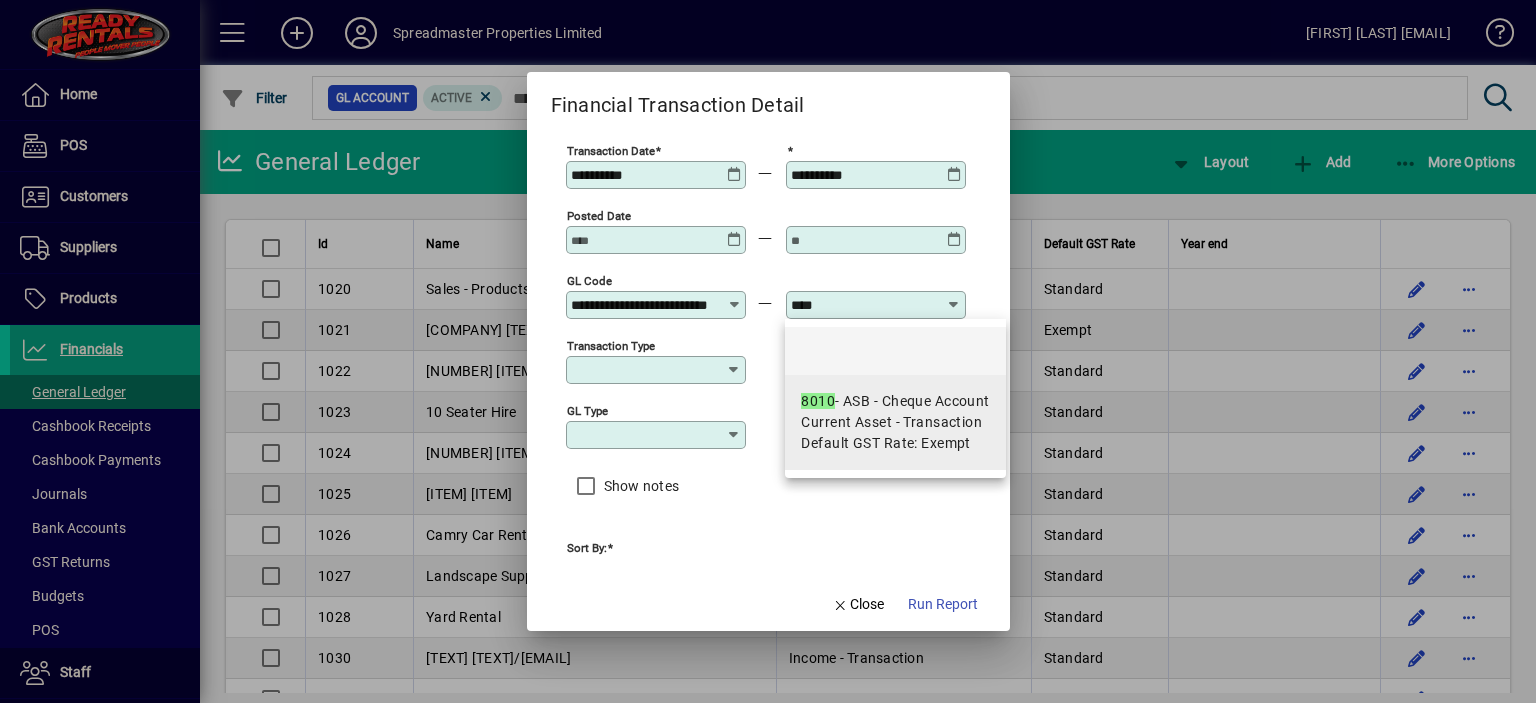 click on "Current Asset - Transaction" at bounding box center [891, 422] 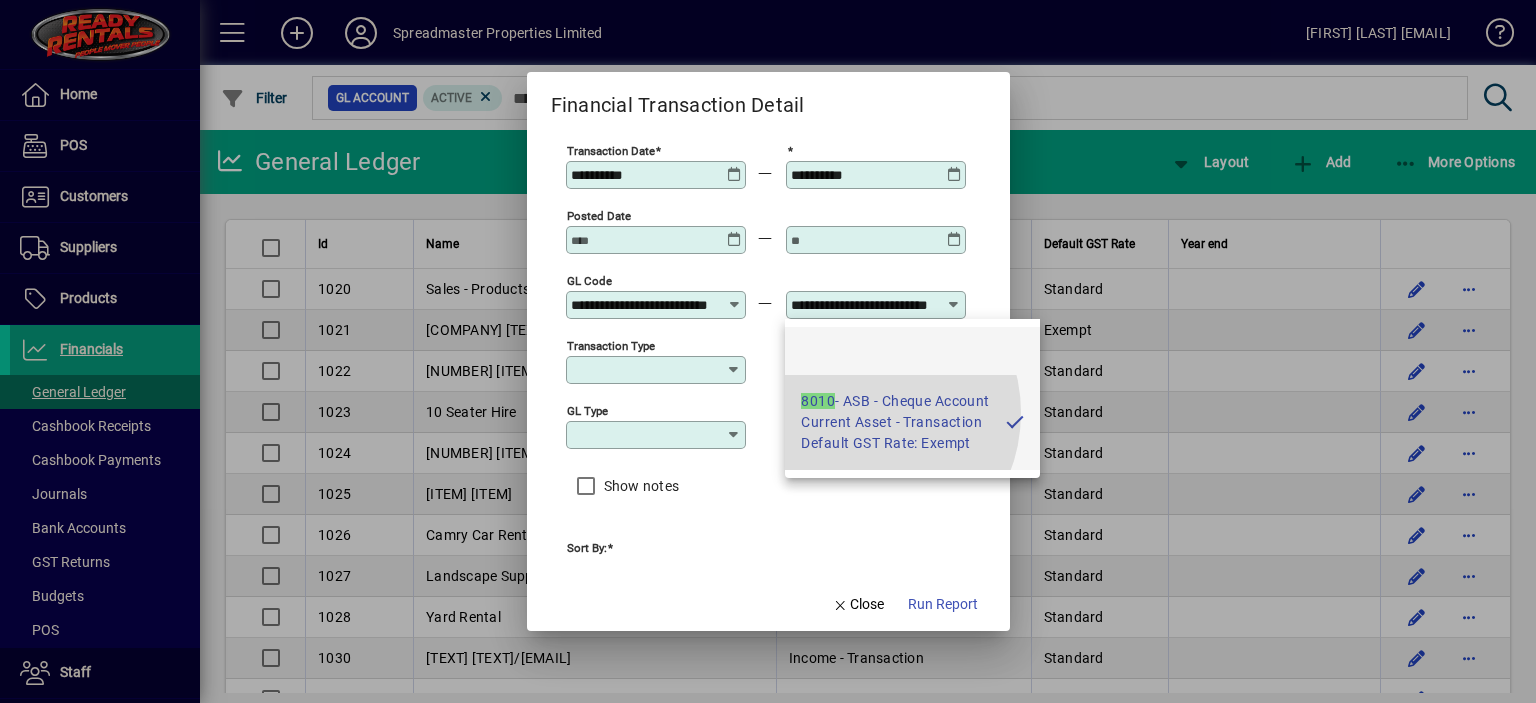 scroll, scrollTop: 0, scrollLeft: 44, axis: horizontal 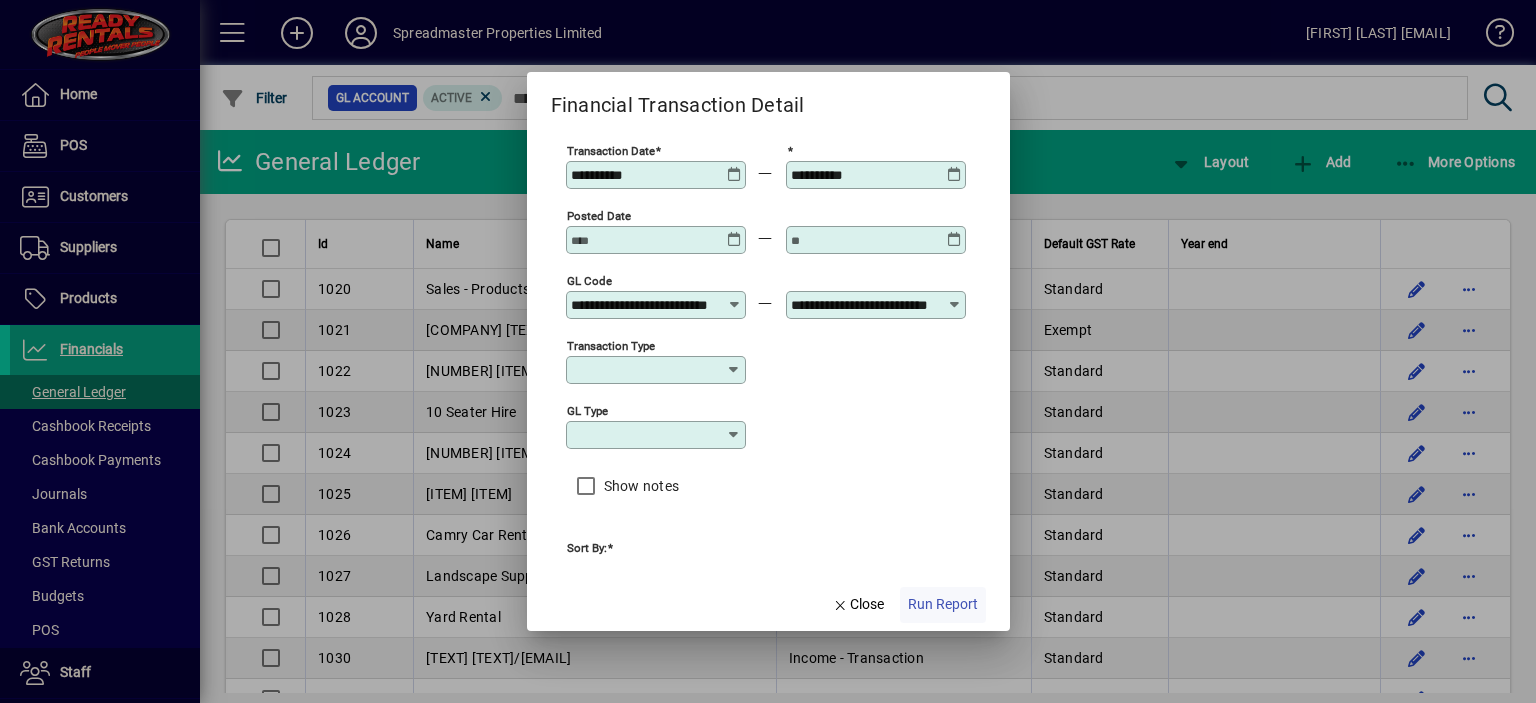 click on "Run Report" 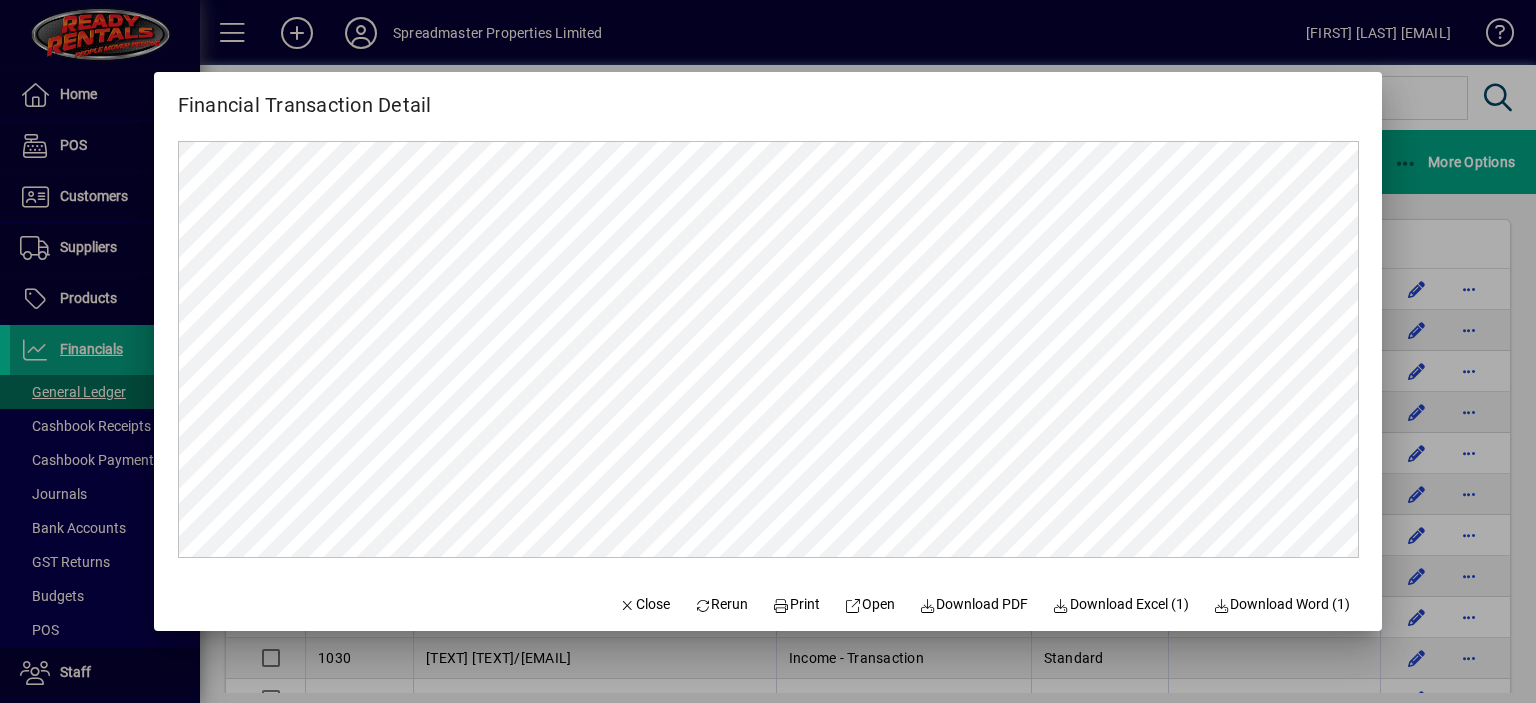 scroll, scrollTop: 0, scrollLeft: 0, axis: both 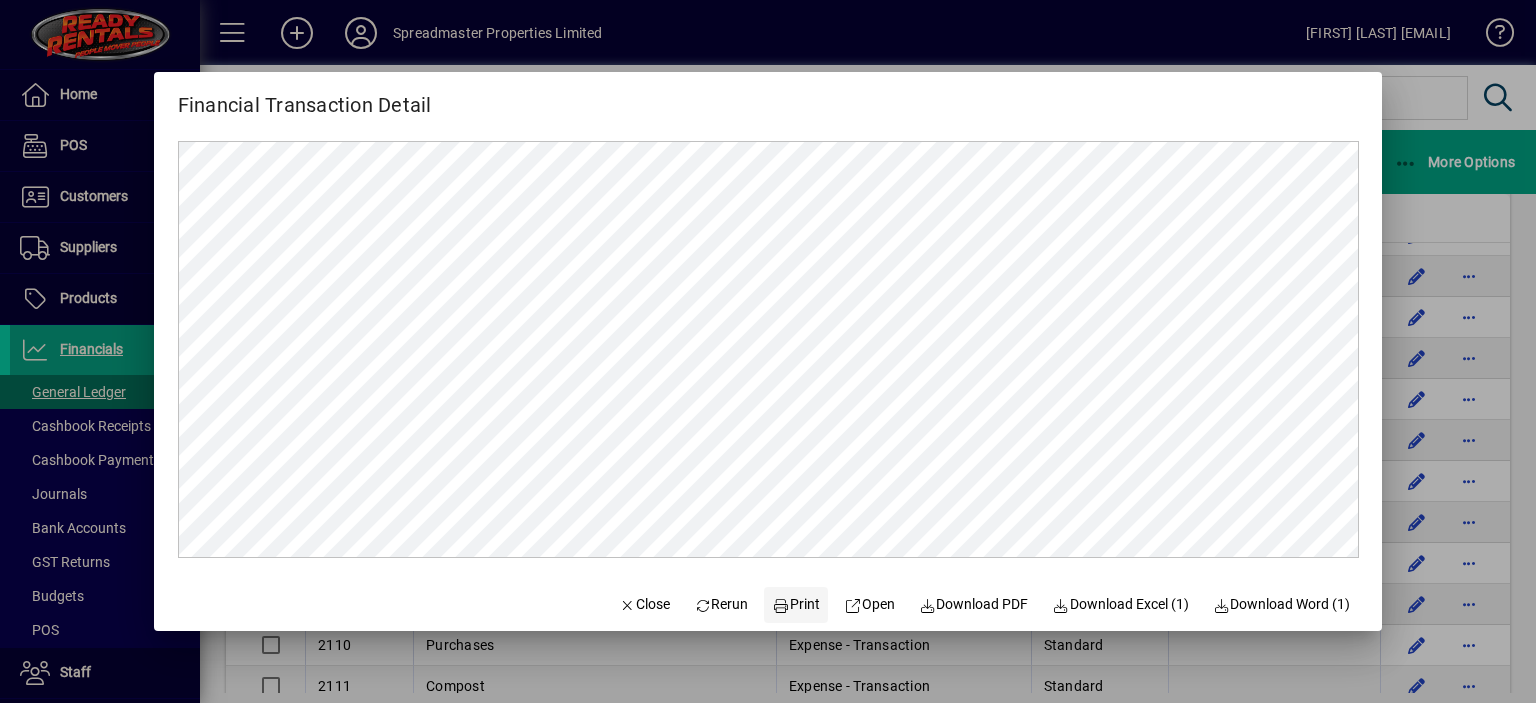 click on "Print" 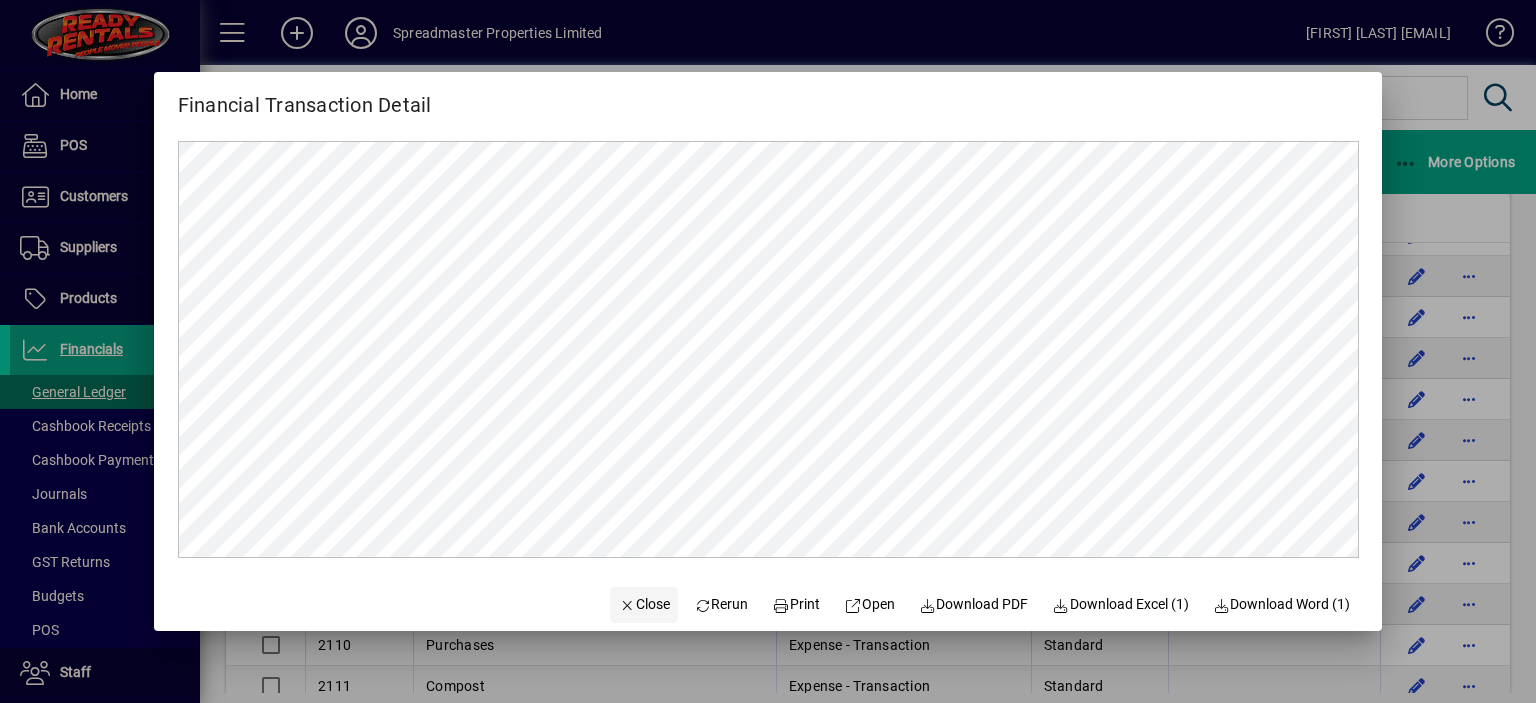 click on "Close" 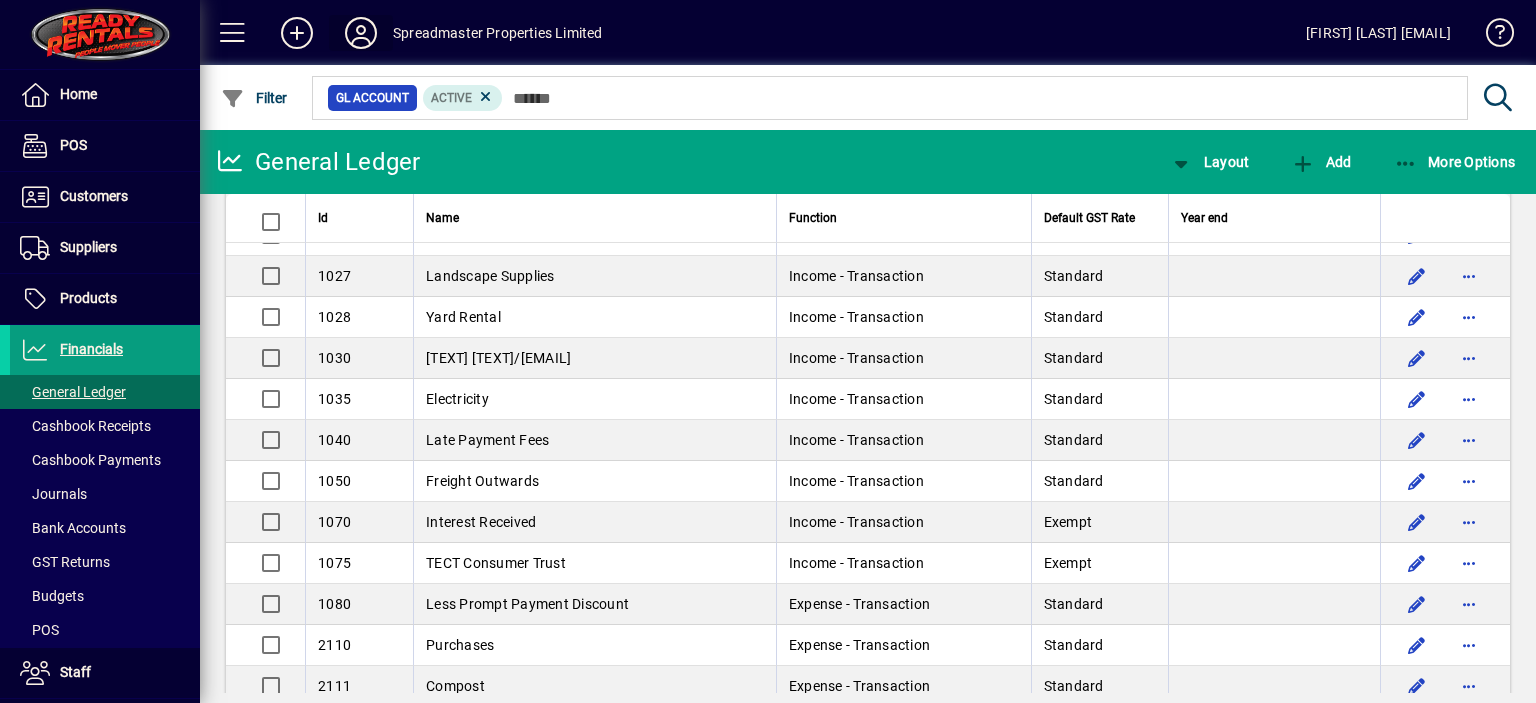 click 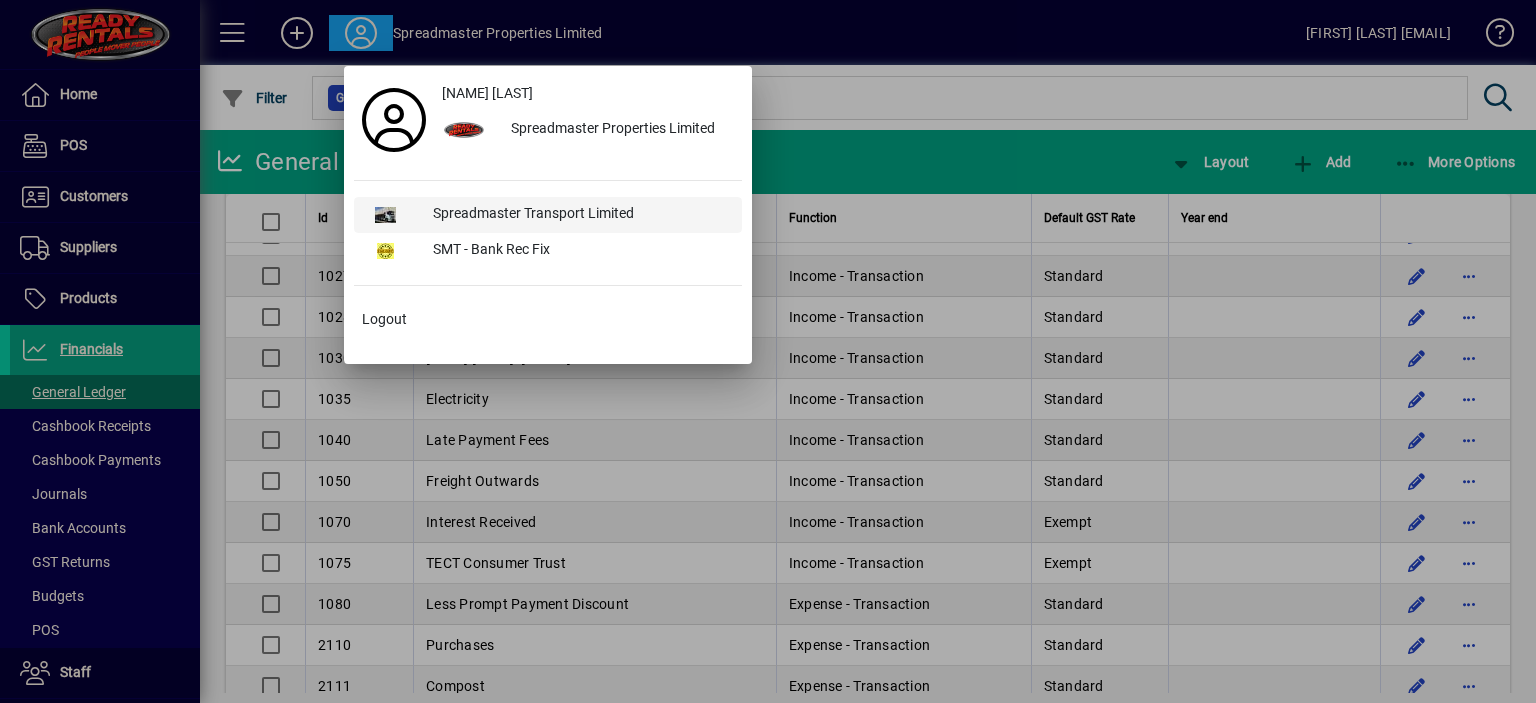 click on "Spreadmaster Transport Limited" at bounding box center [579, 215] 